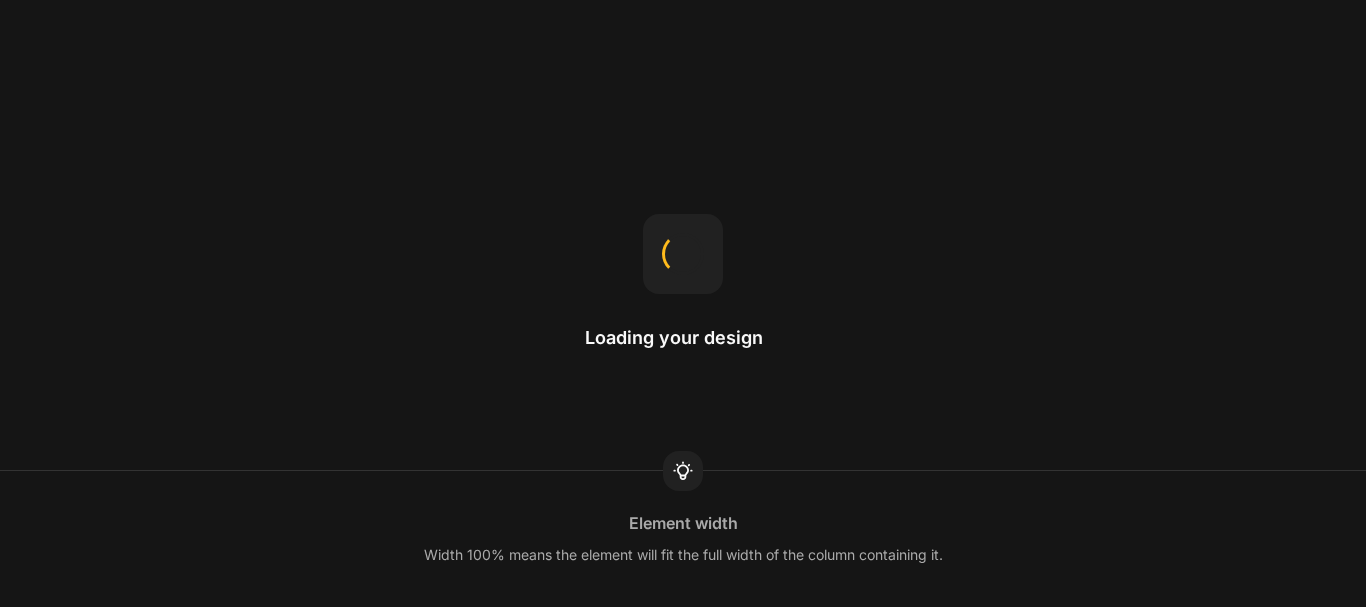 scroll, scrollTop: 0, scrollLeft: 0, axis: both 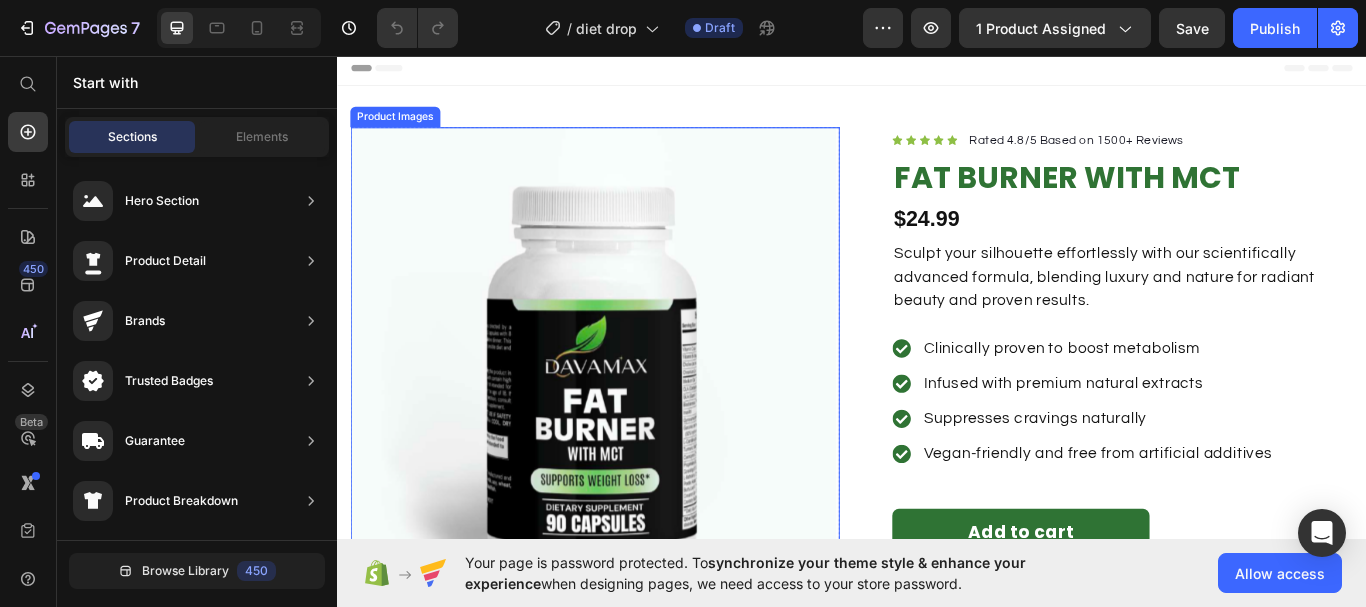 click at bounding box center (637, 425) 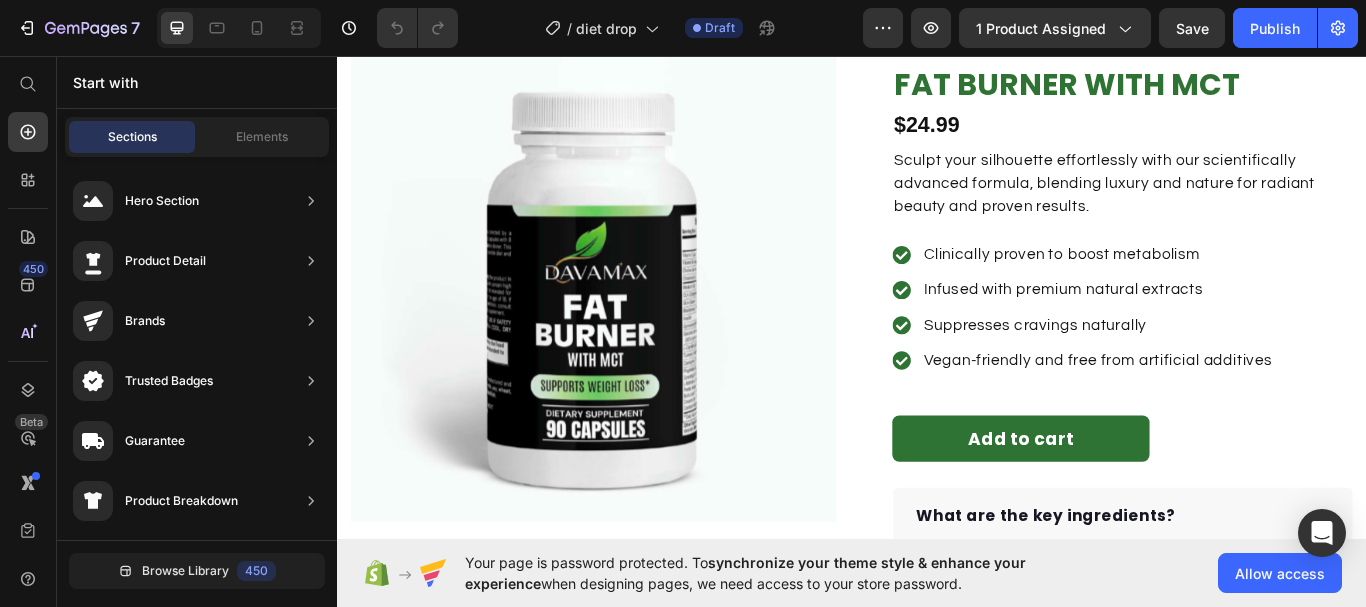 scroll, scrollTop: 160, scrollLeft: 0, axis: vertical 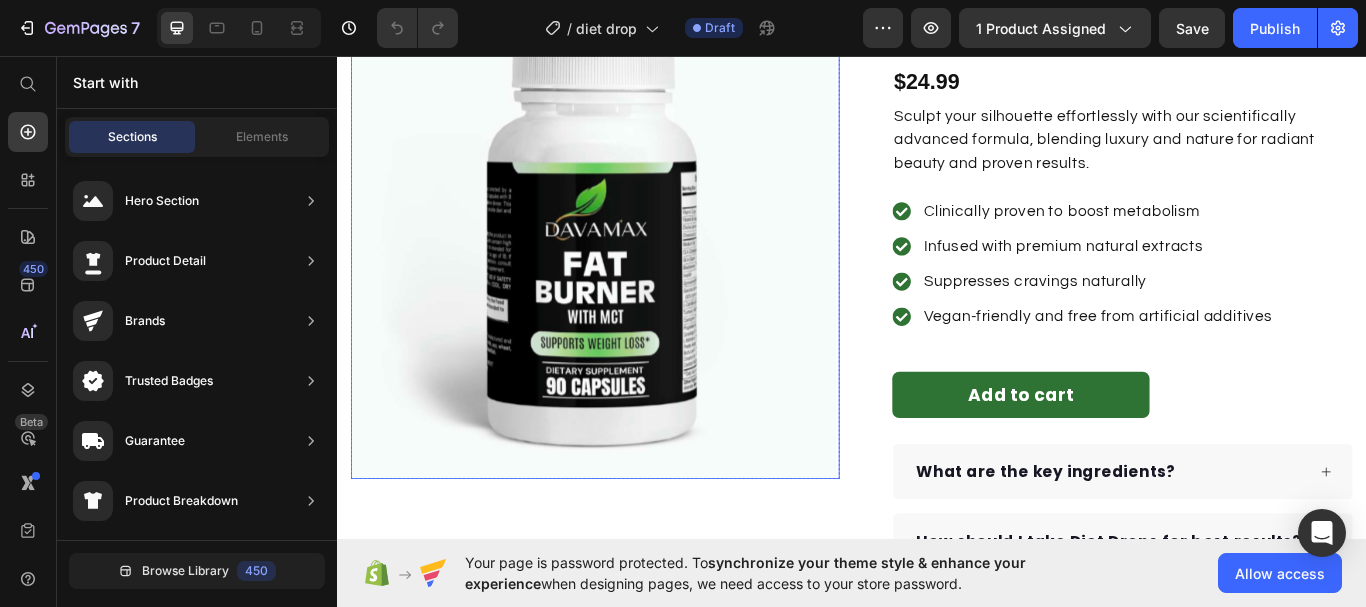 click at bounding box center (637, 265) 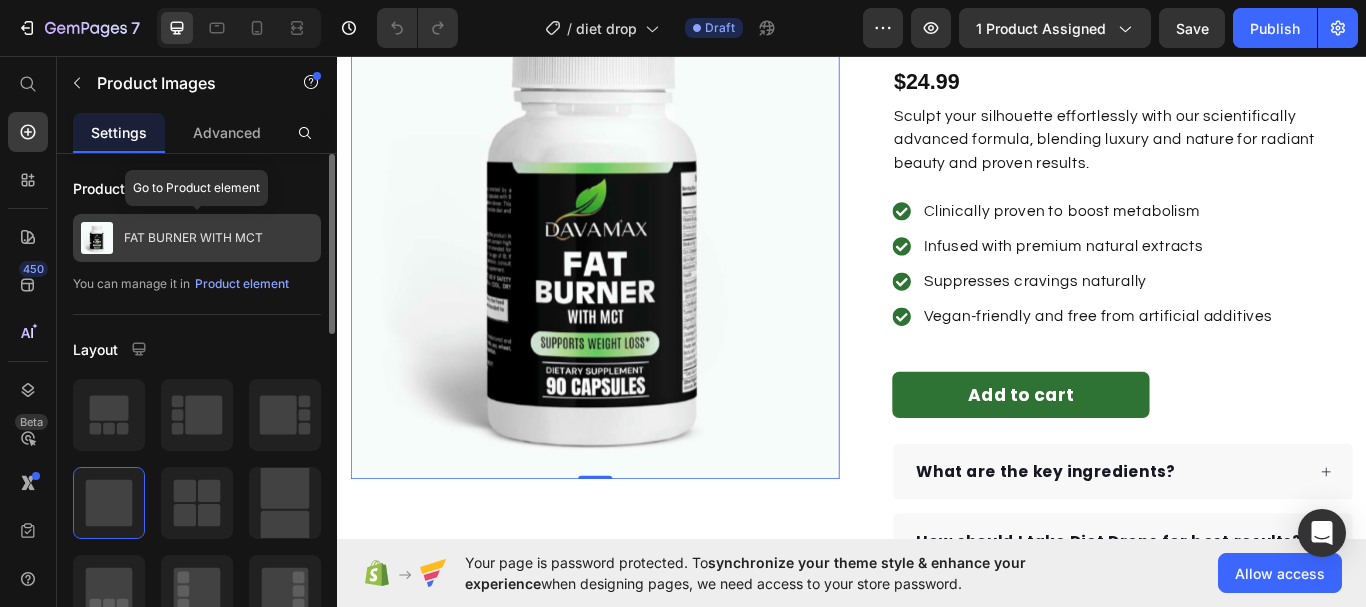 click at bounding box center [97, 238] 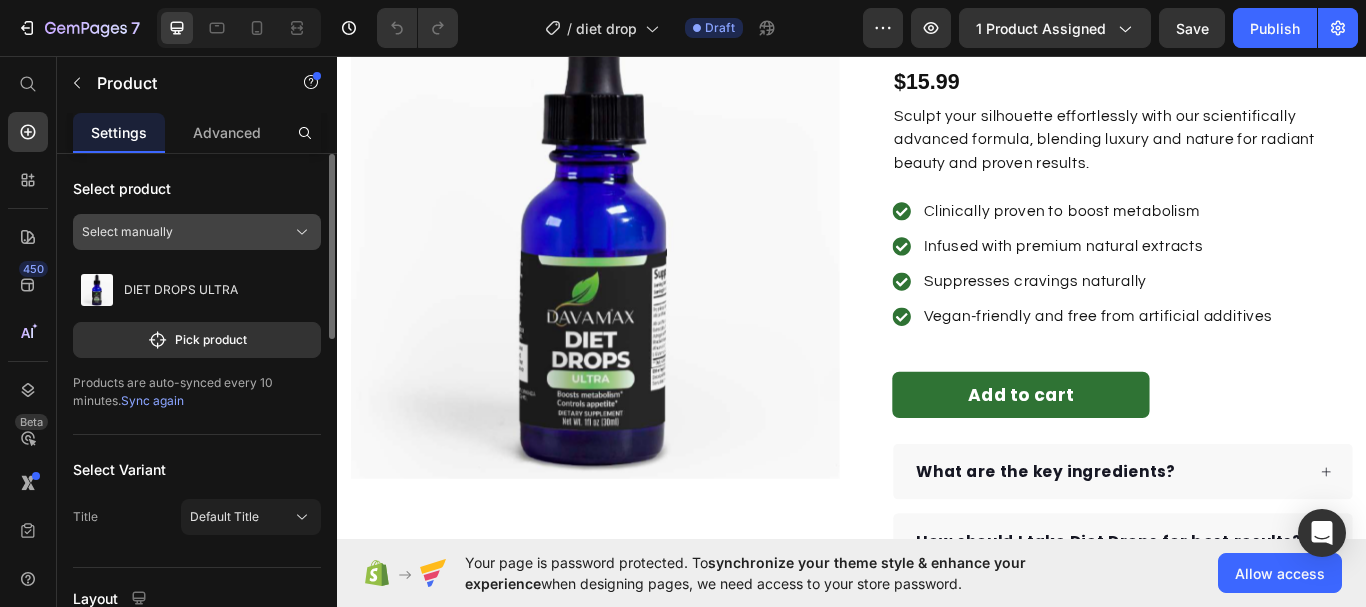 click 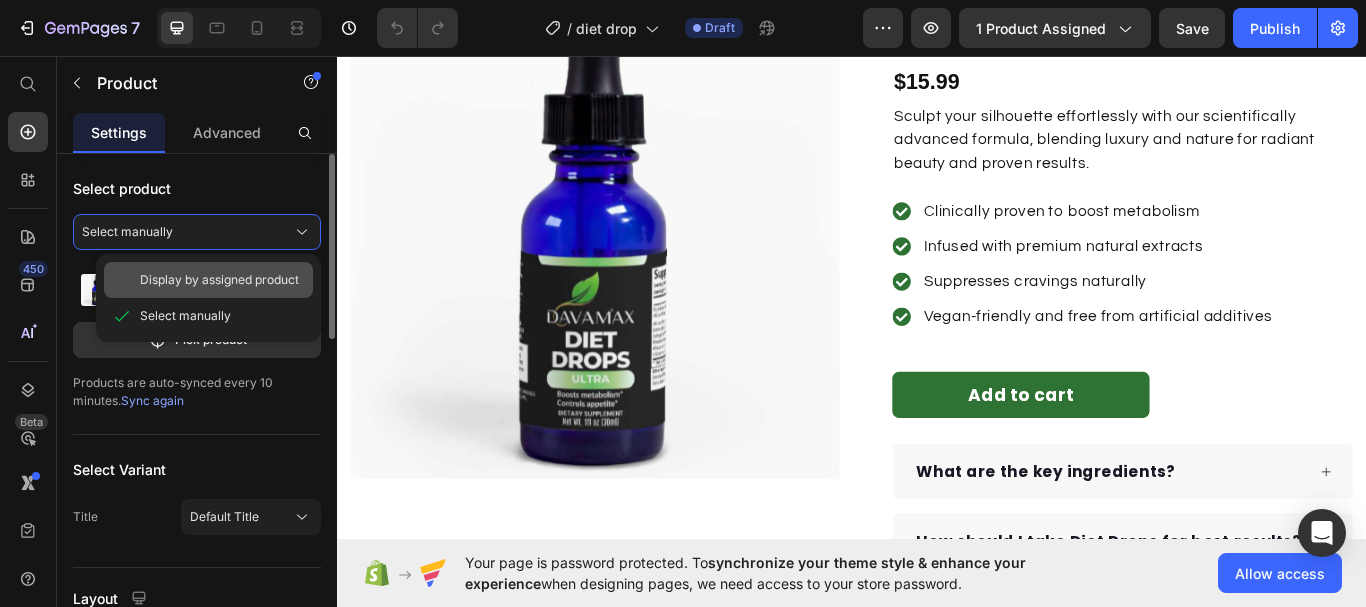 click on "Display by assigned product" 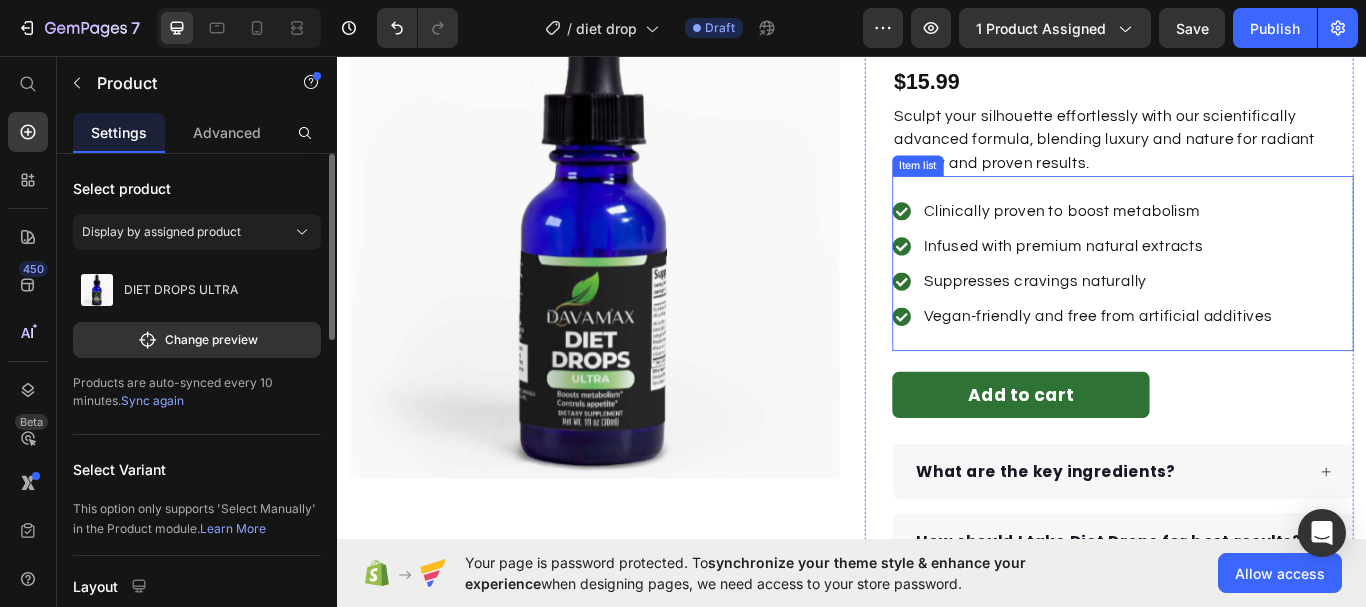 click 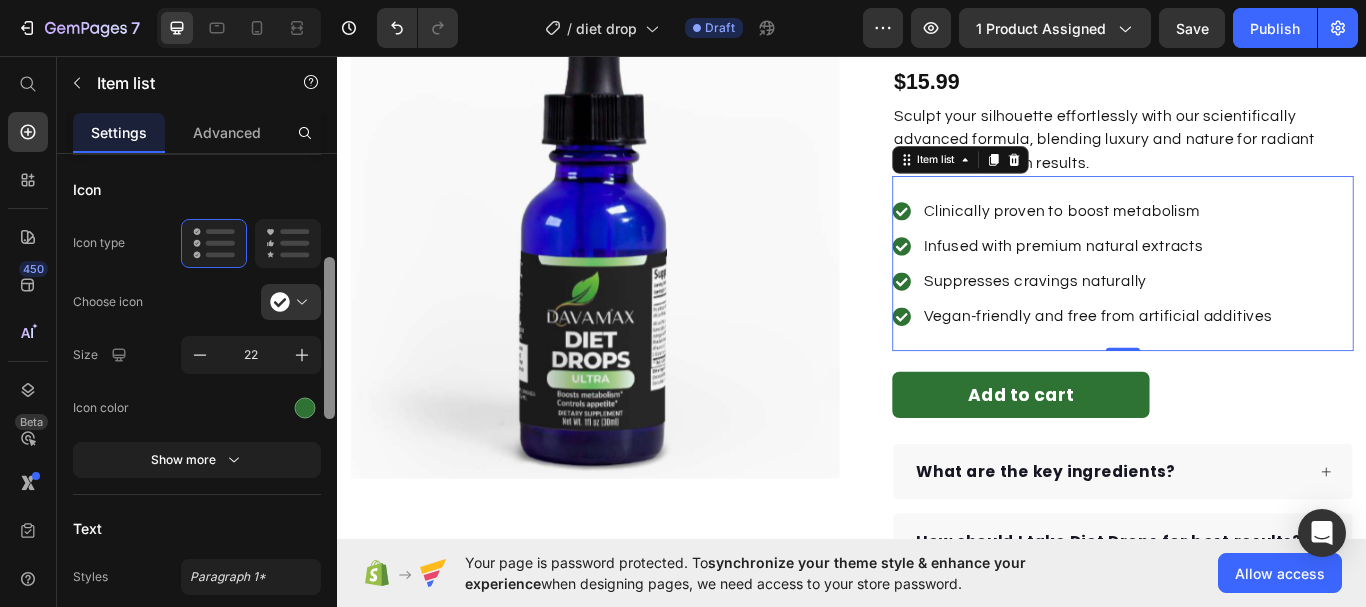 scroll, scrollTop: 306, scrollLeft: 0, axis: vertical 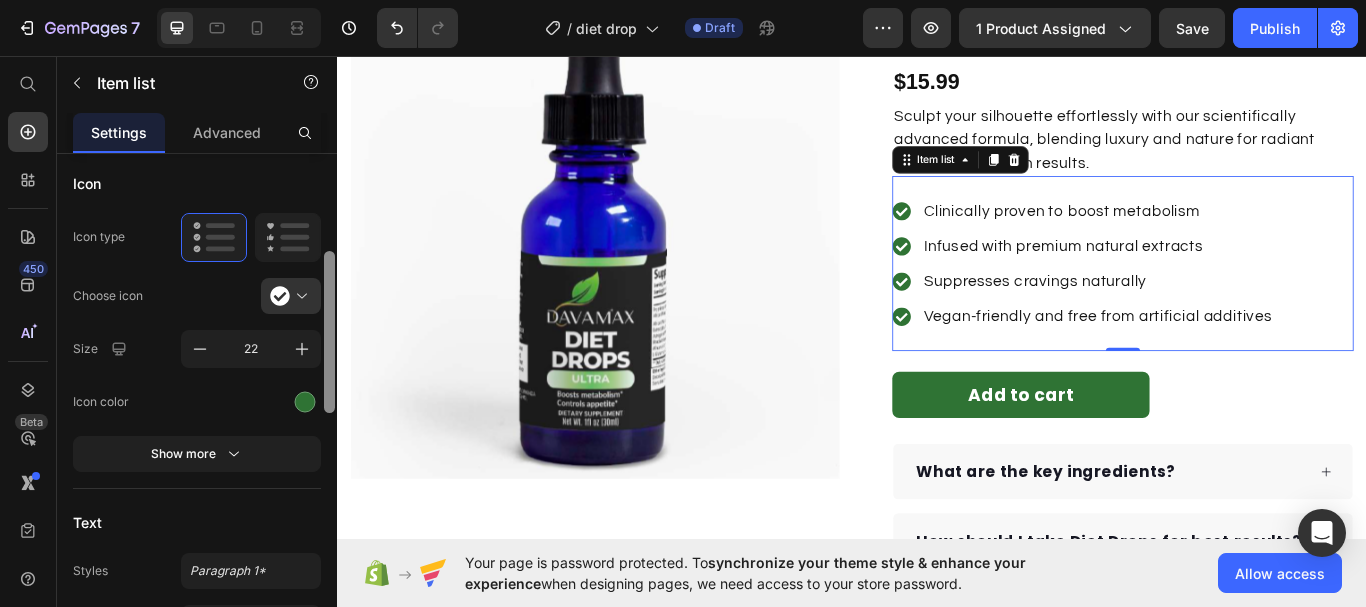drag, startPoint x: 328, startPoint y: 267, endPoint x: 325, endPoint y: 365, distance: 98.045906 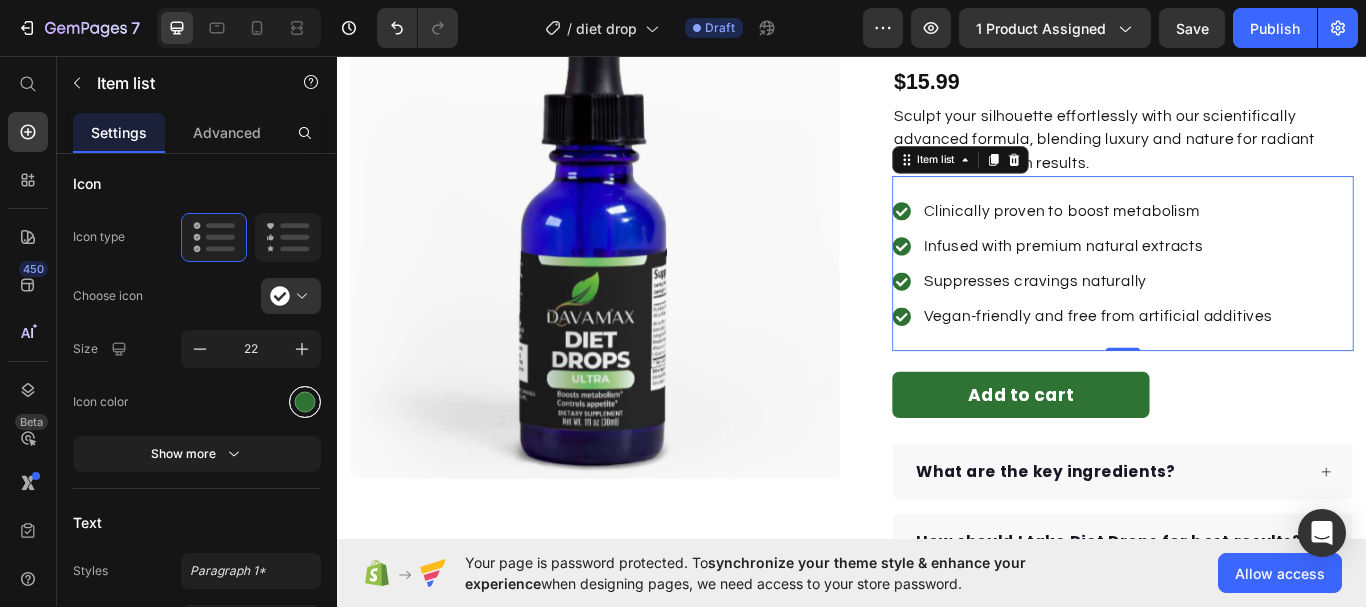 click at bounding box center [305, 401] 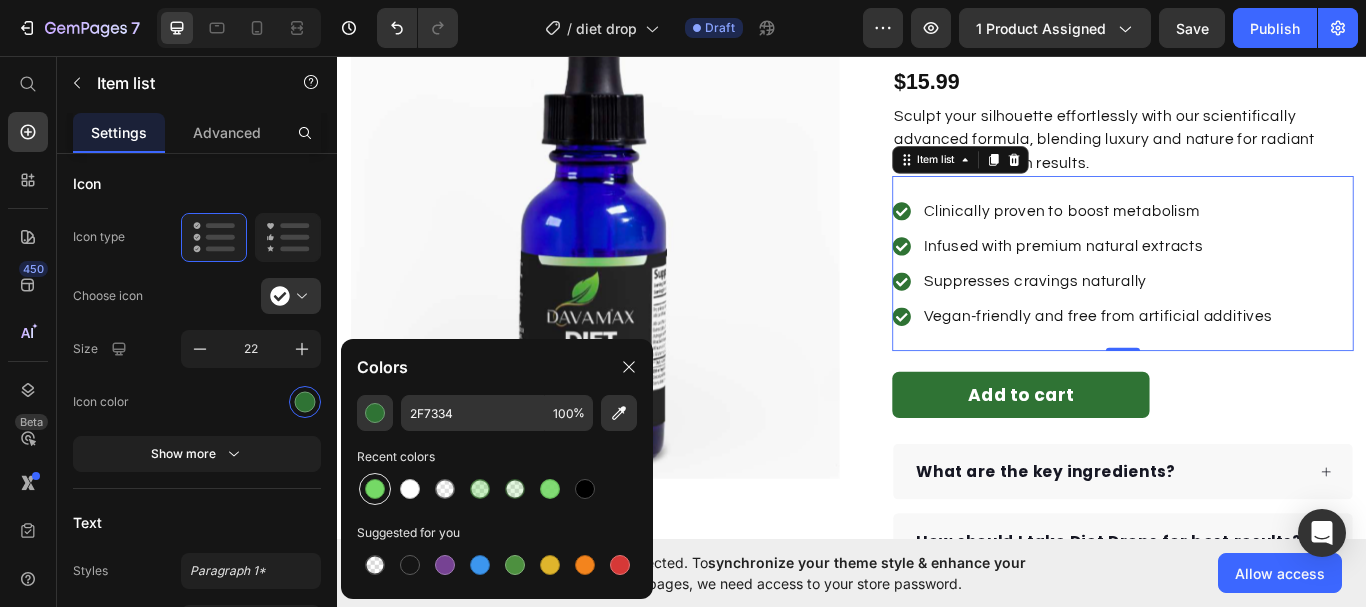 click at bounding box center [375, 489] 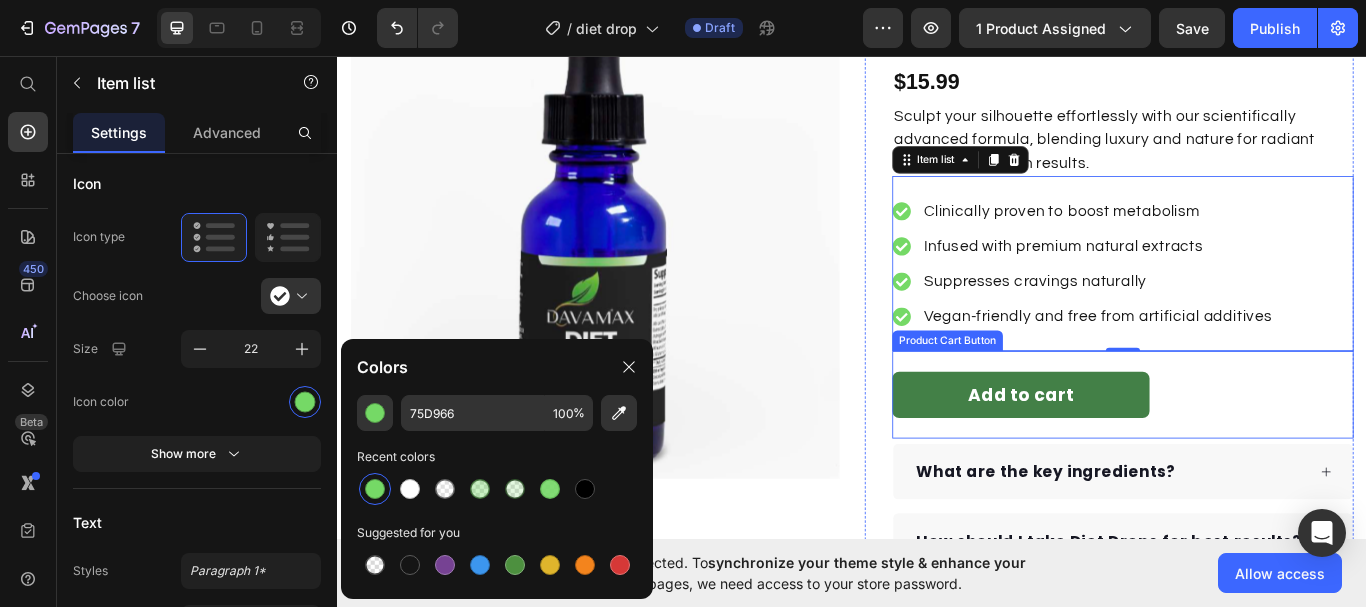 click on "Add to cart" at bounding box center [1134, 452] 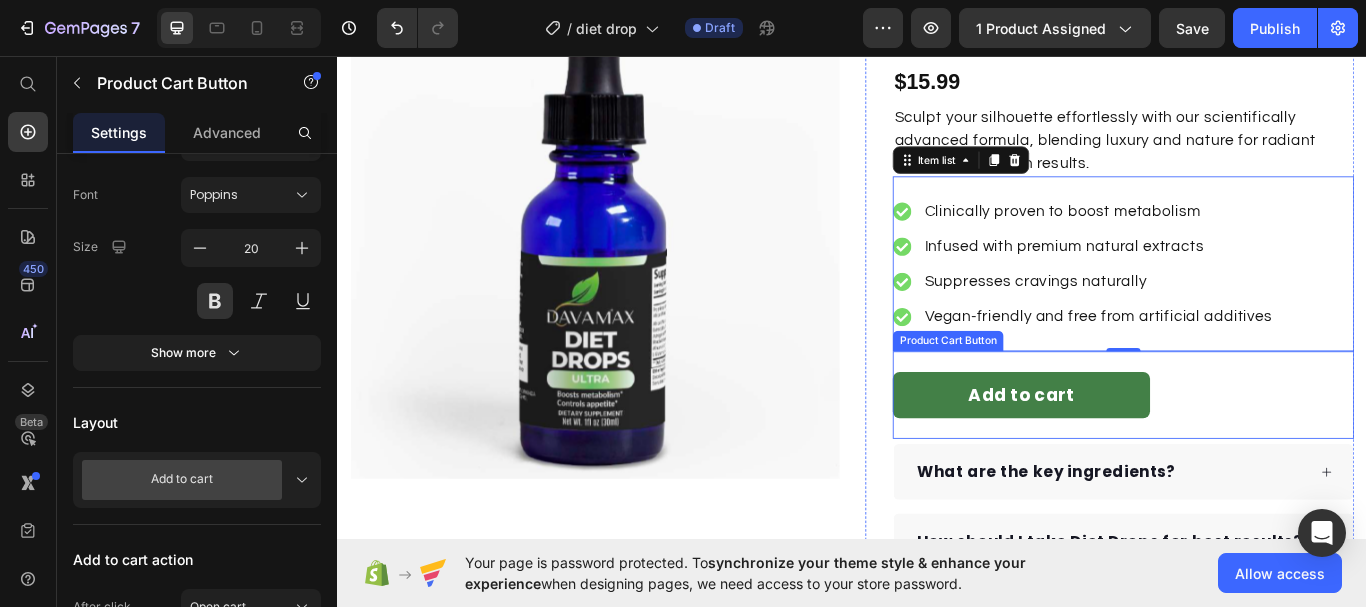 click on "Add to cart" at bounding box center [1134, 452] 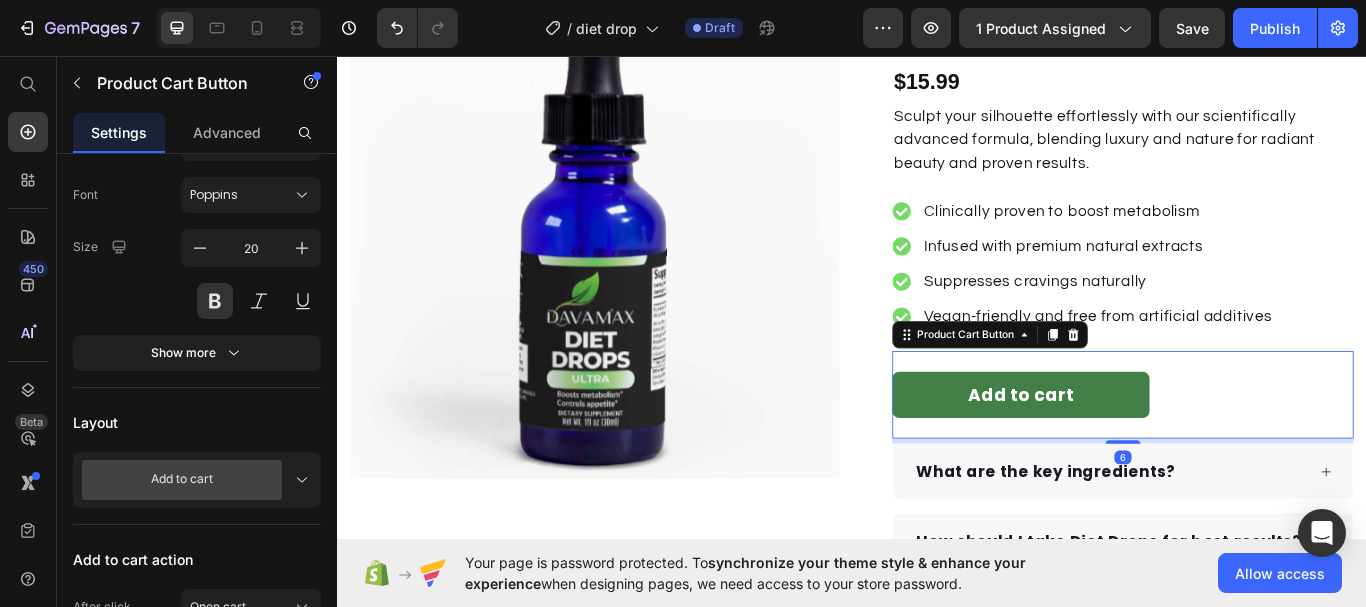 scroll, scrollTop: 0, scrollLeft: 0, axis: both 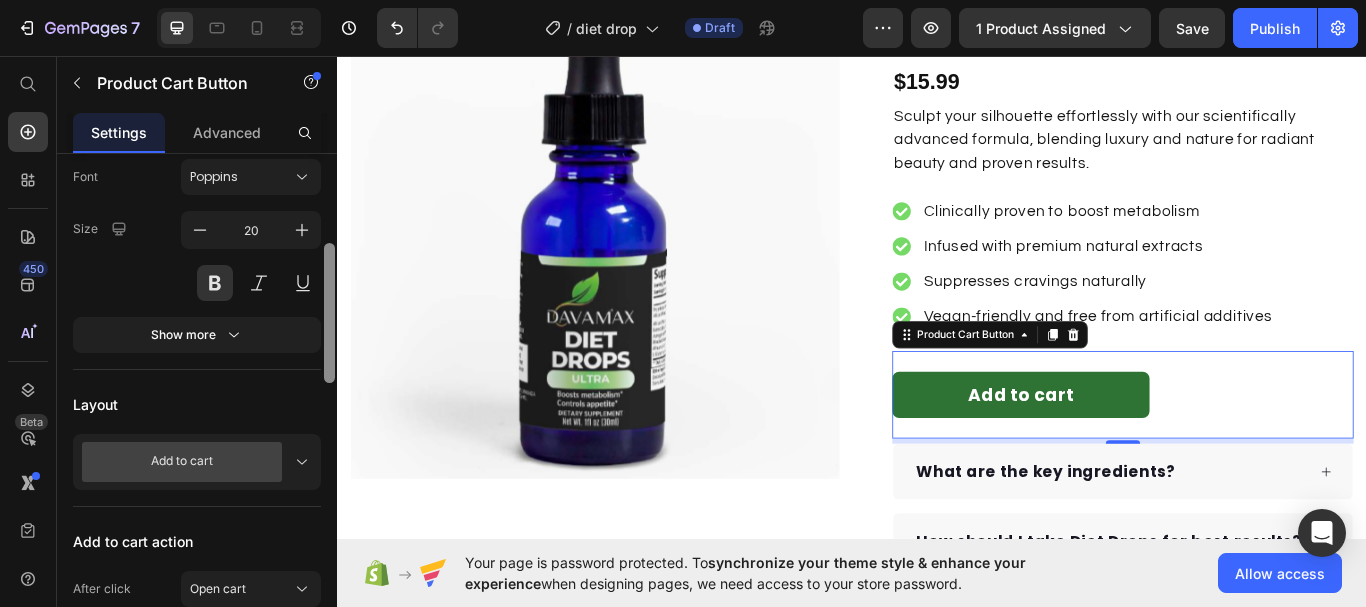 drag, startPoint x: 329, startPoint y: 243, endPoint x: 328, endPoint y: 332, distance: 89.005615 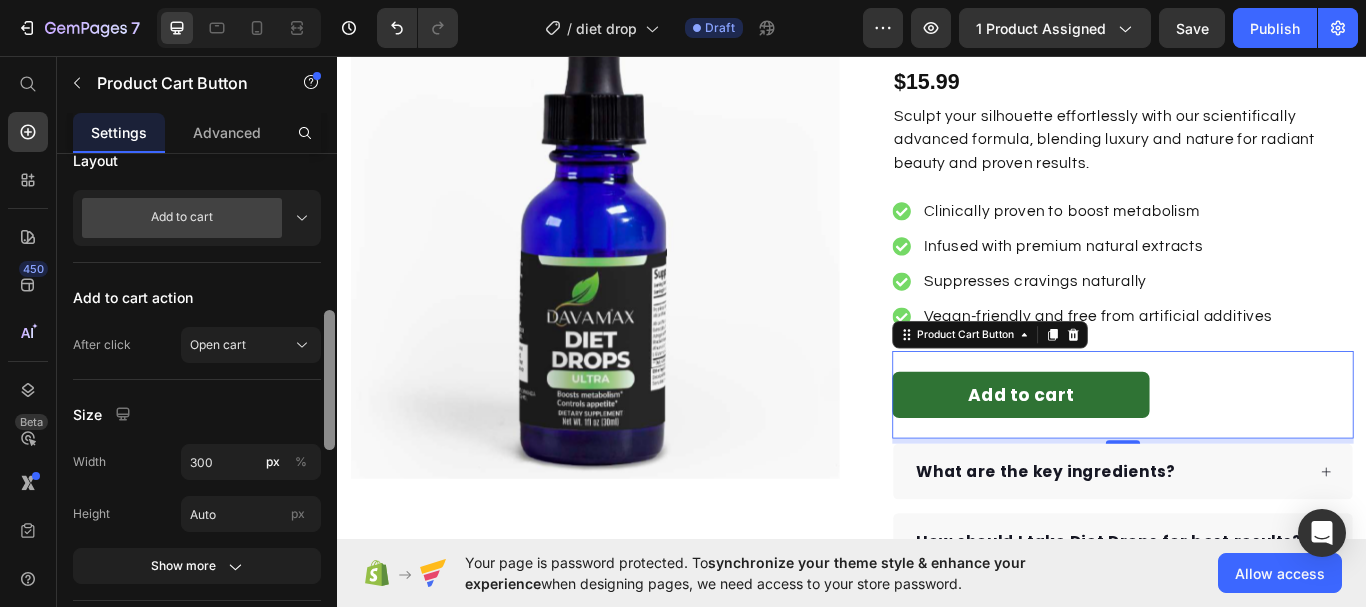drag, startPoint x: 328, startPoint y: 332, endPoint x: 327, endPoint y: 403, distance: 71.00704 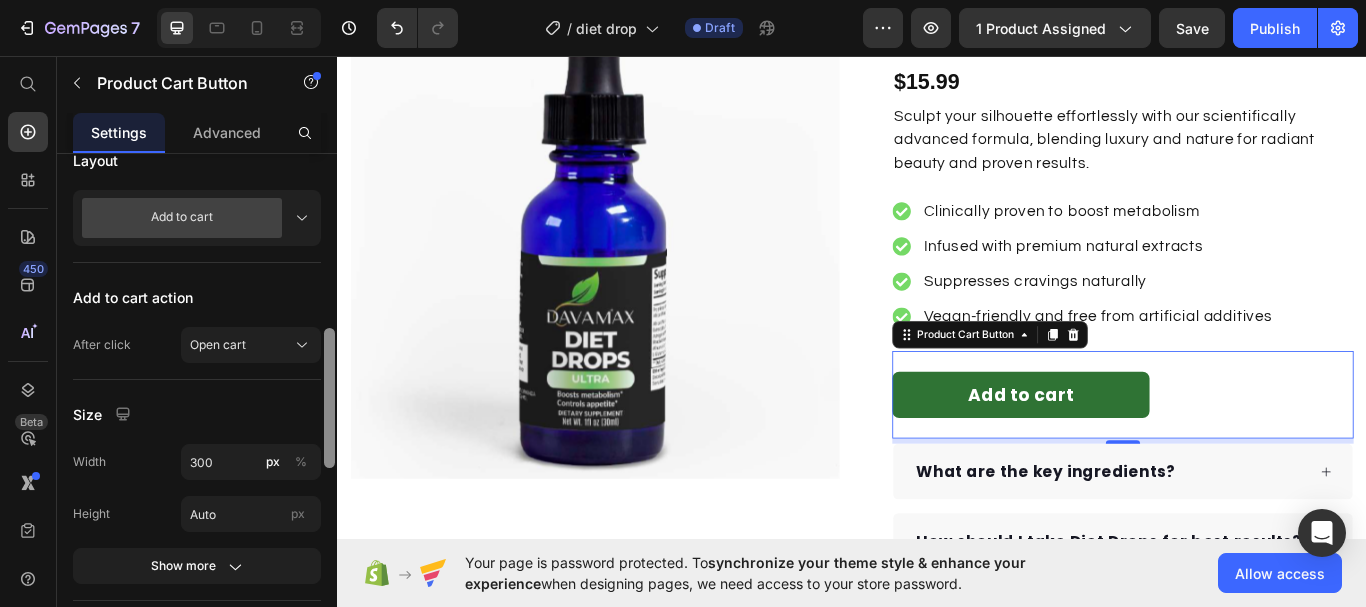 scroll, scrollTop: 582, scrollLeft: 0, axis: vertical 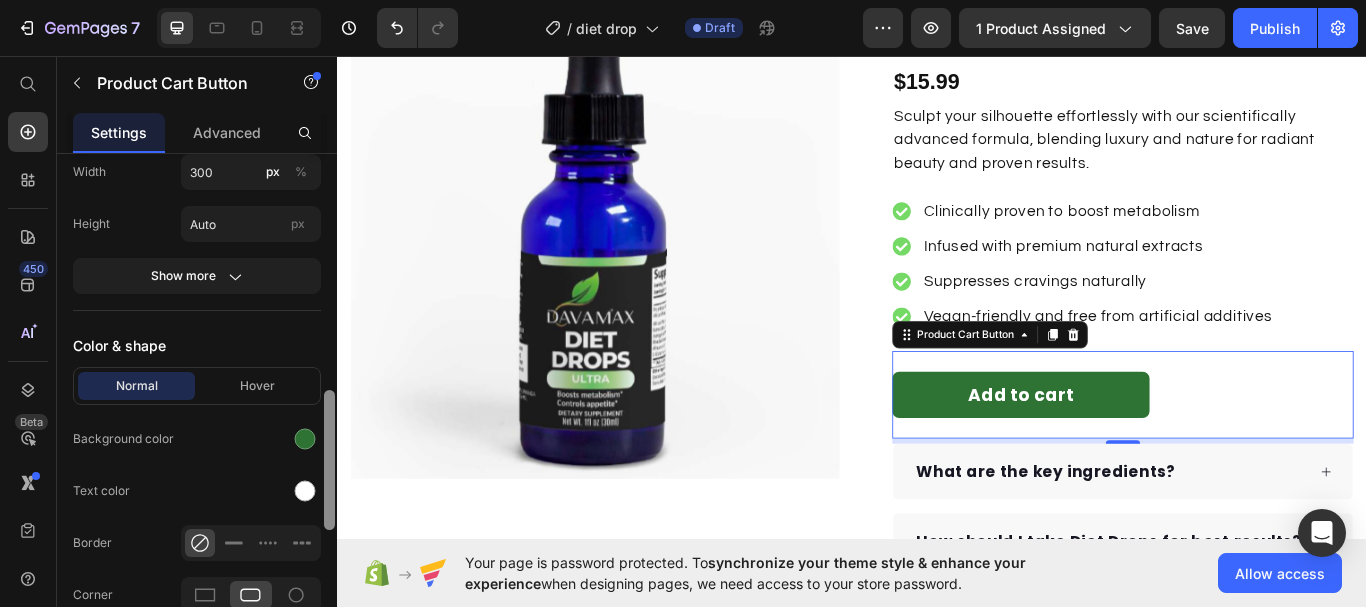 drag, startPoint x: 327, startPoint y: 403, endPoint x: 328, endPoint y: 479, distance: 76.00658 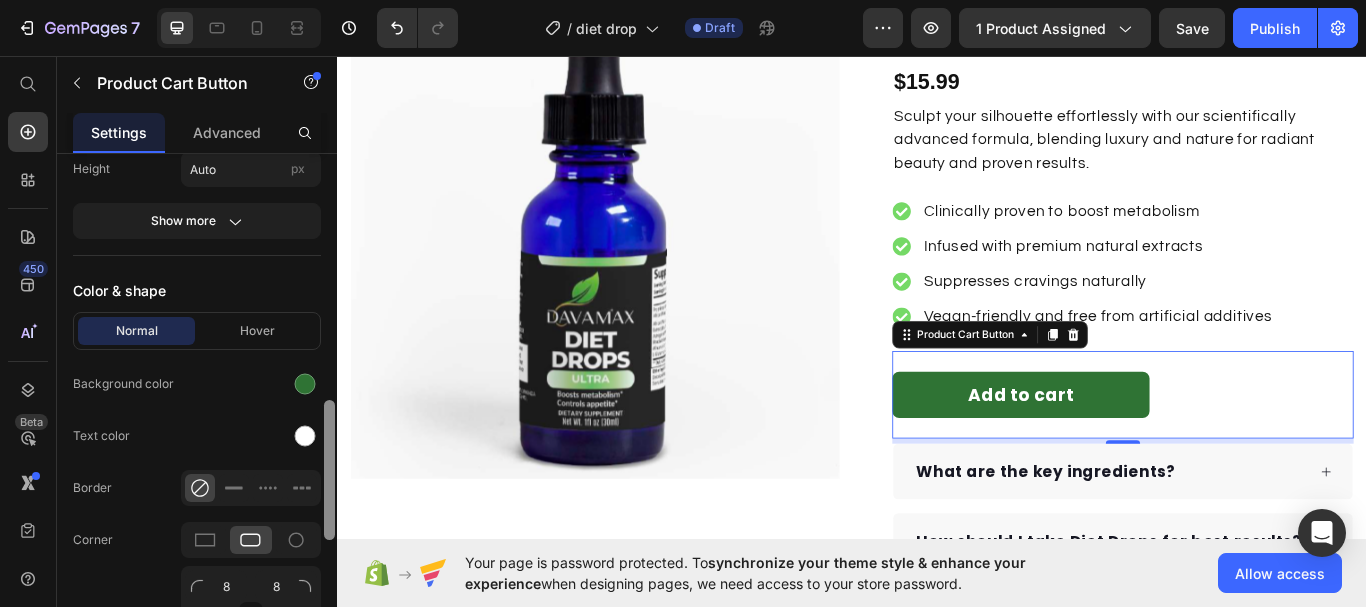 drag, startPoint x: 328, startPoint y: 479, endPoint x: 328, endPoint y: 493, distance: 14 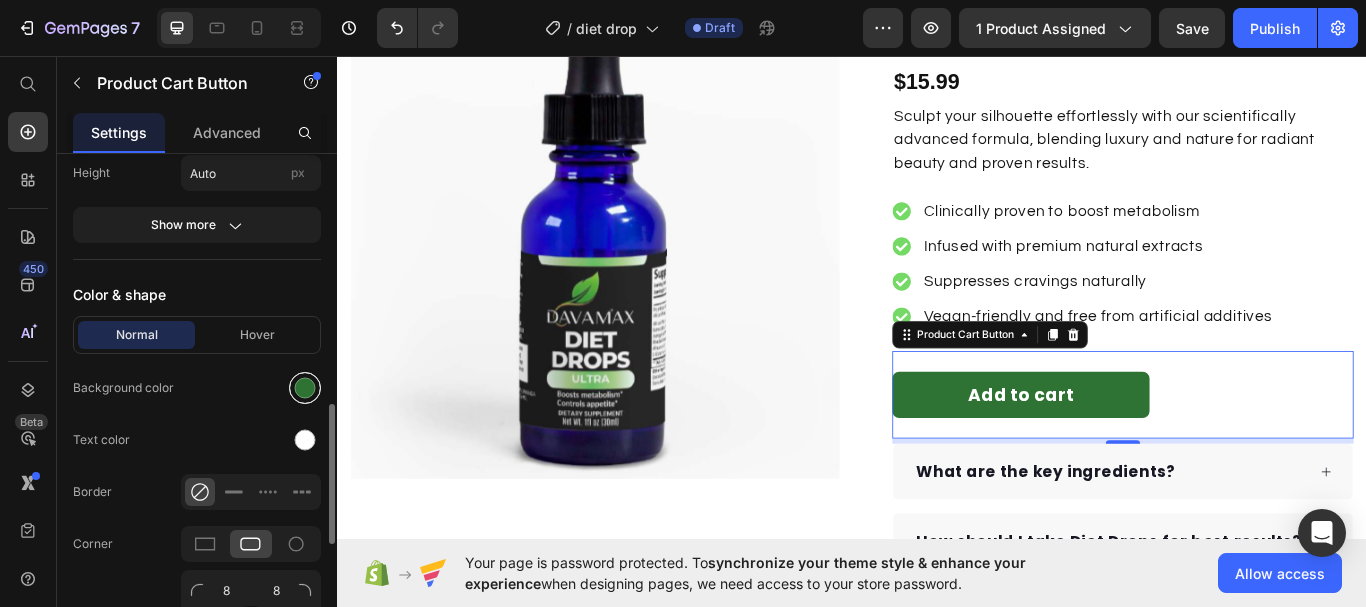 click at bounding box center (305, 388) 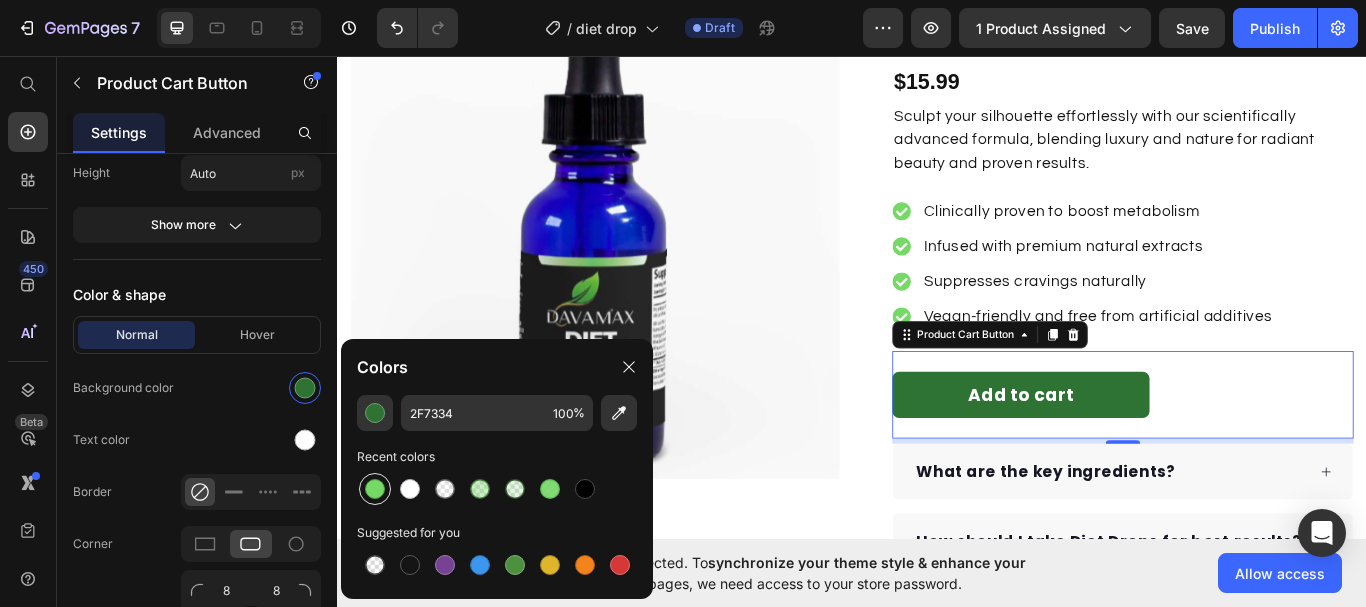 click at bounding box center [375, 489] 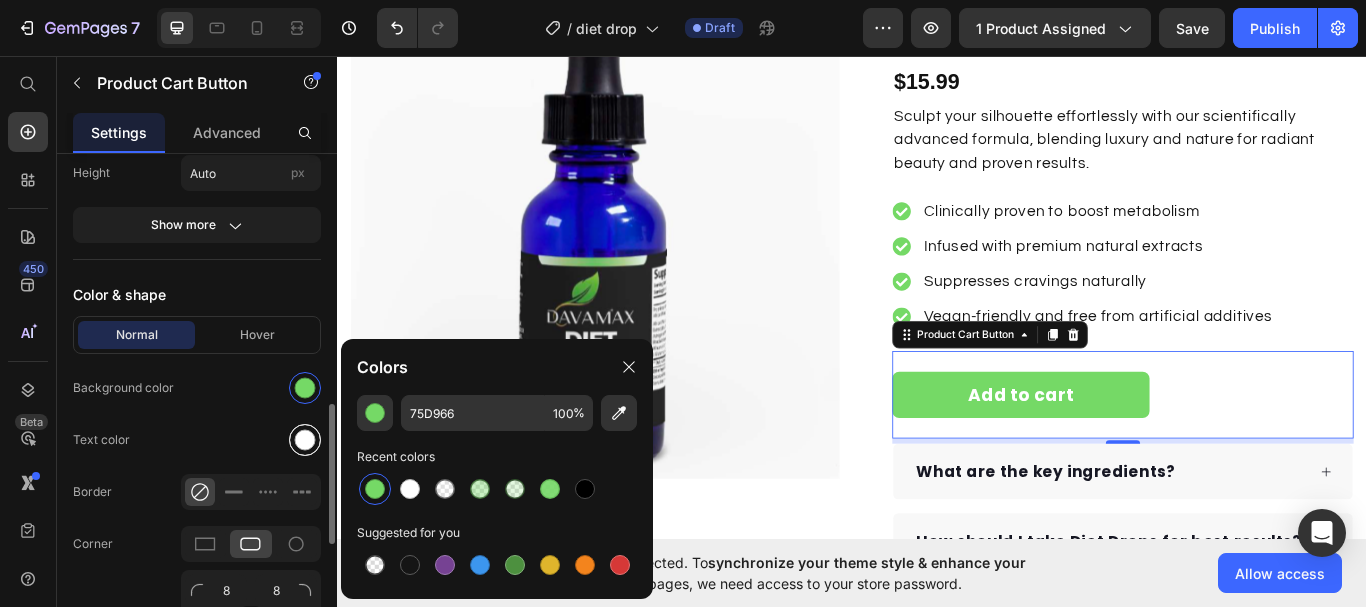 click at bounding box center [305, 440] 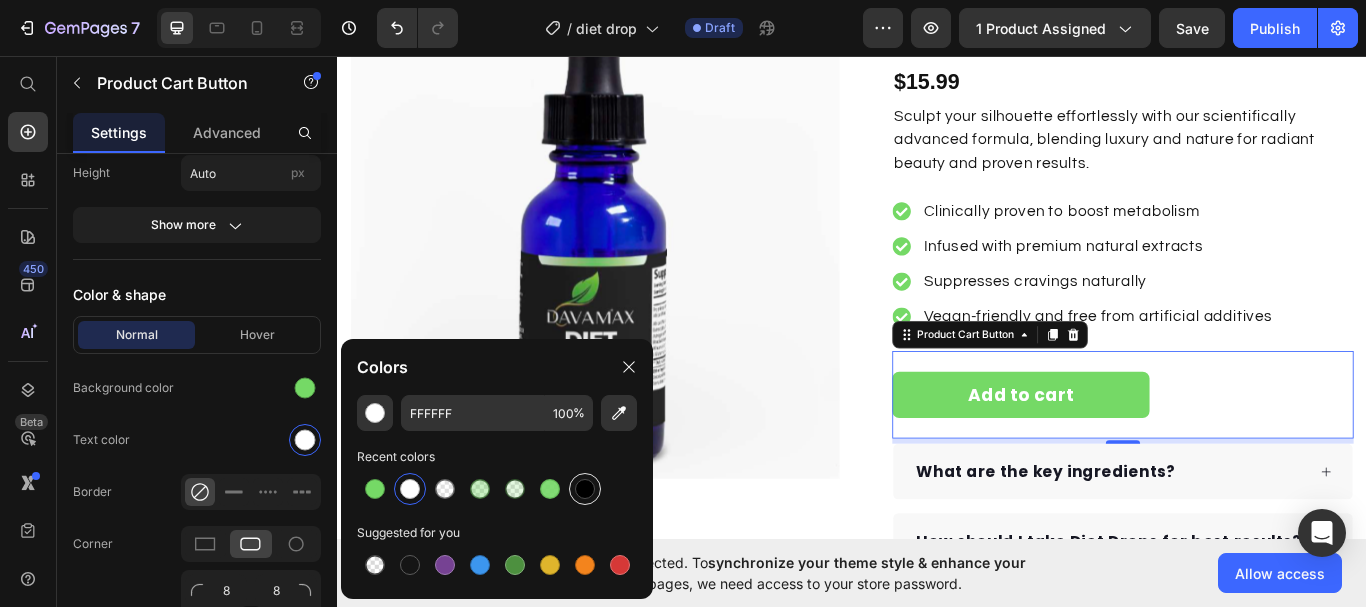 click at bounding box center (585, 489) 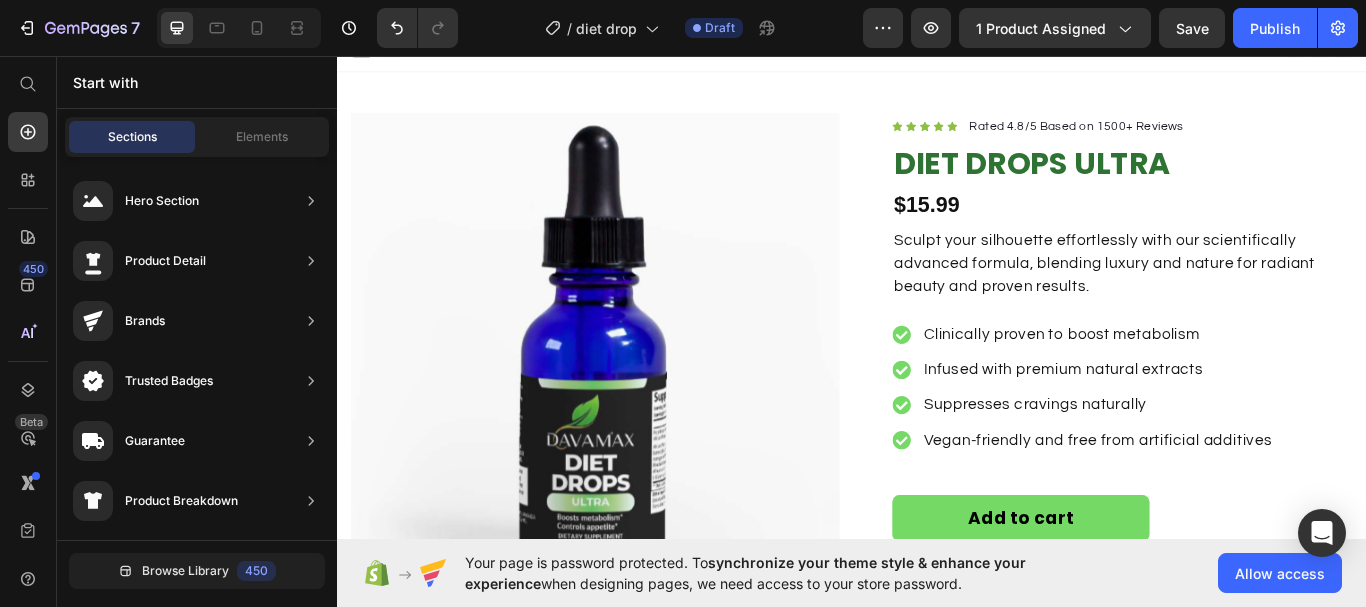 scroll, scrollTop: 0, scrollLeft: 0, axis: both 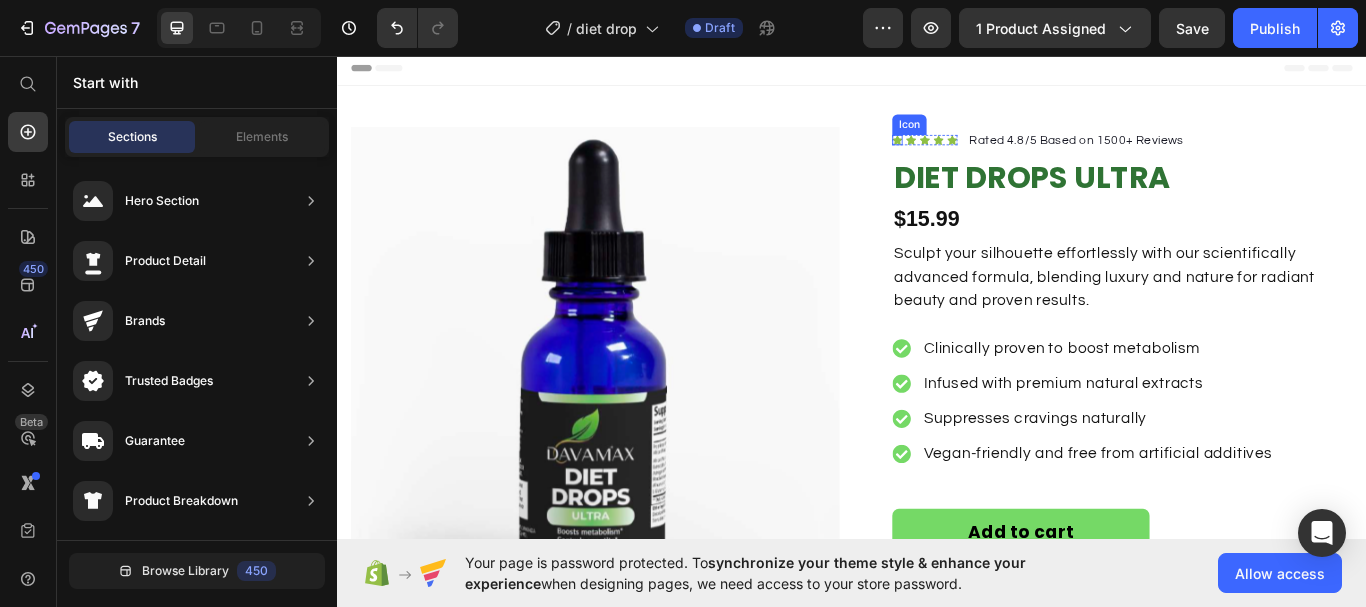 click 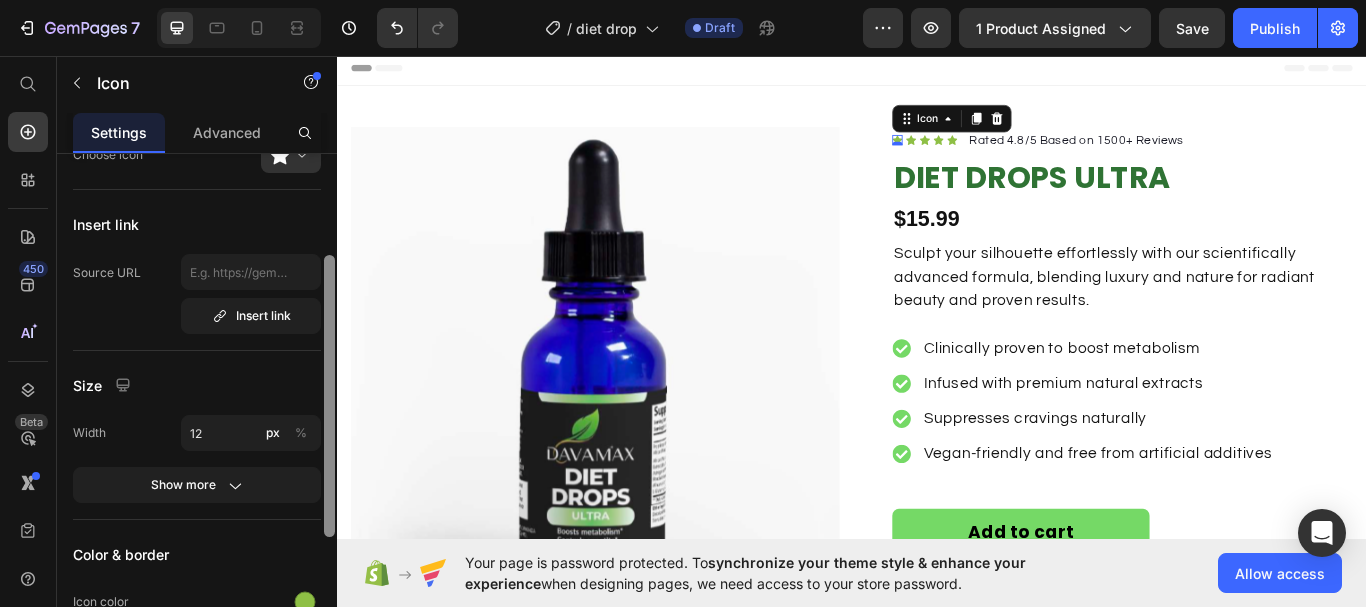 scroll, scrollTop: 189, scrollLeft: 0, axis: vertical 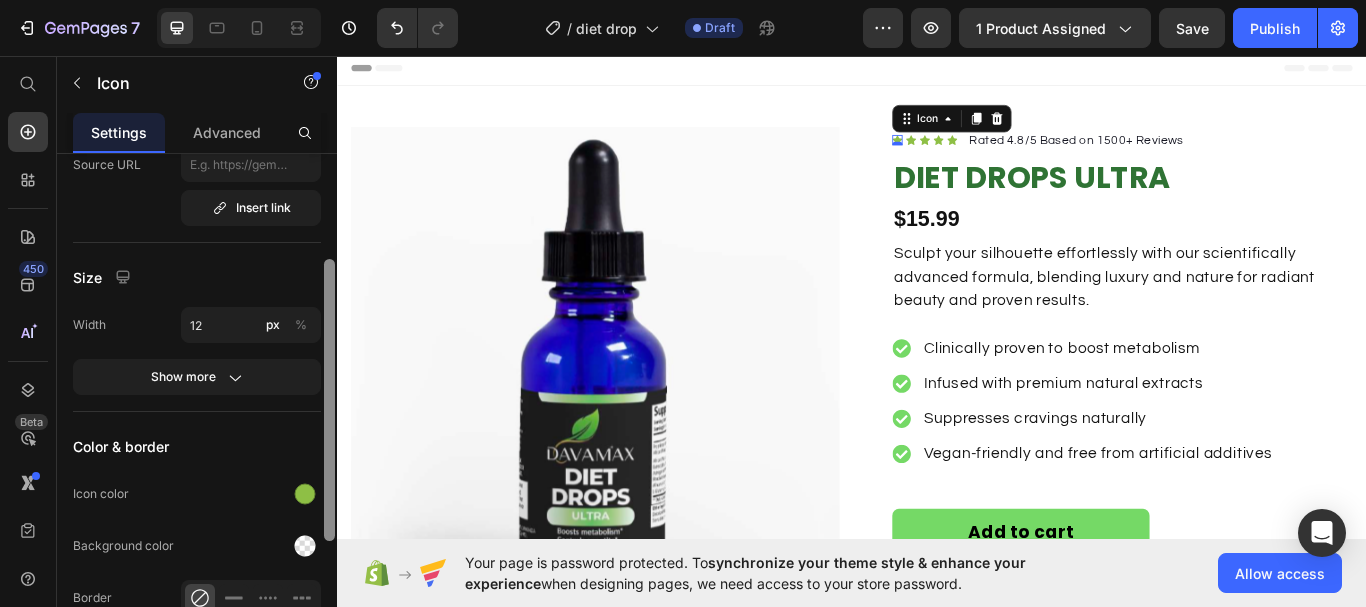 drag, startPoint x: 328, startPoint y: 362, endPoint x: 328, endPoint y: 467, distance: 105 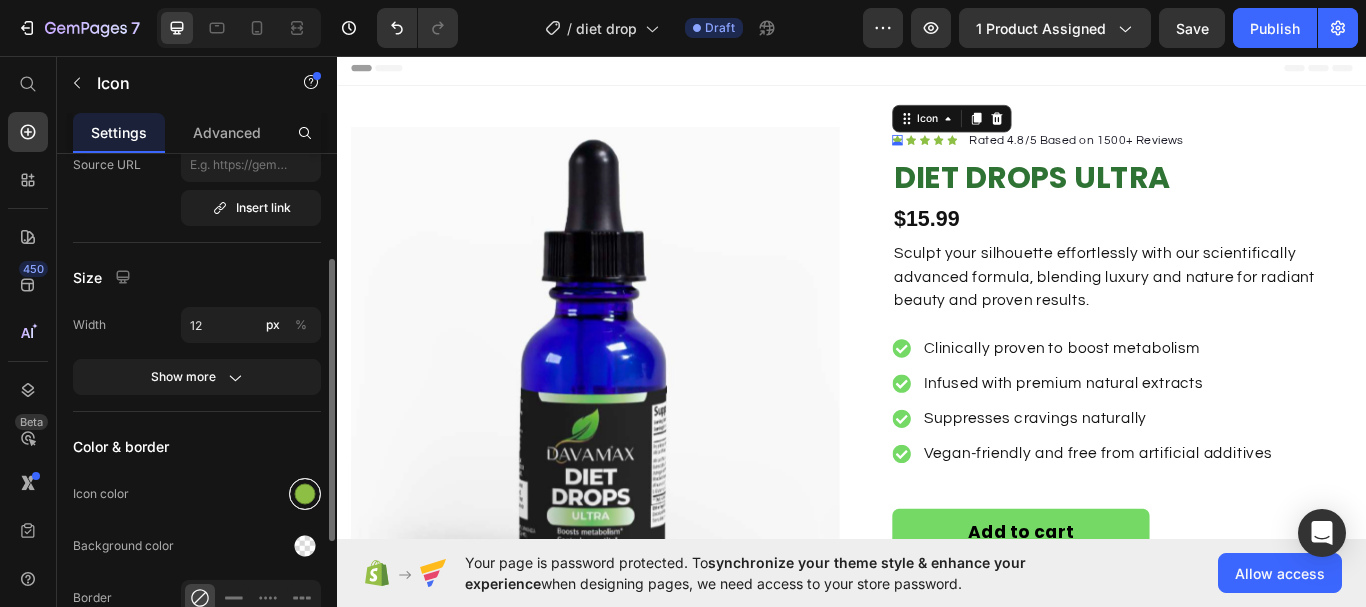 click at bounding box center (305, 494) 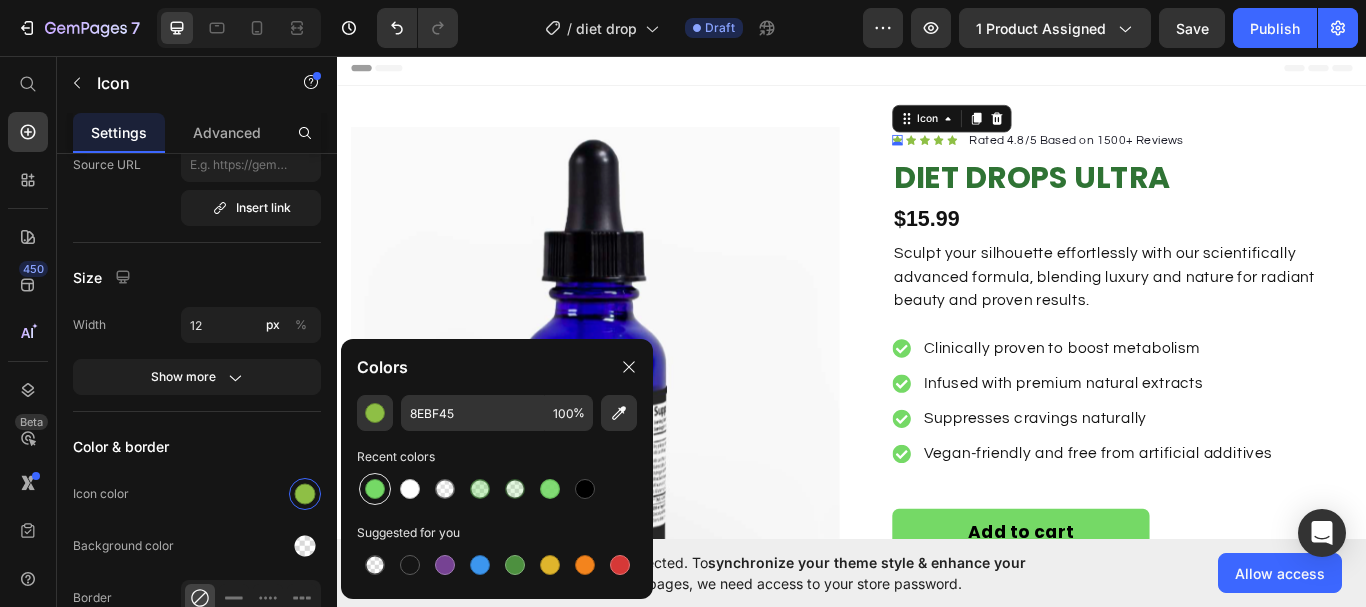 click at bounding box center (375, 489) 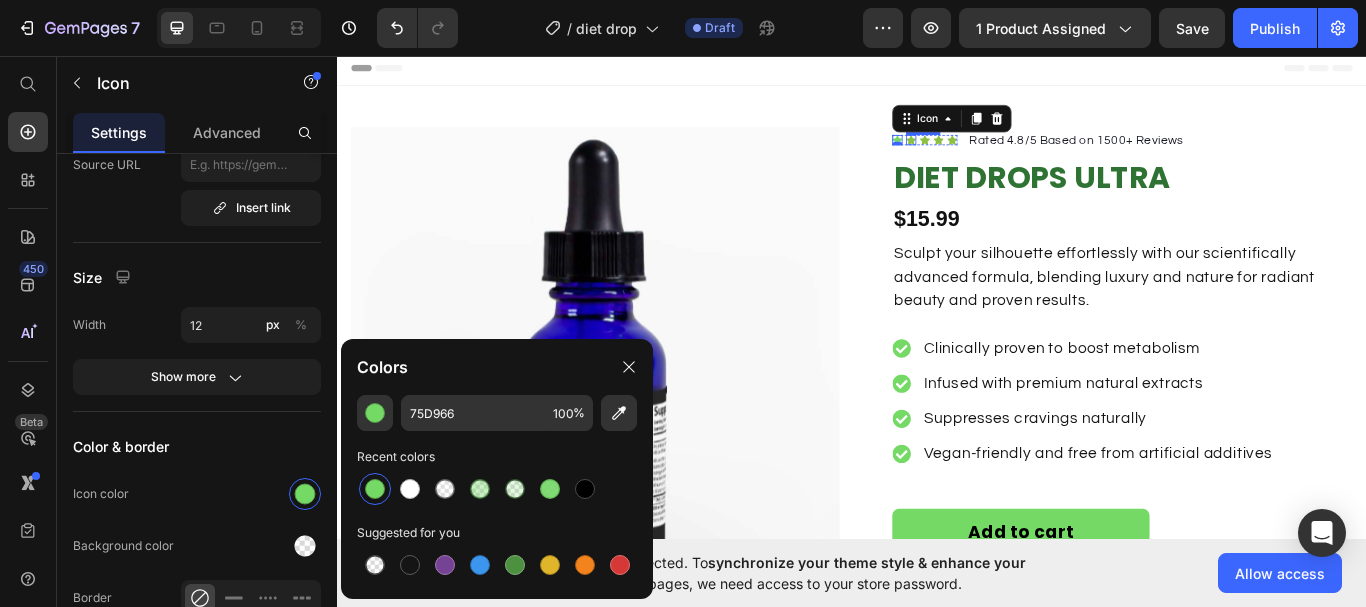 click 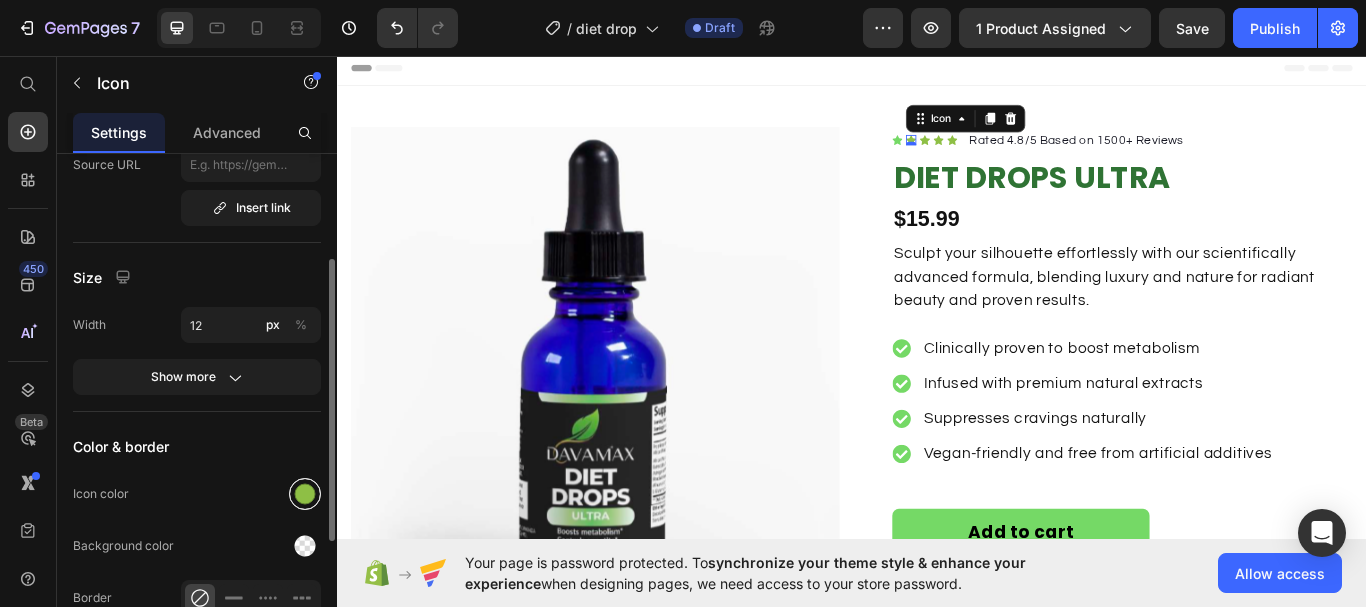 click at bounding box center (305, 494) 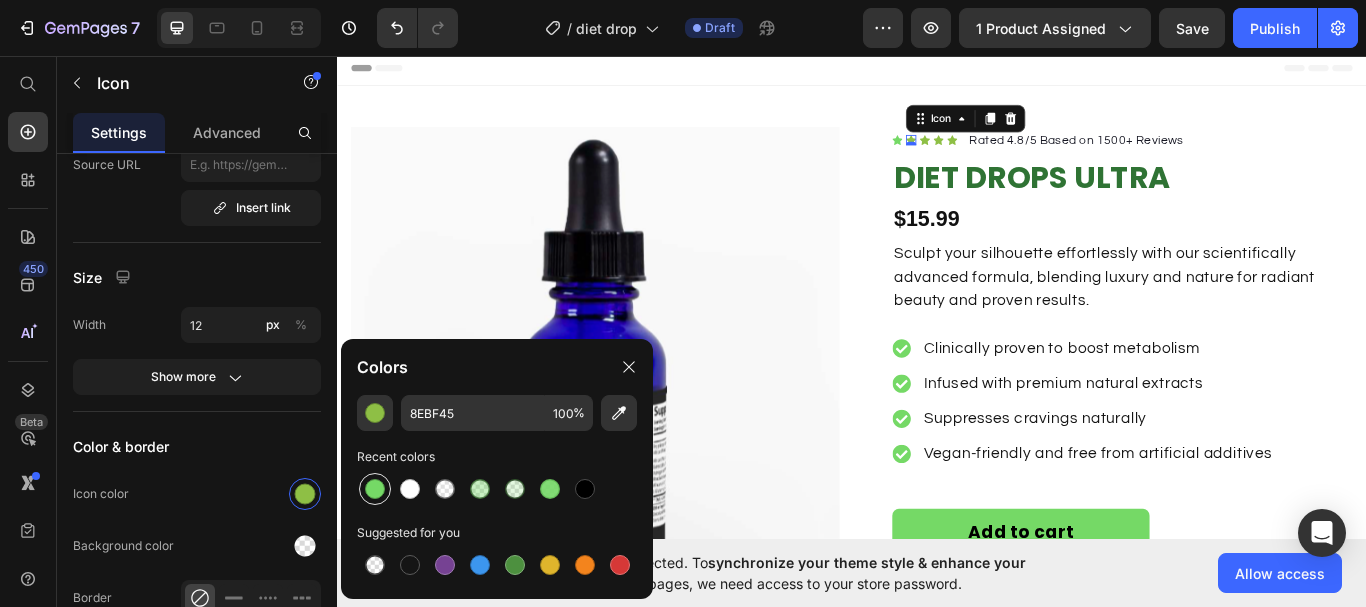 click at bounding box center [375, 489] 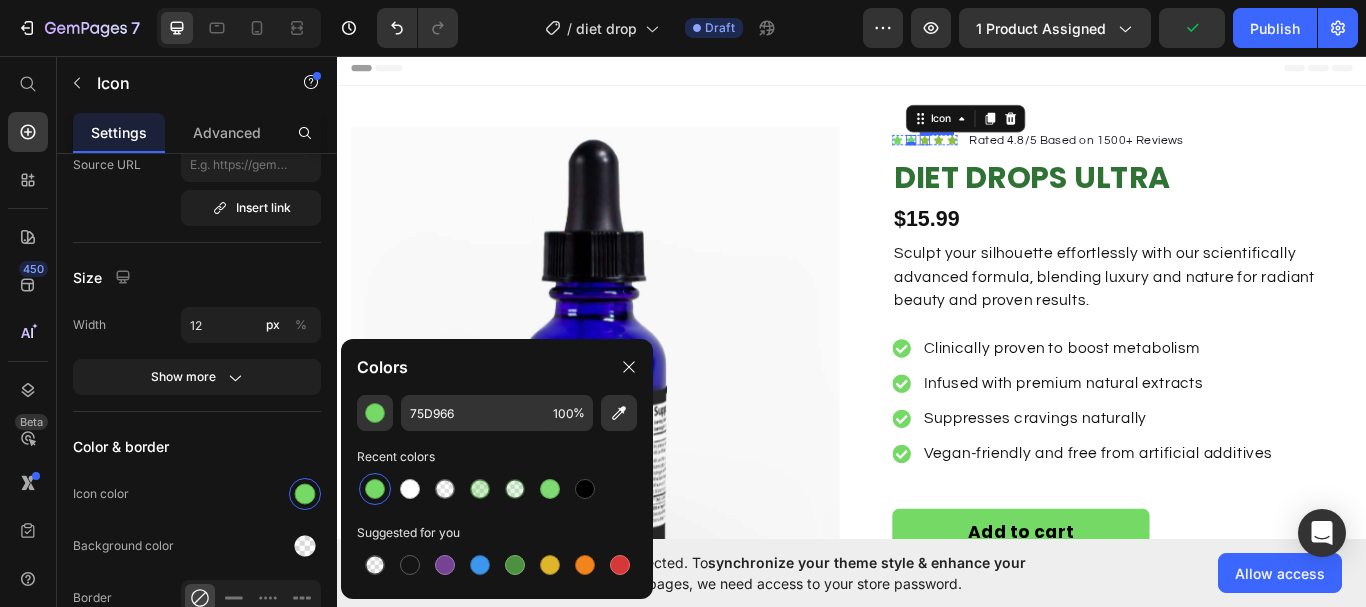 click 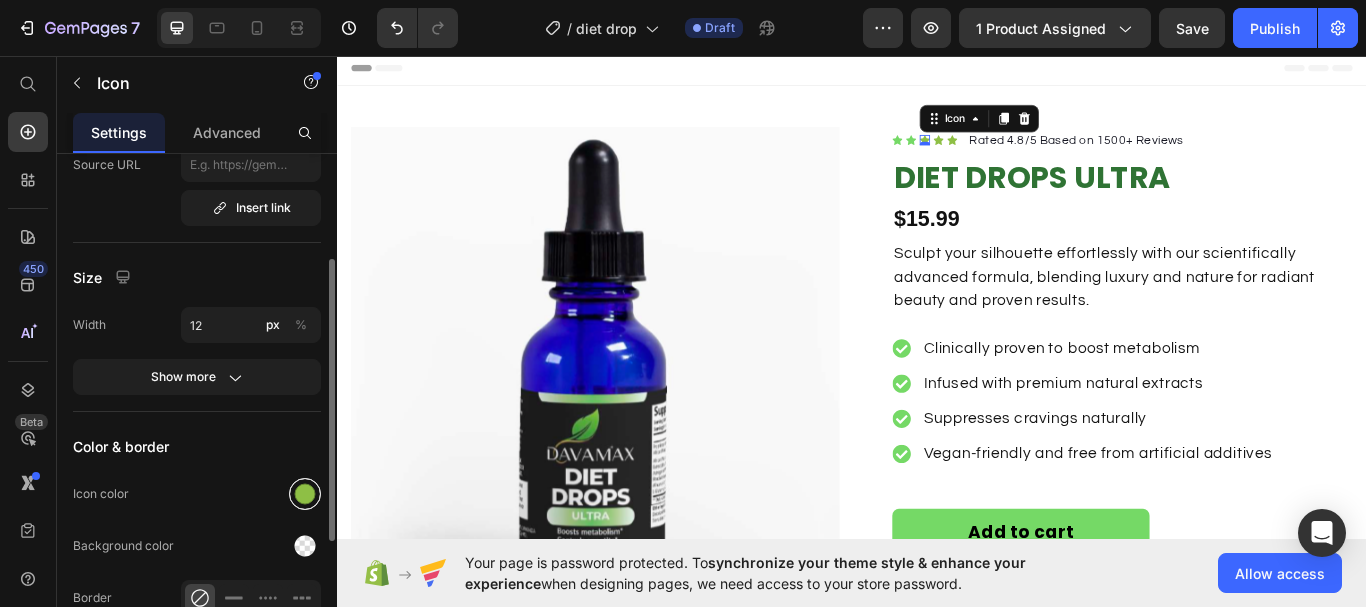click at bounding box center [305, 494] 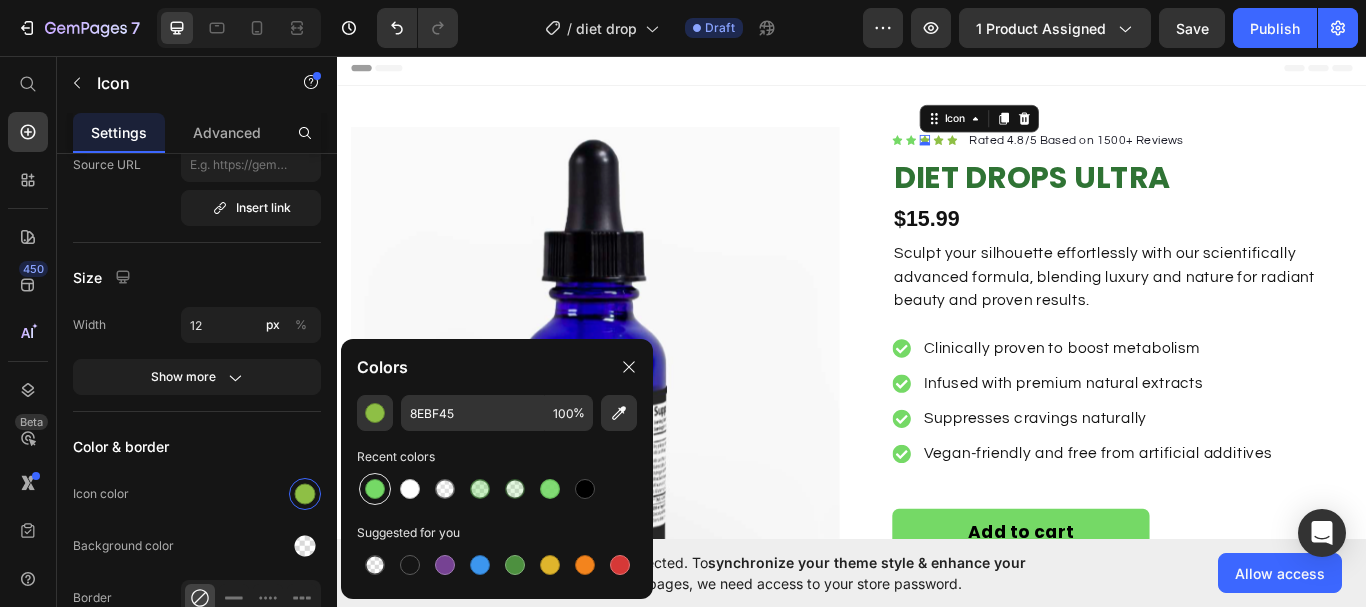 click at bounding box center (375, 489) 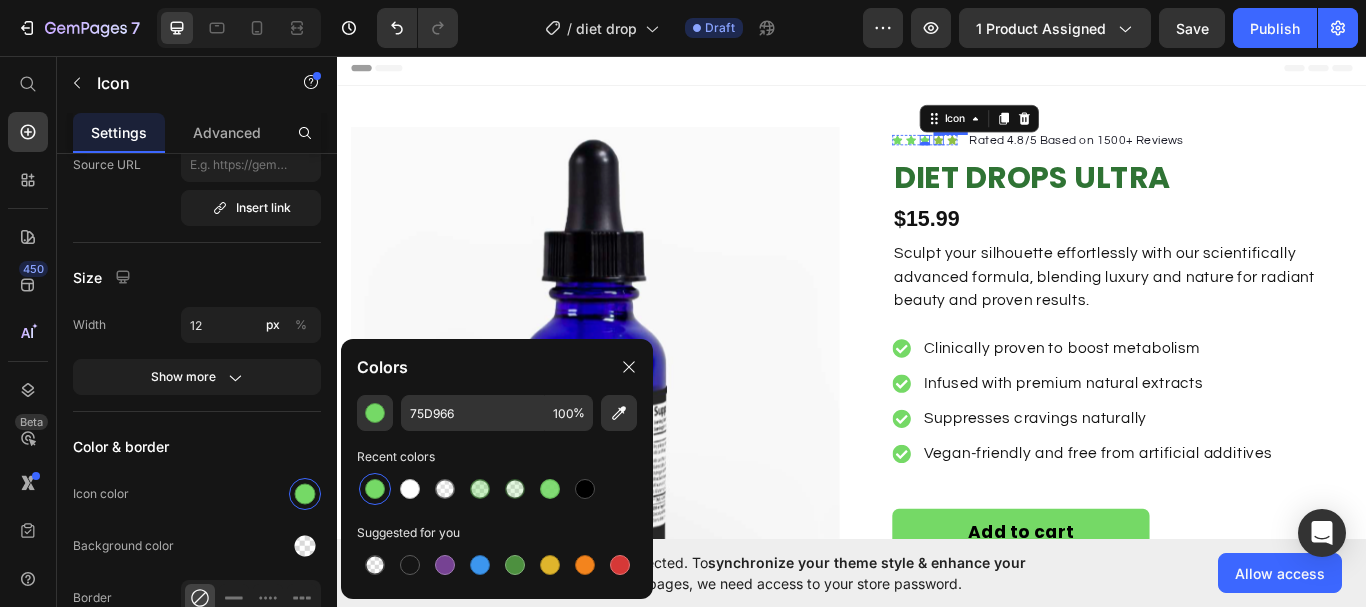 click 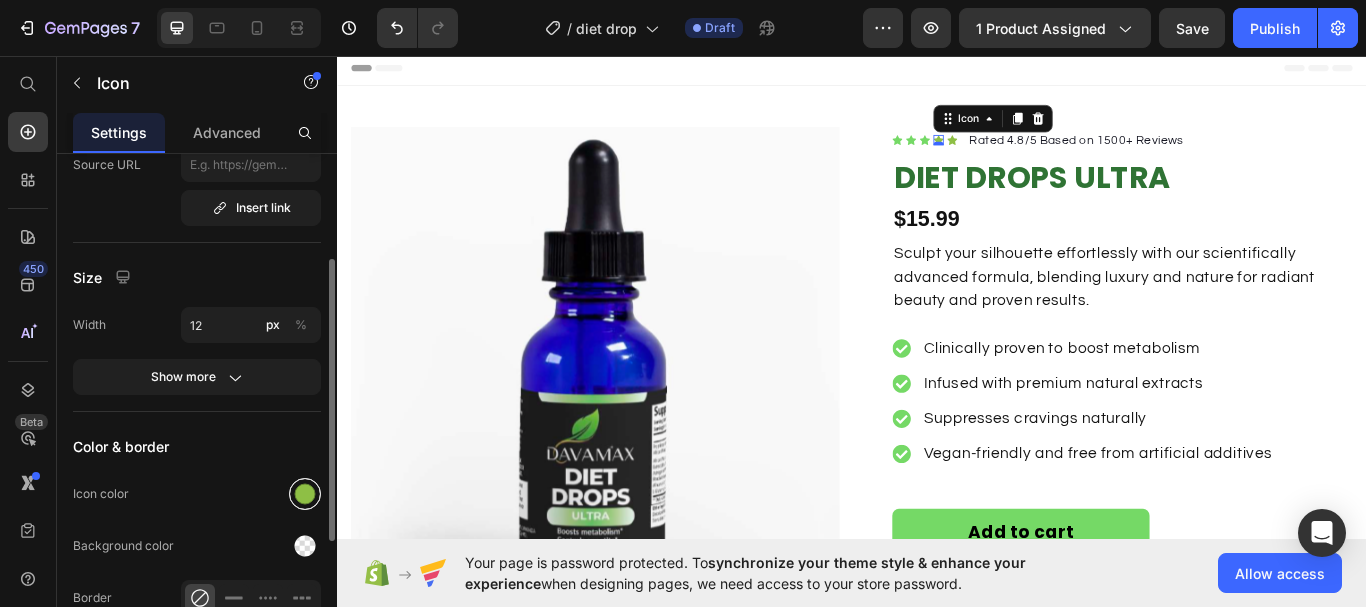 click at bounding box center [305, 494] 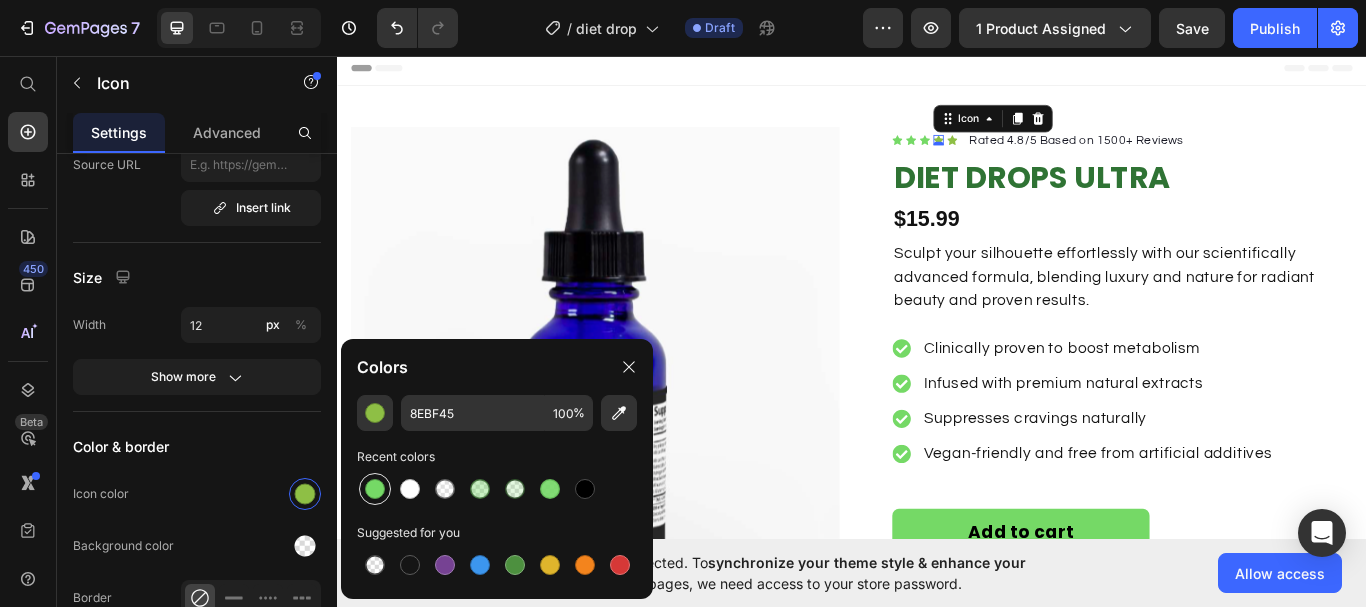click at bounding box center (375, 489) 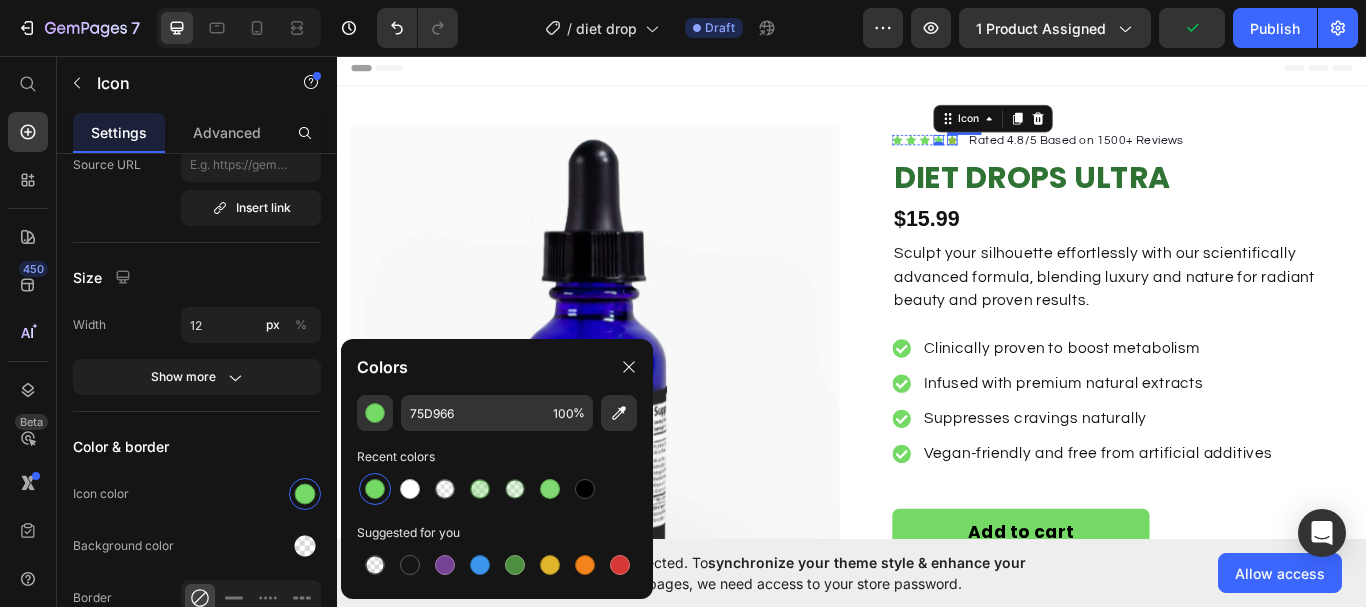 click 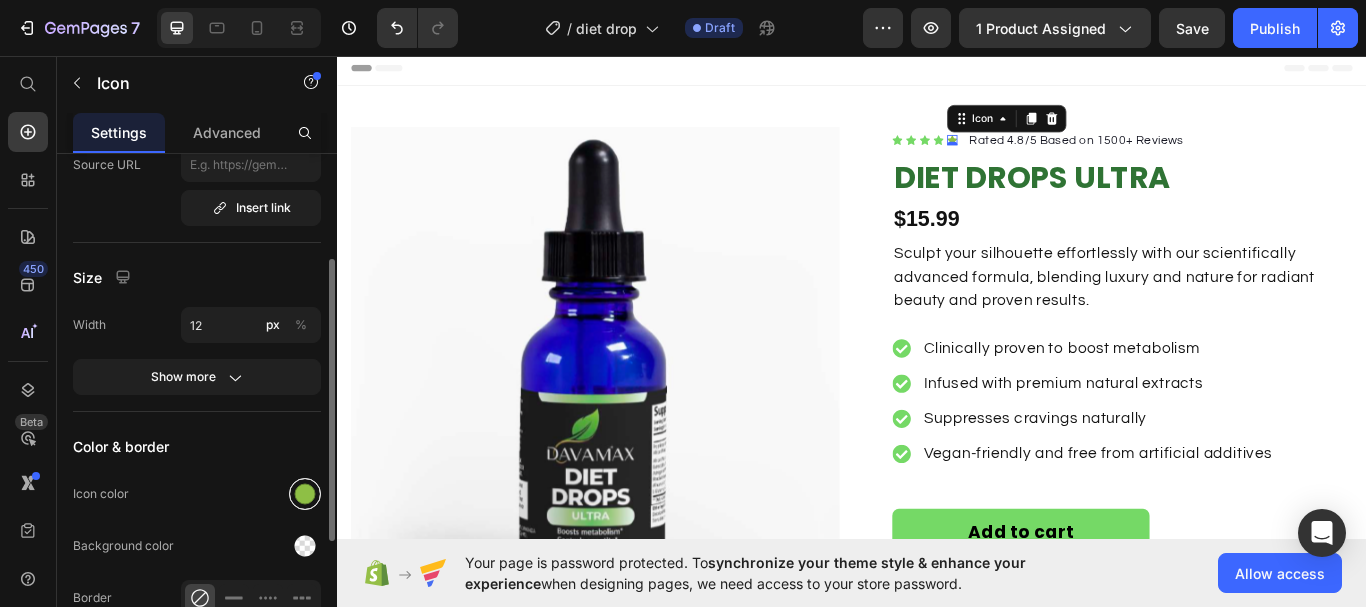 click at bounding box center [305, 494] 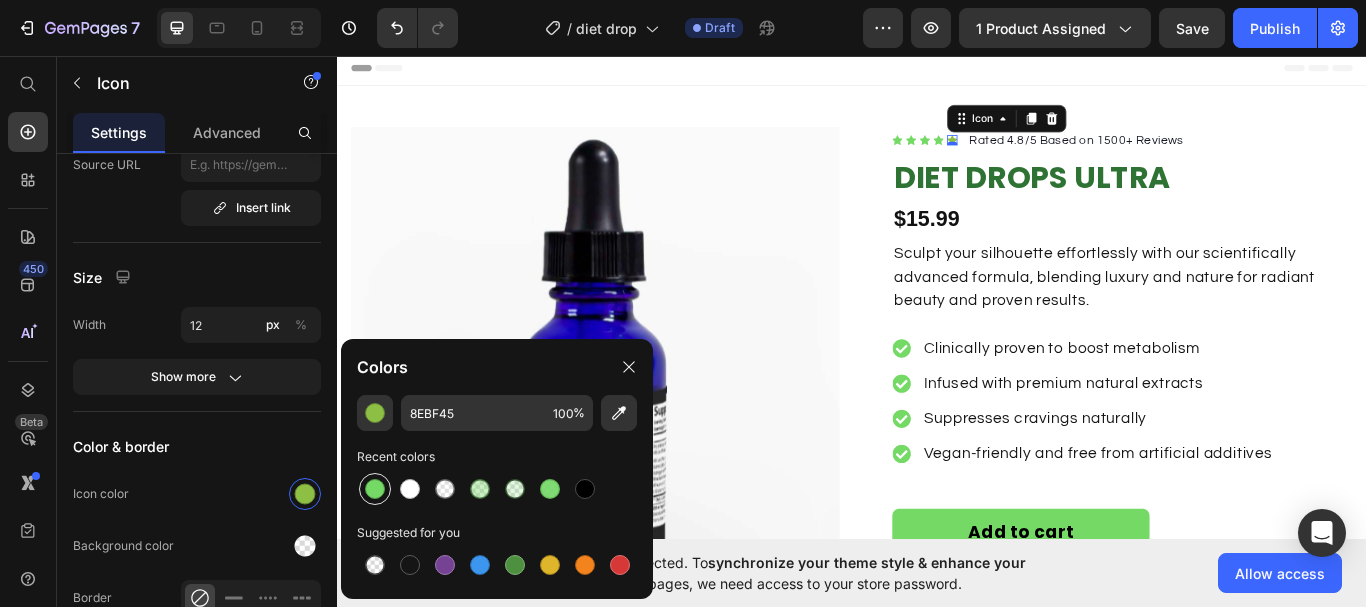 click at bounding box center (375, 489) 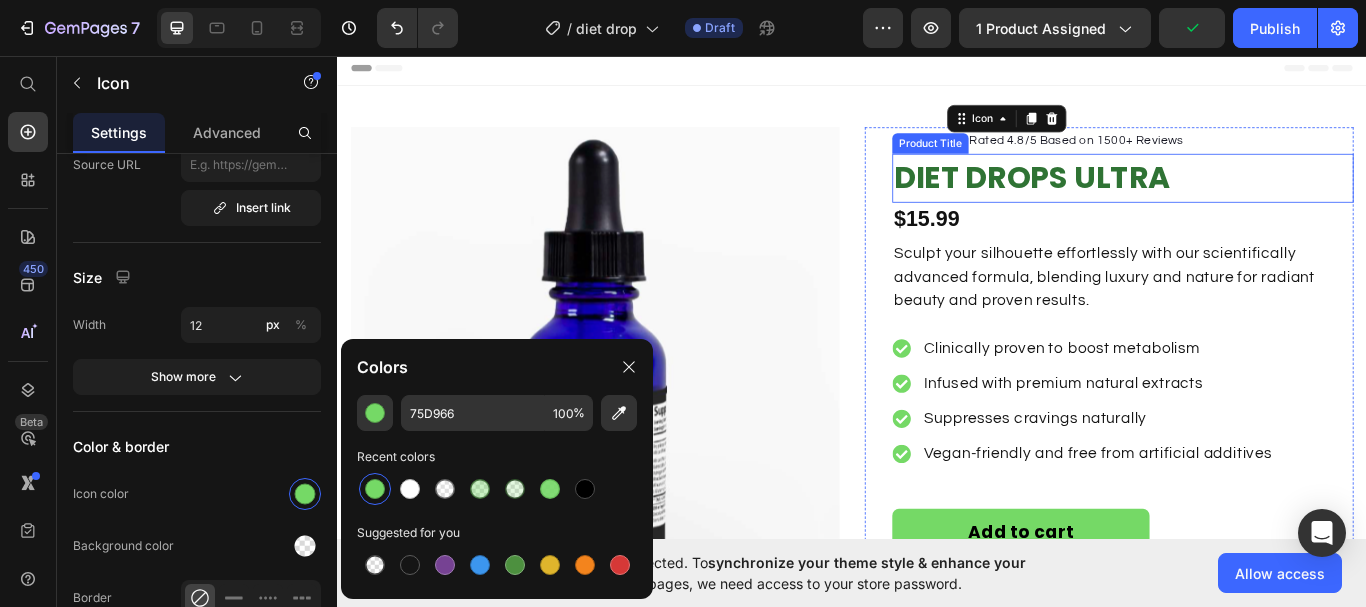 click on "DIET DROPS ULTRA" at bounding box center [1253, 199] 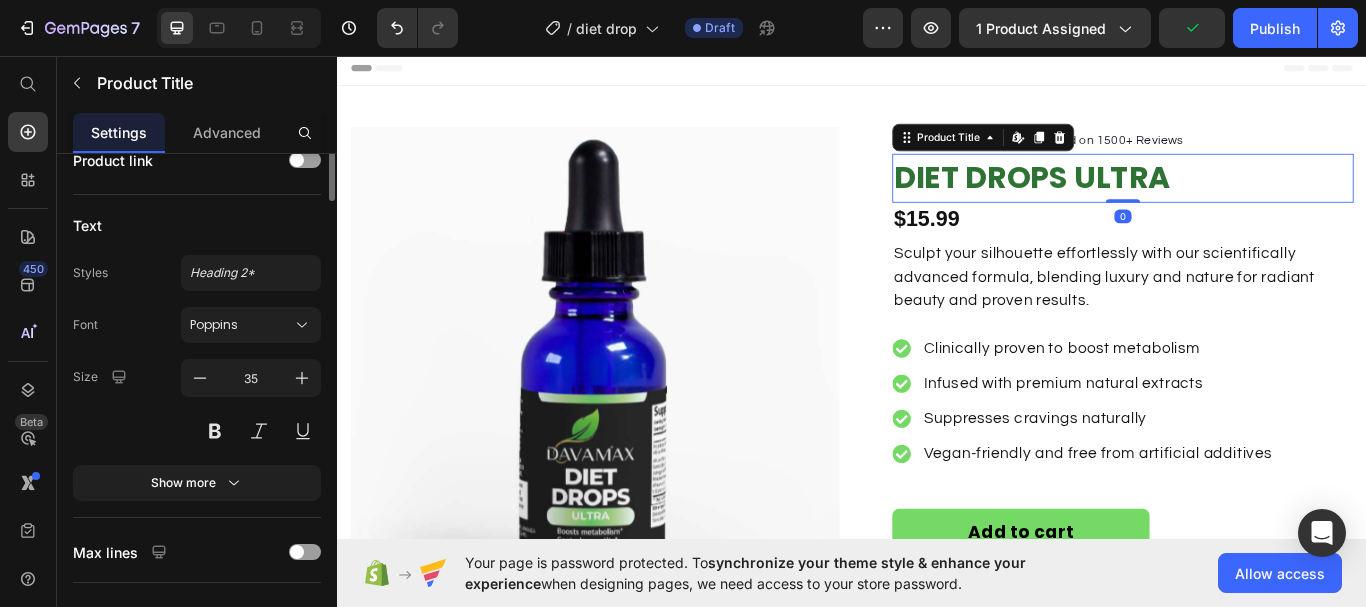 scroll, scrollTop: 0, scrollLeft: 0, axis: both 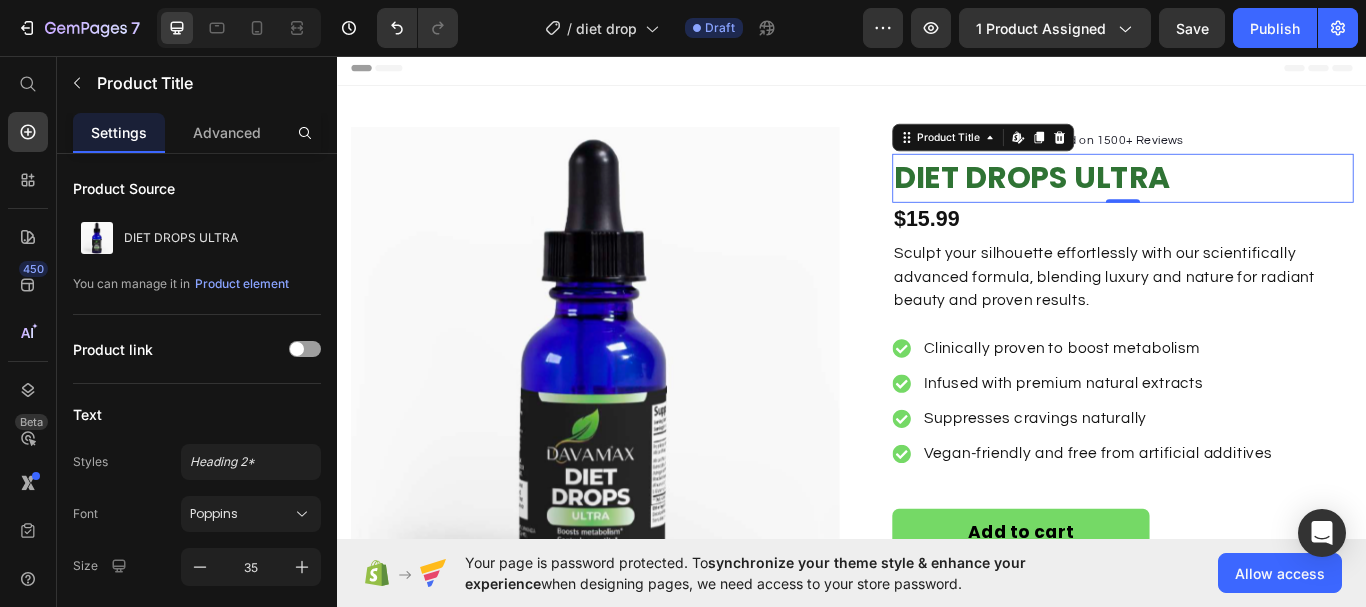 click on "DIET DROPS ULTRA" at bounding box center [1253, 199] 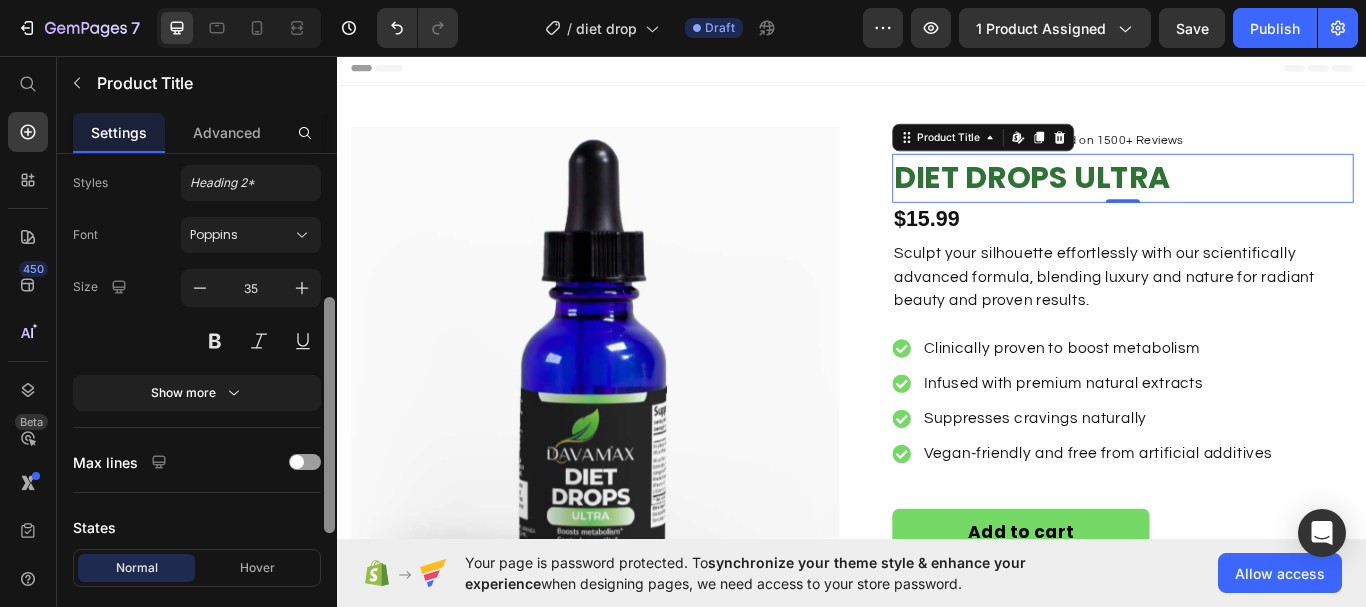 scroll, scrollTop: 288, scrollLeft: 0, axis: vertical 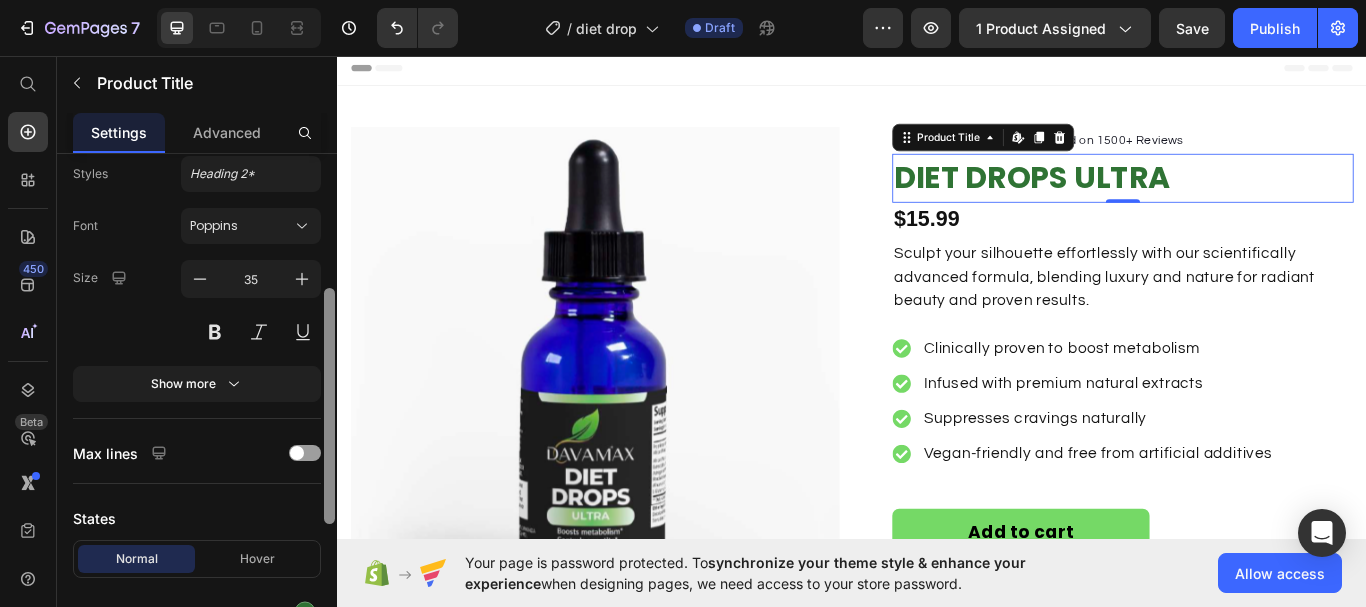 drag, startPoint x: 327, startPoint y: 387, endPoint x: 318, endPoint y: 521, distance: 134.3019 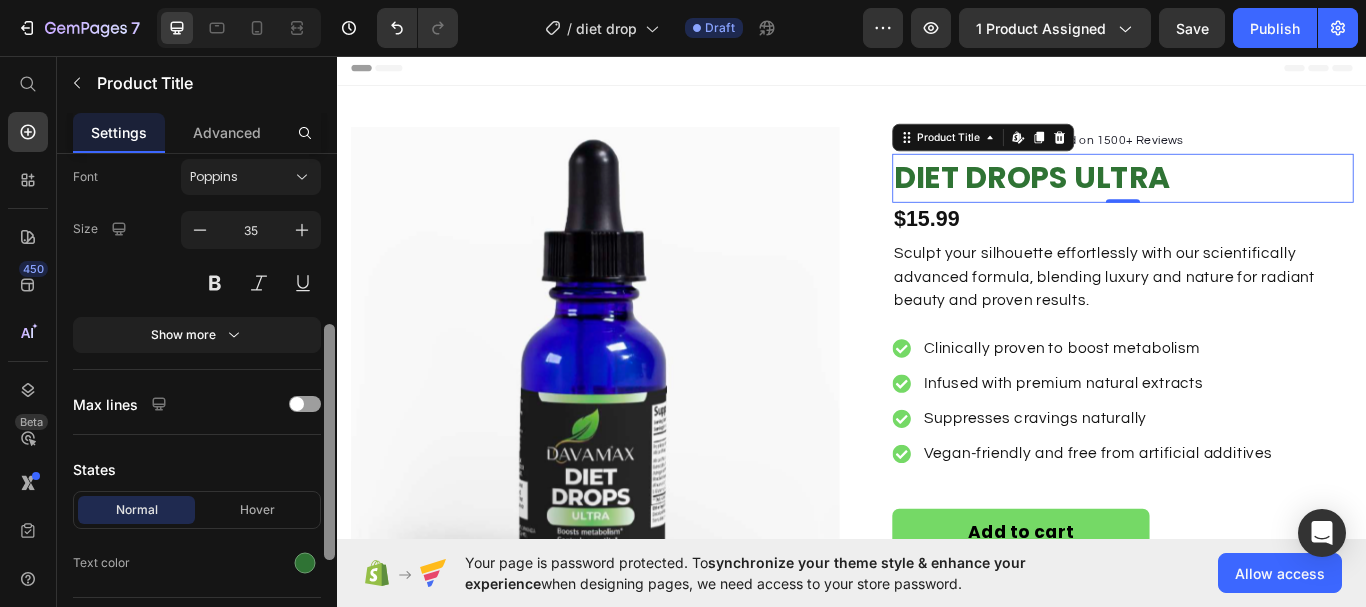 scroll, scrollTop: 348, scrollLeft: 0, axis: vertical 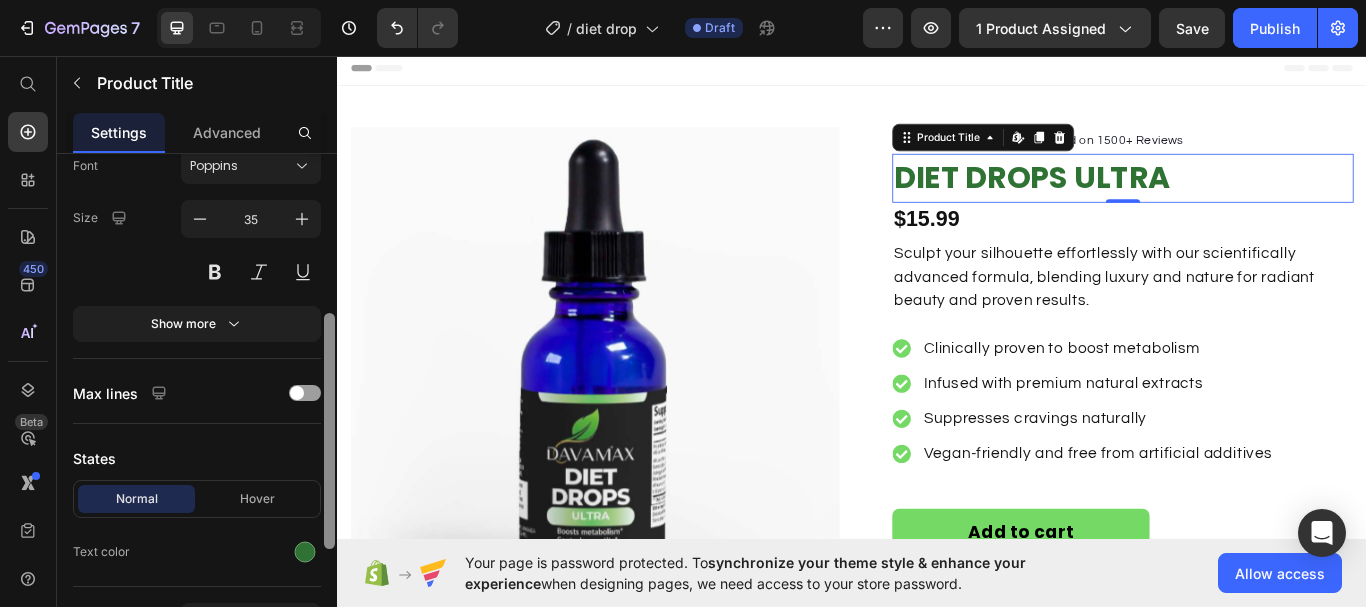 drag, startPoint x: 331, startPoint y: 490, endPoint x: 330, endPoint y: 518, distance: 28.01785 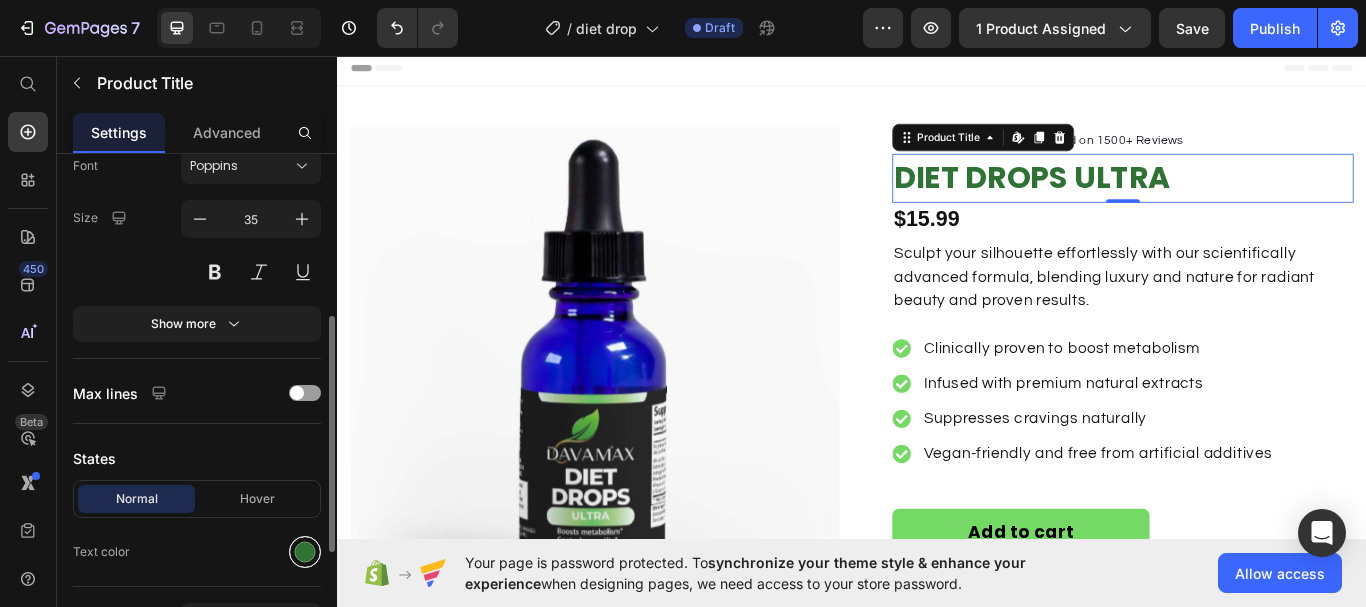 click at bounding box center [305, 552] 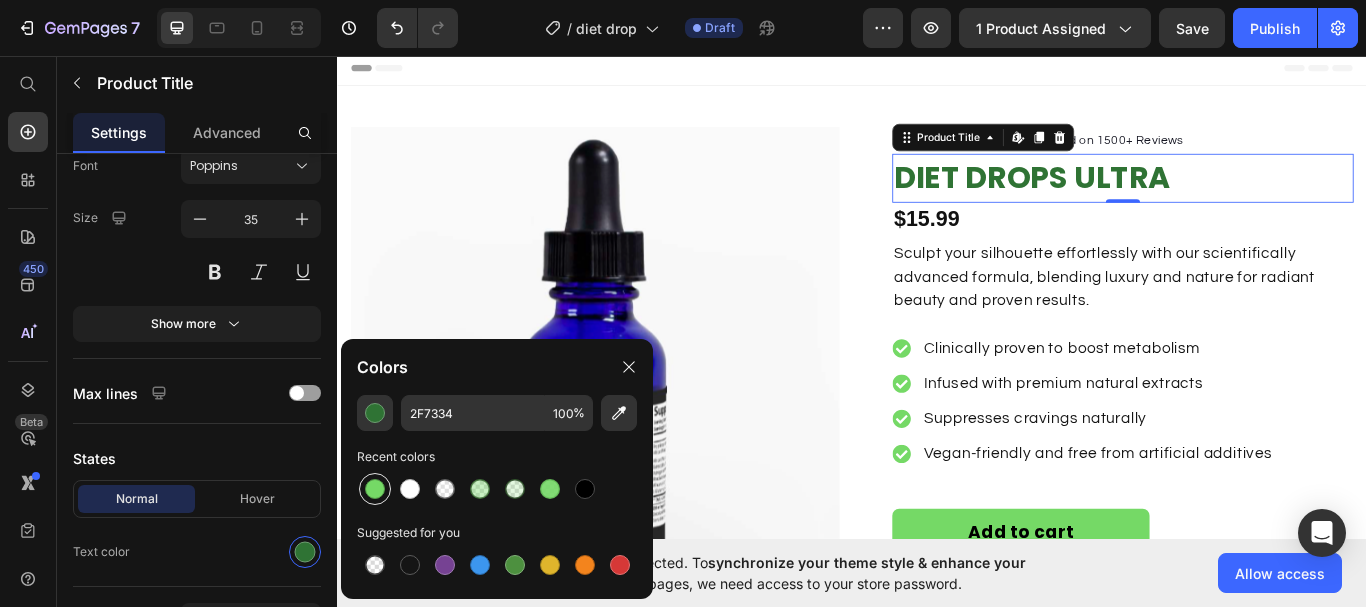 click at bounding box center [375, 489] 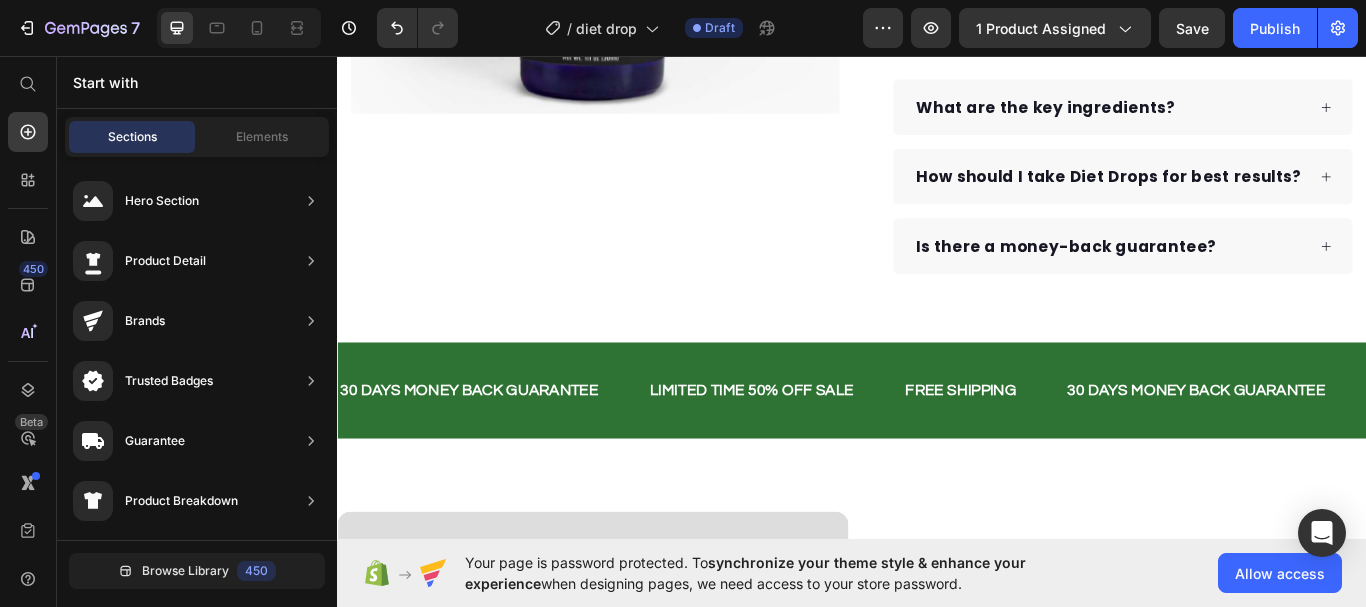 scroll, scrollTop: 600, scrollLeft: 0, axis: vertical 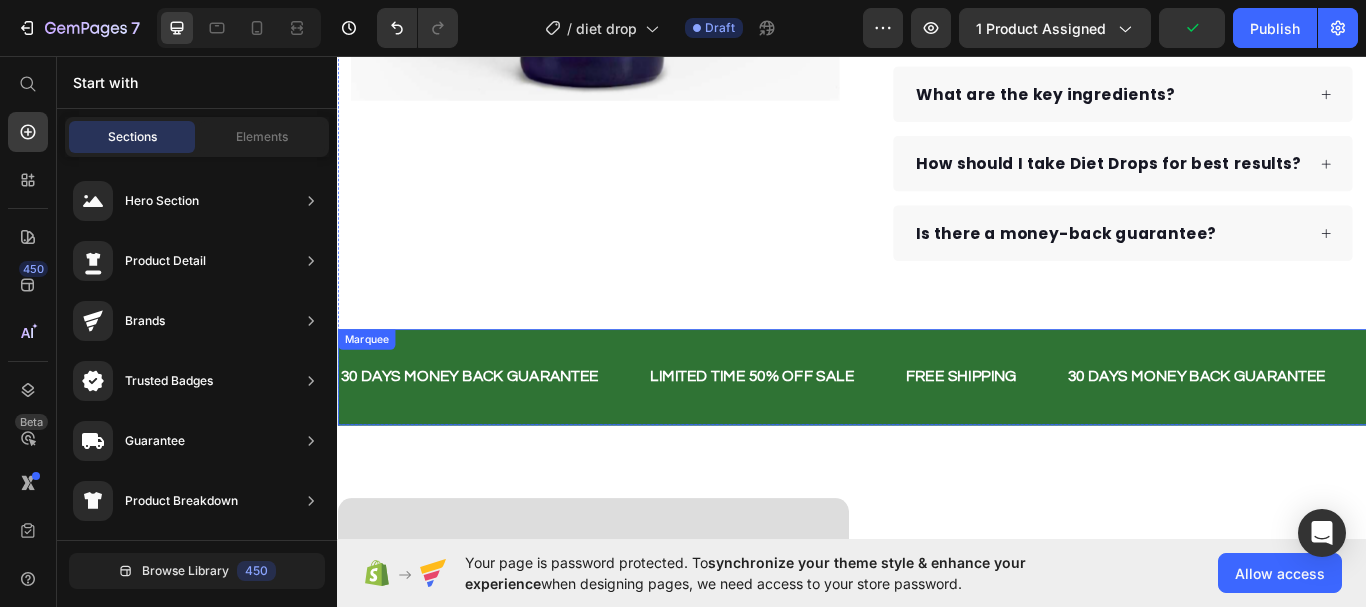 click on "30 DAYS MONEY BACK GUARANTEE Text LIMITED TIME 50% OFF SALE Text FREE SHIPPING Text 30 DAYS MONEY BACK GUARANTEE Text LIMITED TIME 50% OFF SALE Text FREE SHIPPING Text 30 DAYS MONEY BACK GUARANTEE Text LIMITED TIME 50% OFF SALE Text FREE SHIPPING Text 30 DAYS MONEY BACK GUARANTEE Text LIMITED TIME 50% OFF SALE Text FREE SHIPPING Text 30 DAYS MONEY BACK GUARANTEE Text LIMITED TIME 50% OFF SALE Text FREE SHIPPING Text 30 DAYS MONEY BACK GUARANTEE Text LIMITED TIME 50% OFF SALE Text FREE SHIPPING Text Marquee" at bounding box center [937, 432] 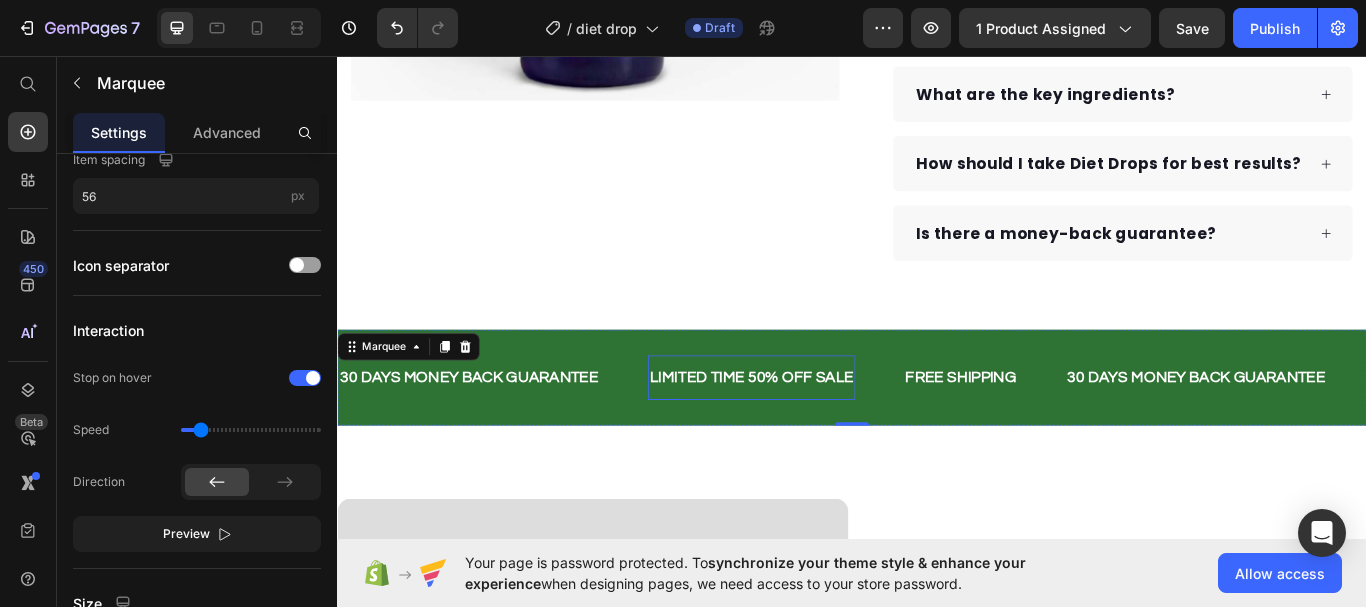 scroll, scrollTop: 0, scrollLeft: 0, axis: both 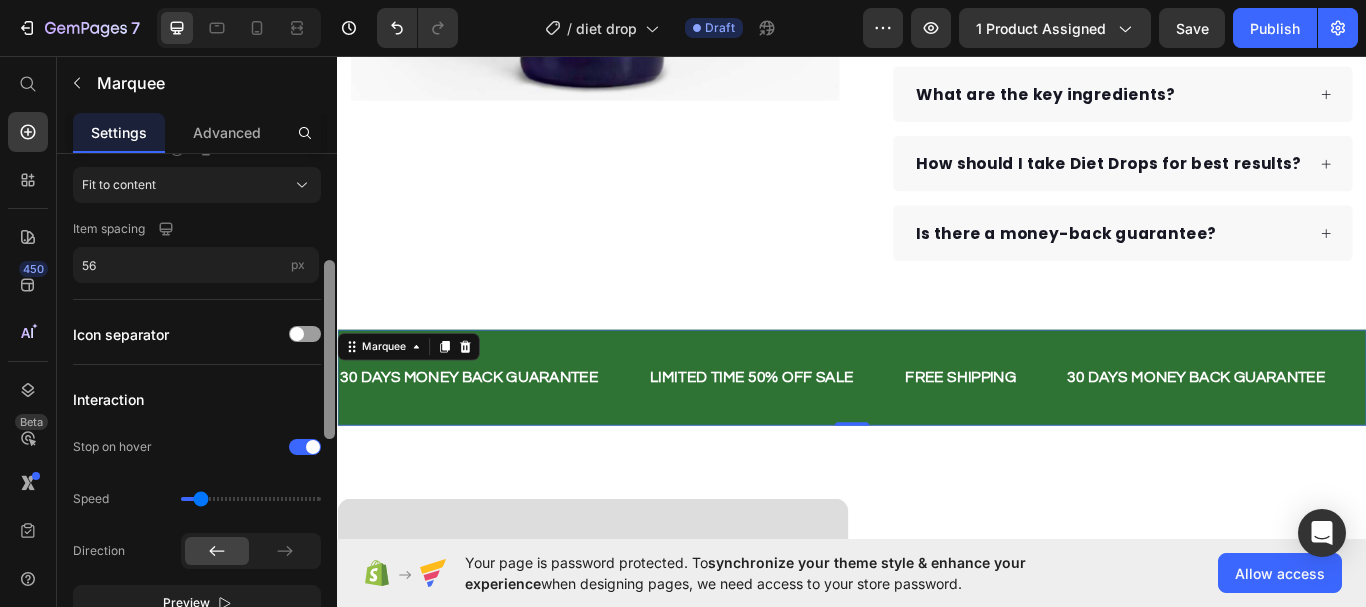 drag, startPoint x: 329, startPoint y: 313, endPoint x: 323, endPoint y: 413, distance: 100.17984 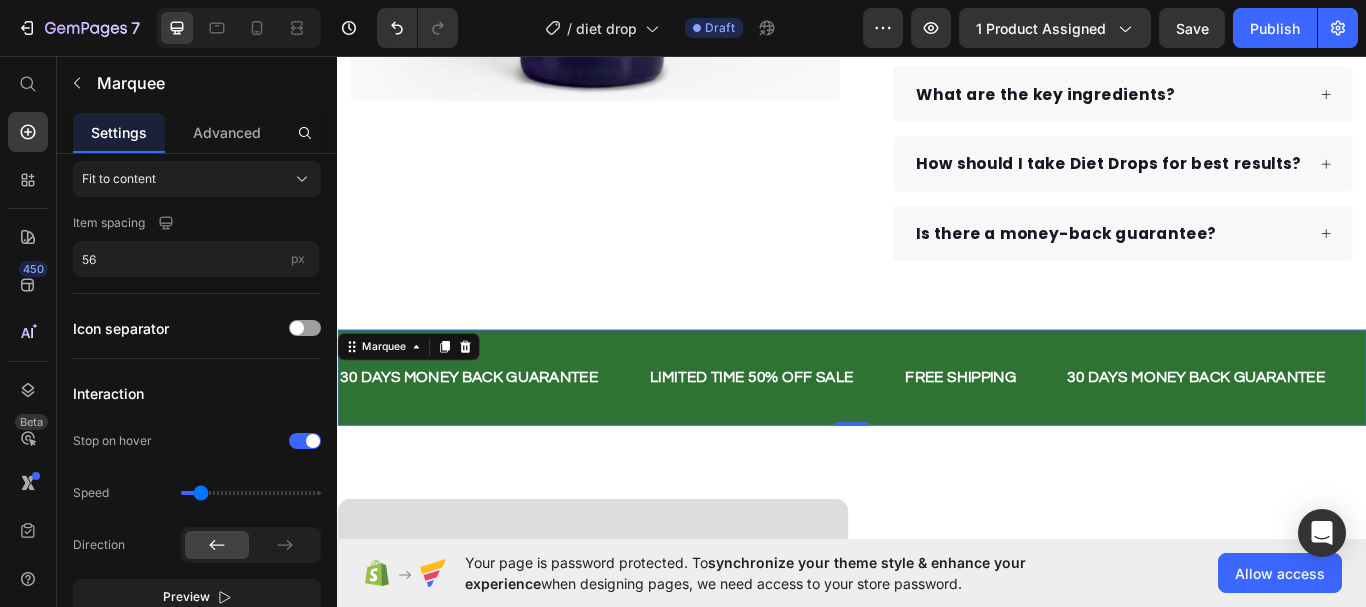 scroll, scrollTop: 795, scrollLeft: 0, axis: vertical 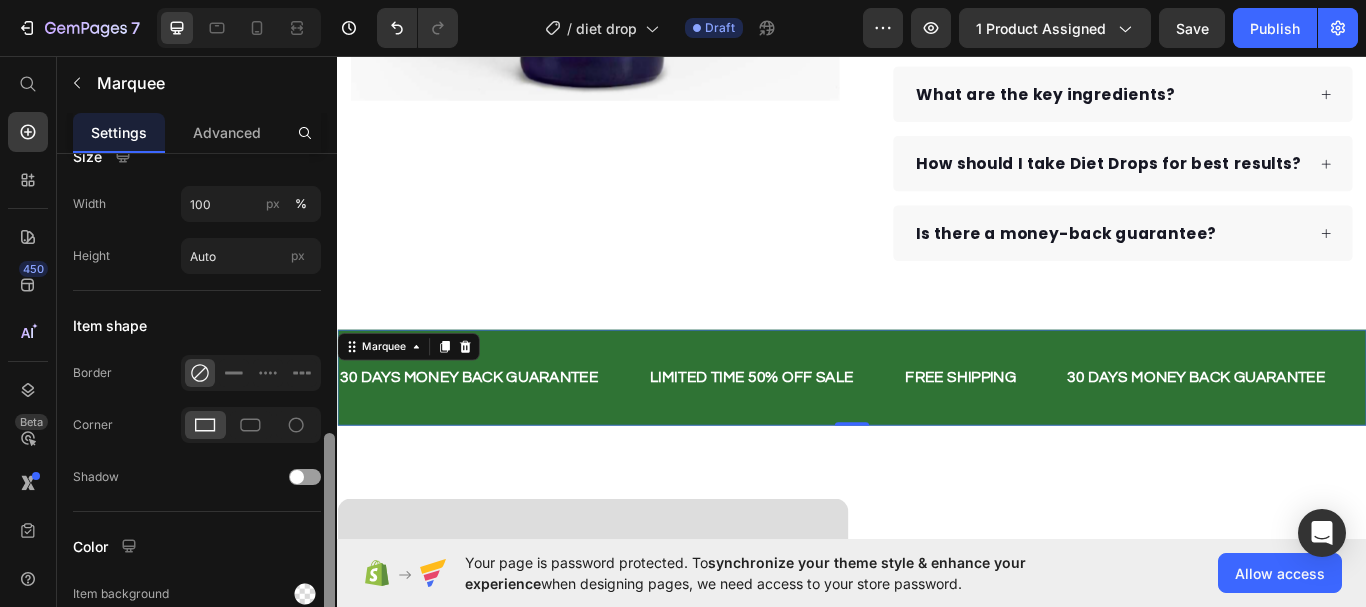 drag, startPoint x: 323, startPoint y: 413, endPoint x: 325, endPoint y: 455, distance: 42.047592 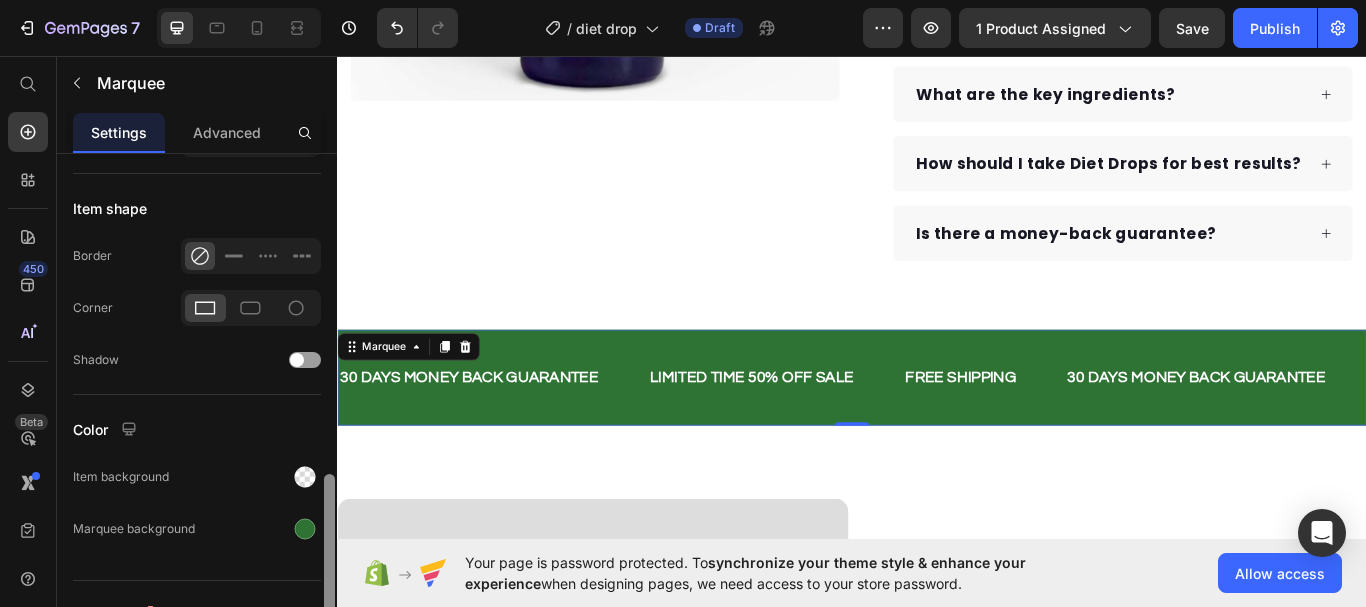 scroll, scrollTop: 918, scrollLeft: 0, axis: vertical 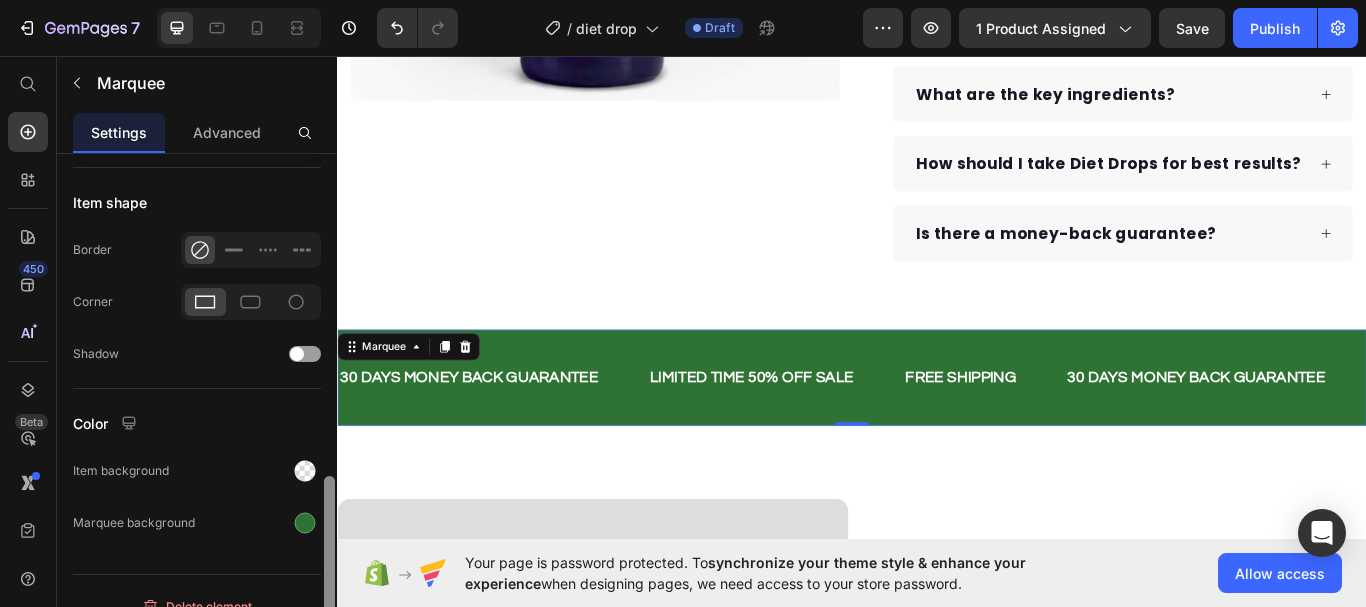 drag, startPoint x: 325, startPoint y: 456, endPoint x: 324, endPoint y: 499, distance: 43.011627 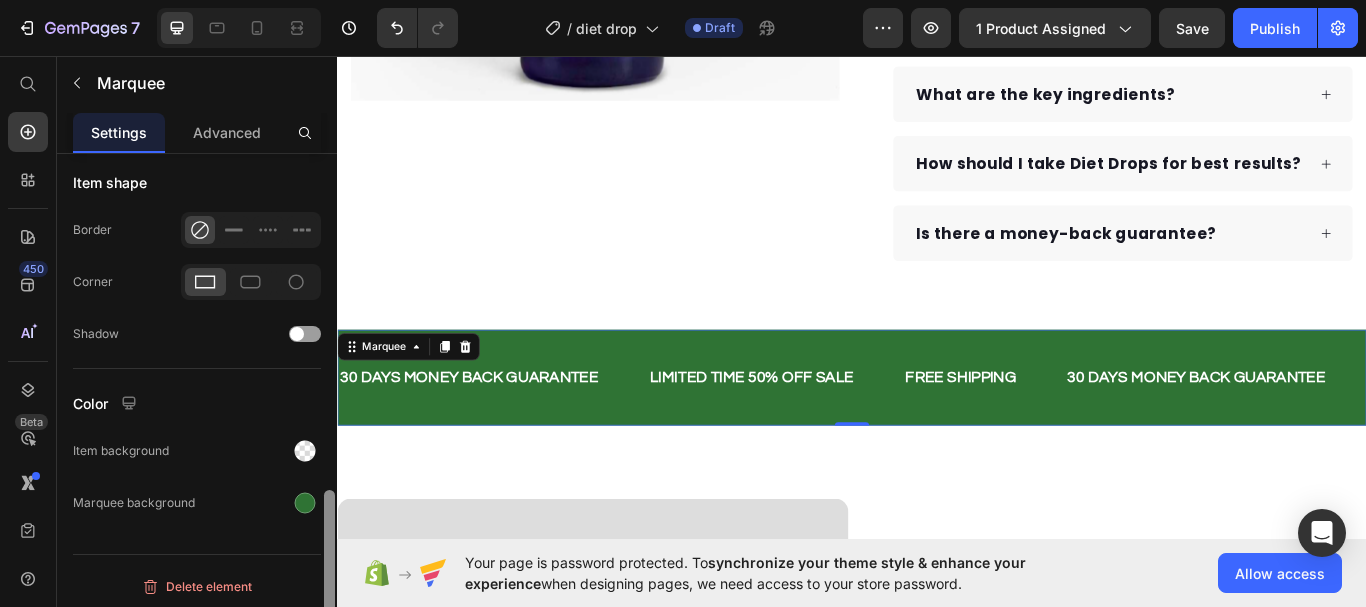 scroll, scrollTop: 943, scrollLeft: 0, axis: vertical 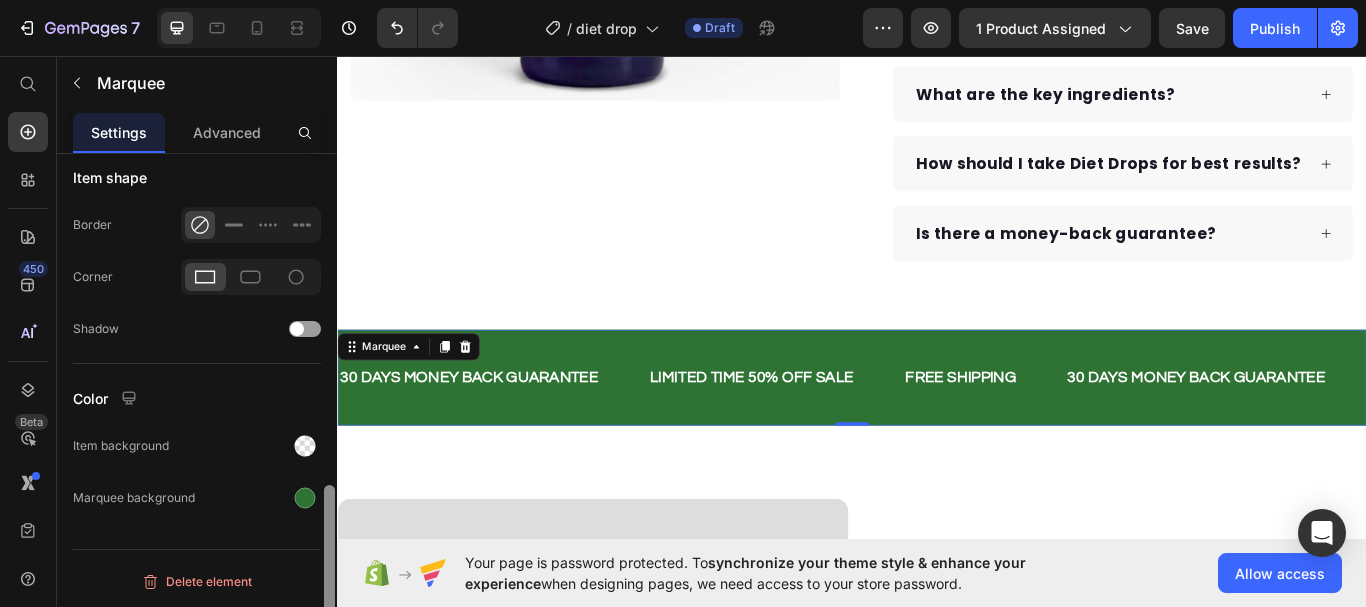 click at bounding box center [329, 574] 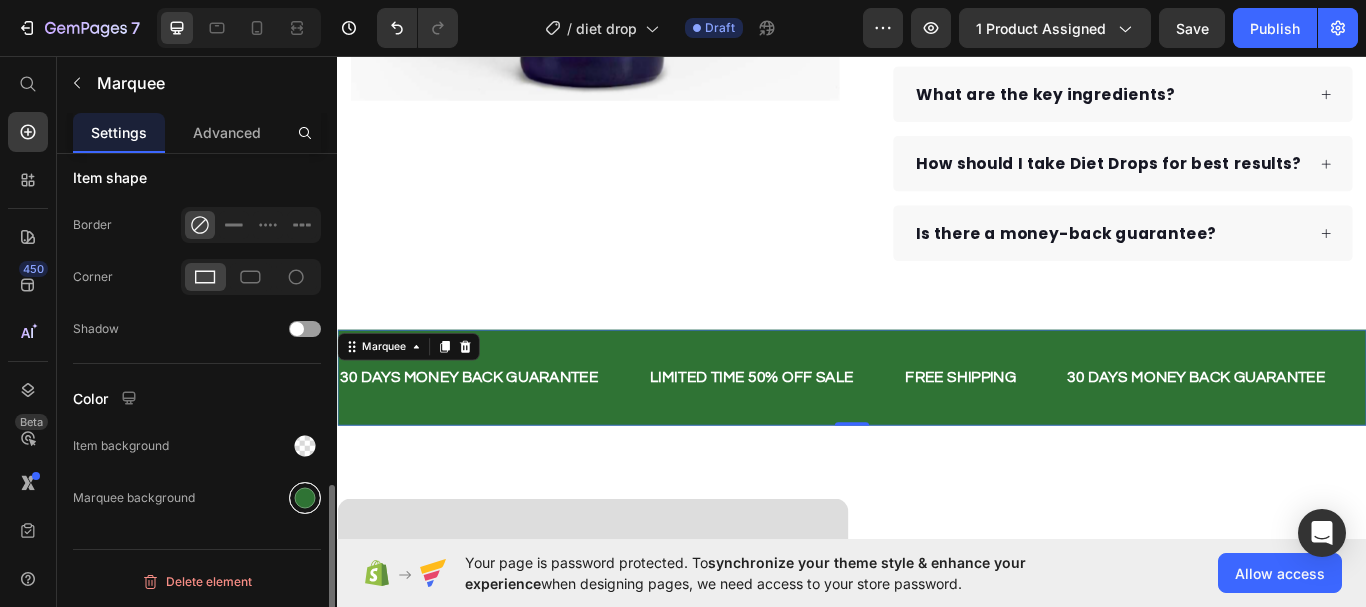 click at bounding box center [305, 498] 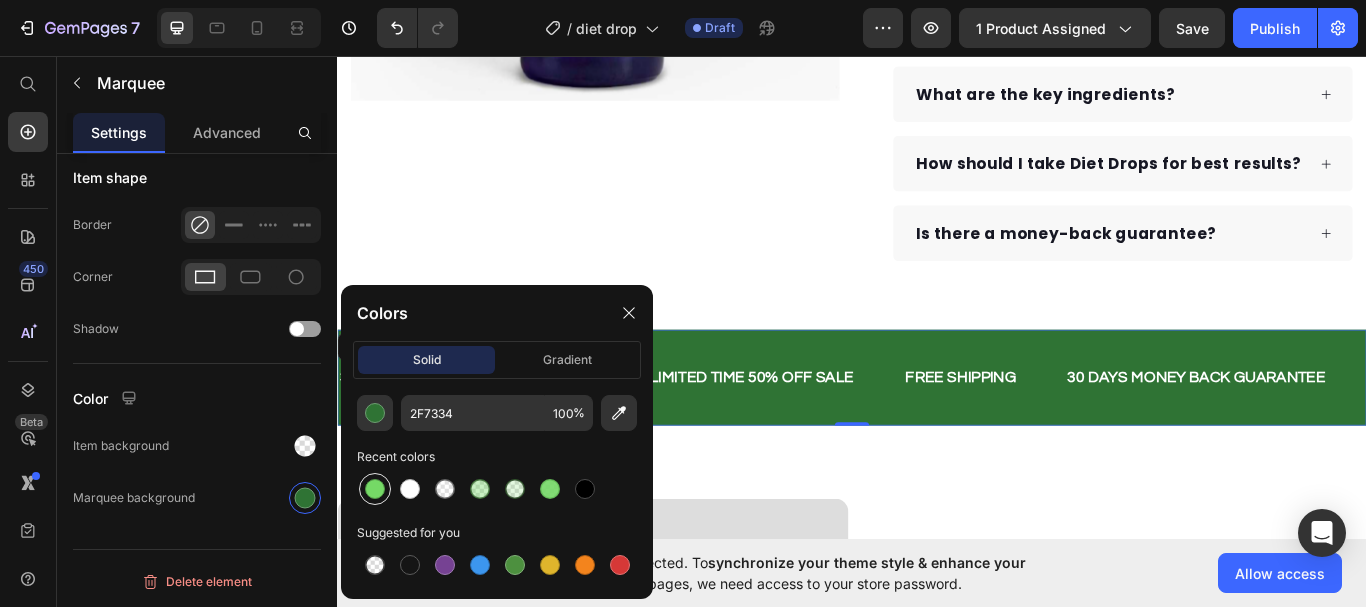 click at bounding box center [375, 489] 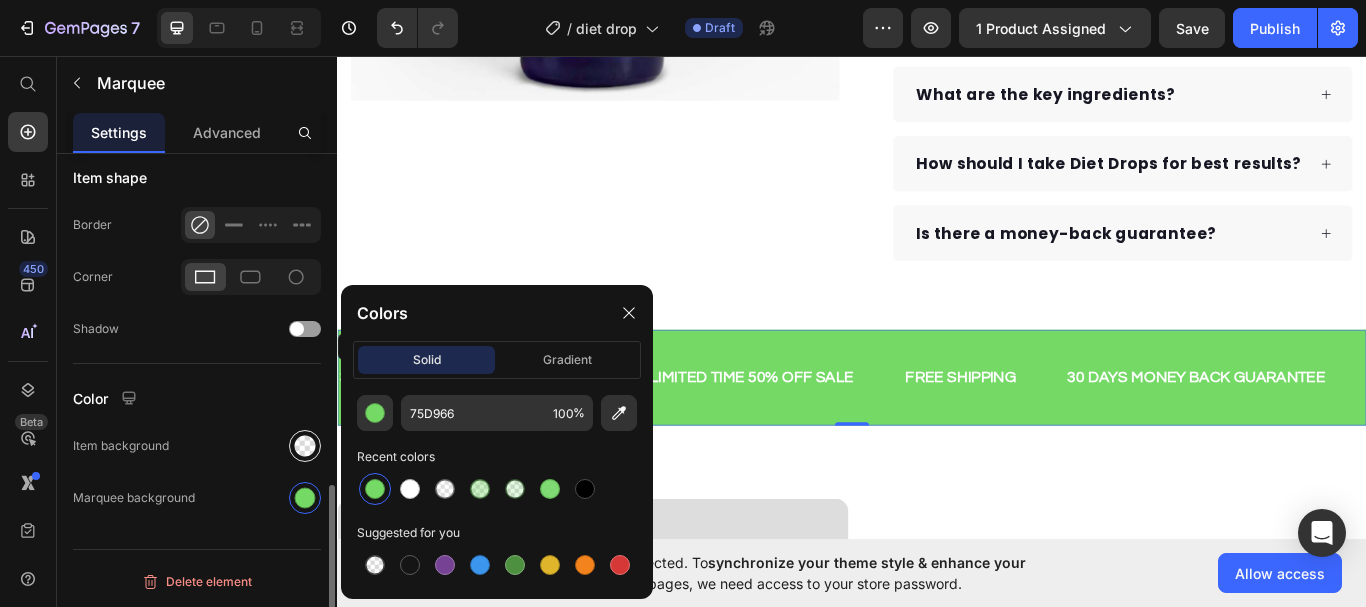 click at bounding box center [305, 446] 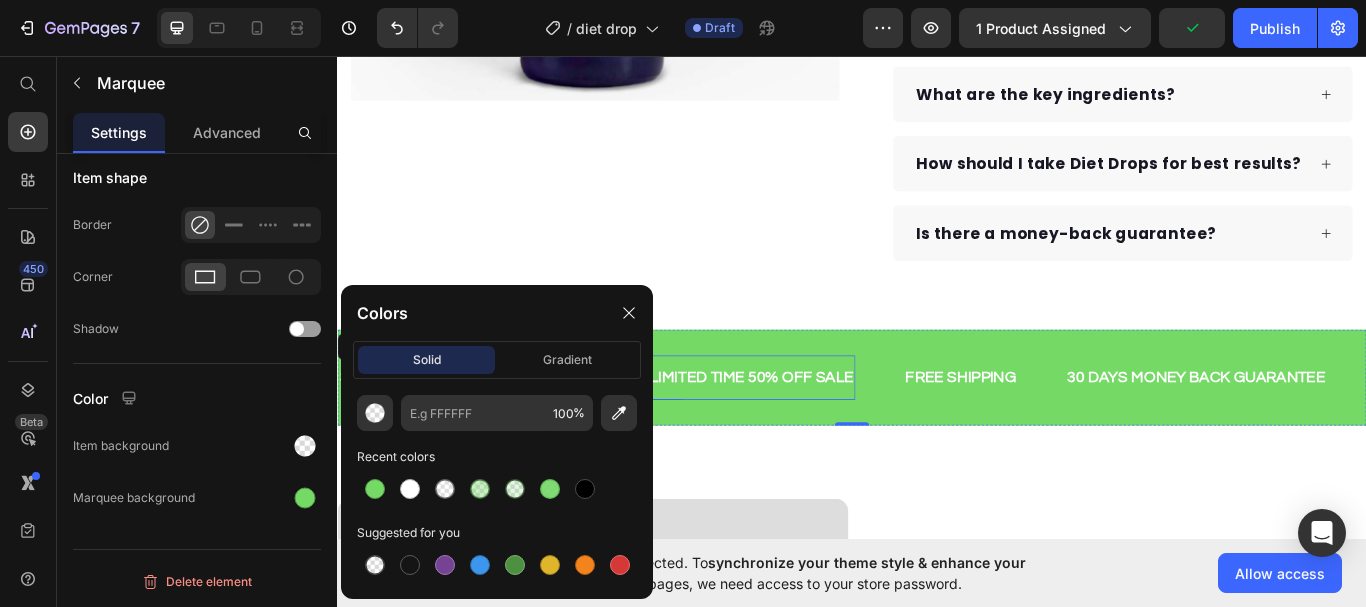 click on "LIMITED TIME 50% OFF SALE" at bounding box center [820, 432] 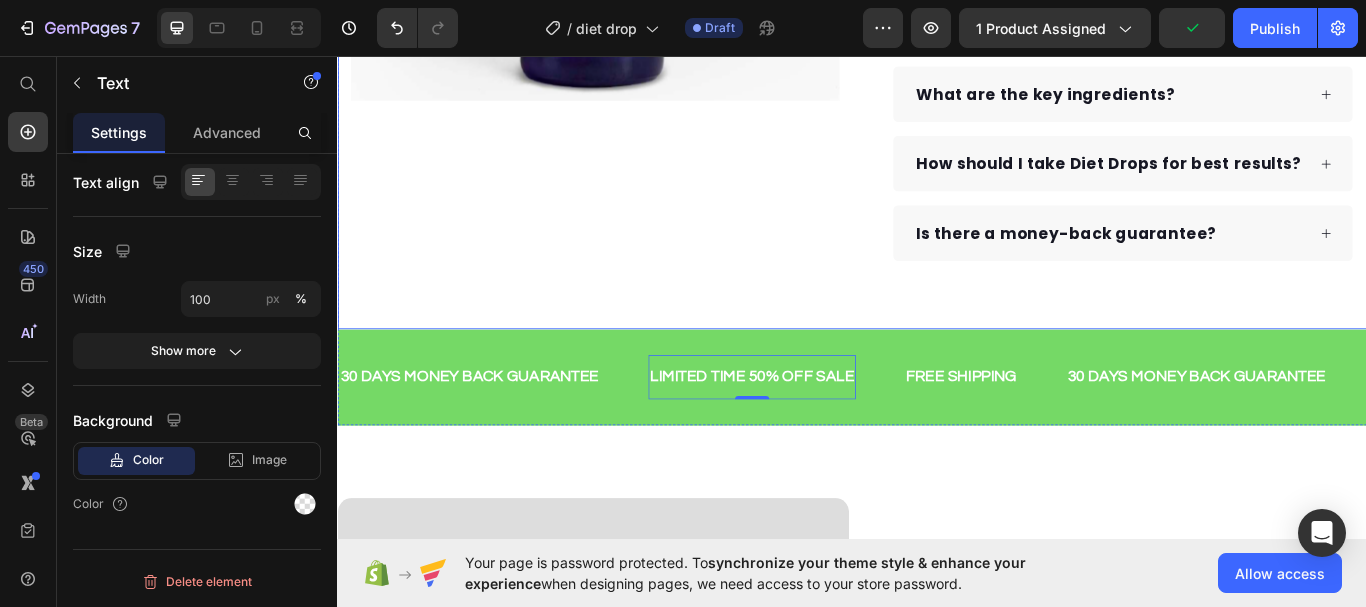 scroll, scrollTop: 0, scrollLeft: 0, axis: both 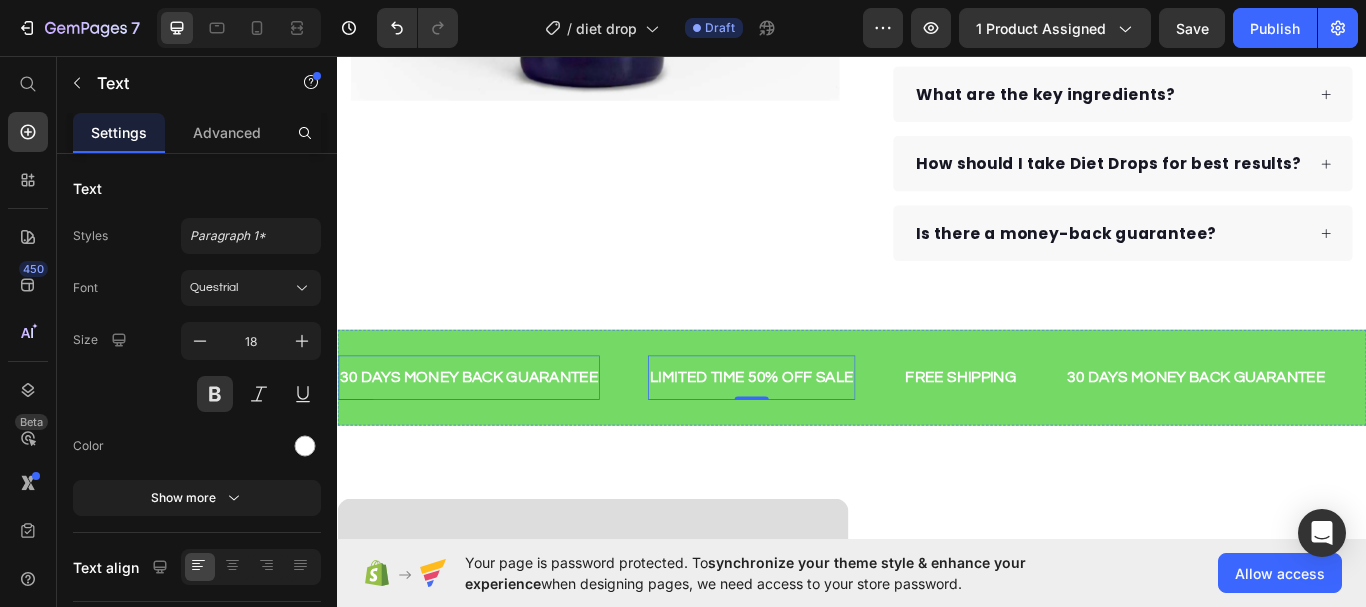 click on "30 DAYS MONEY BACK GUARANTEE" at bounding box center [490, 432] 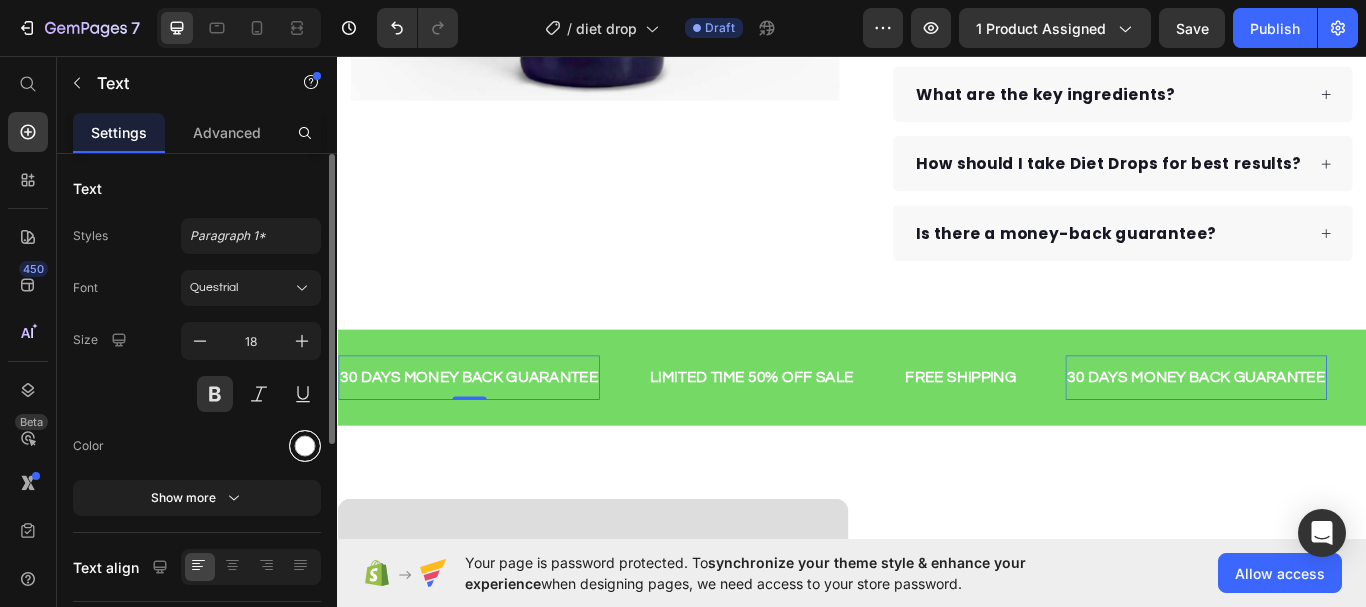 click at bounding box center (305, 446) 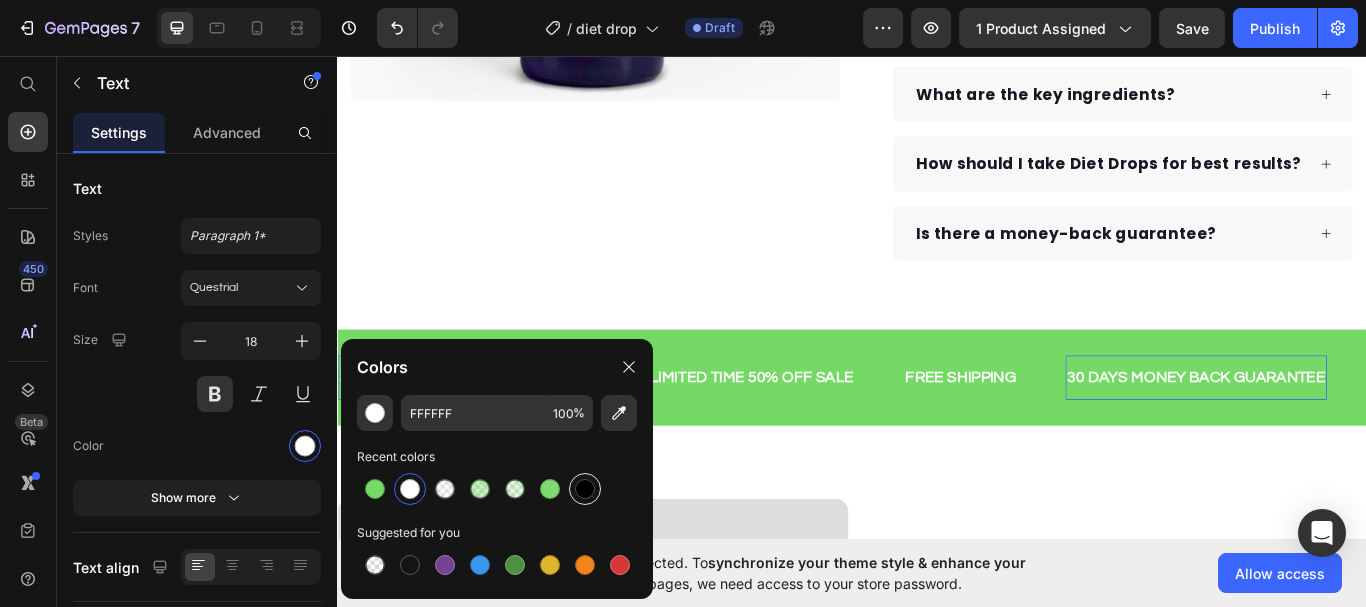 click at bounding box center (585, 489) 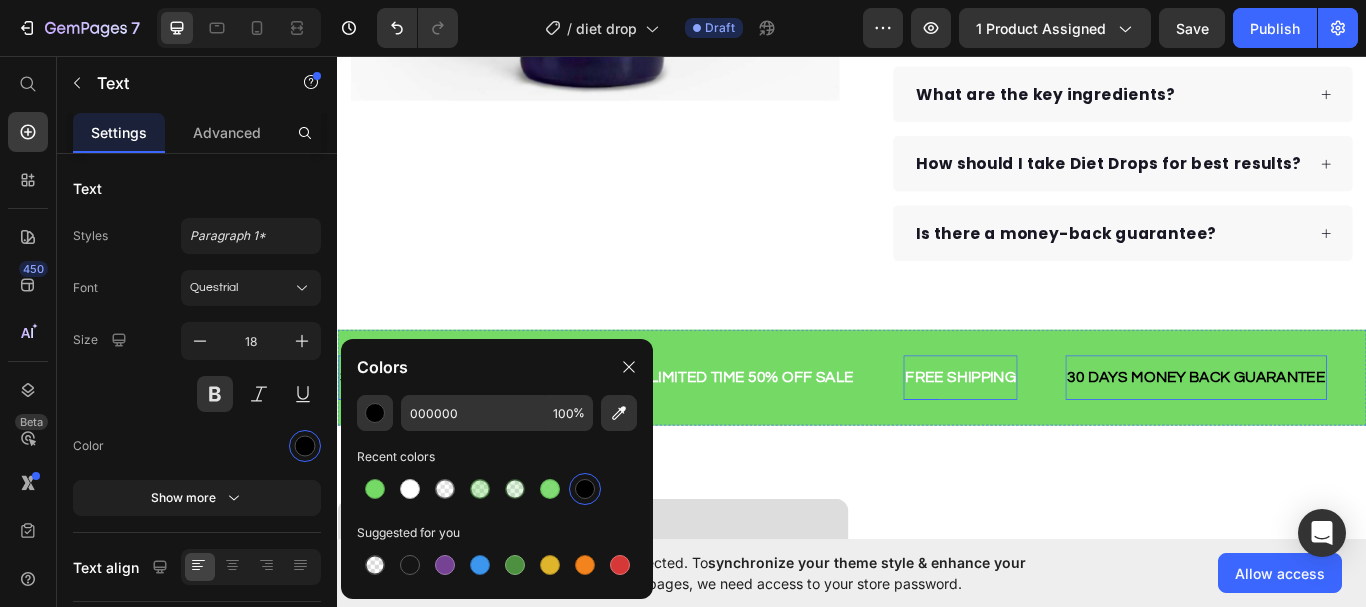 click on "FREE SHIPPING" at bounding box center [1063, 432] 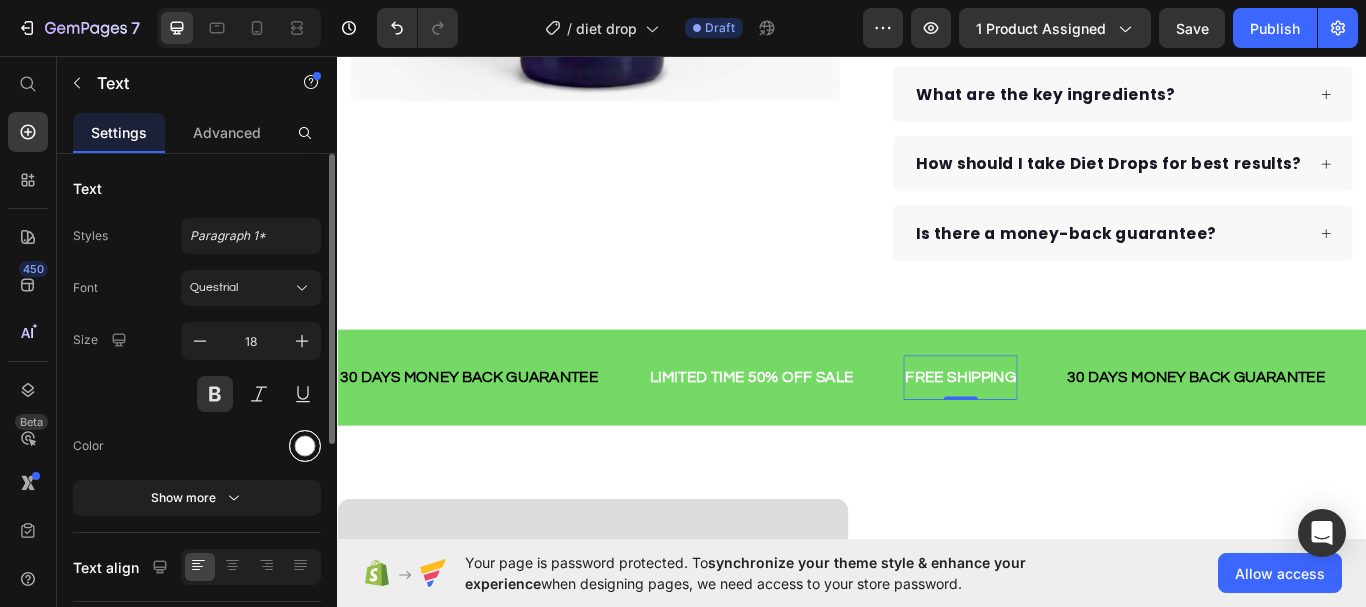 click at bounding box center (305, 446) 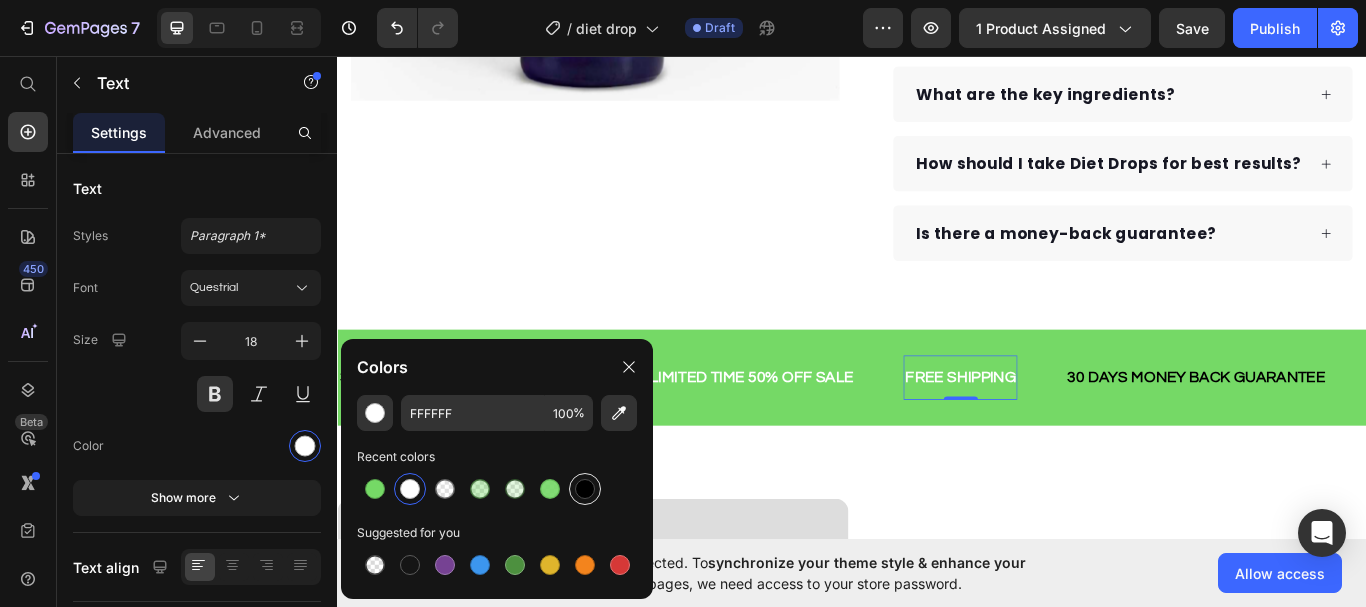 click at bounding box center [585, 489] 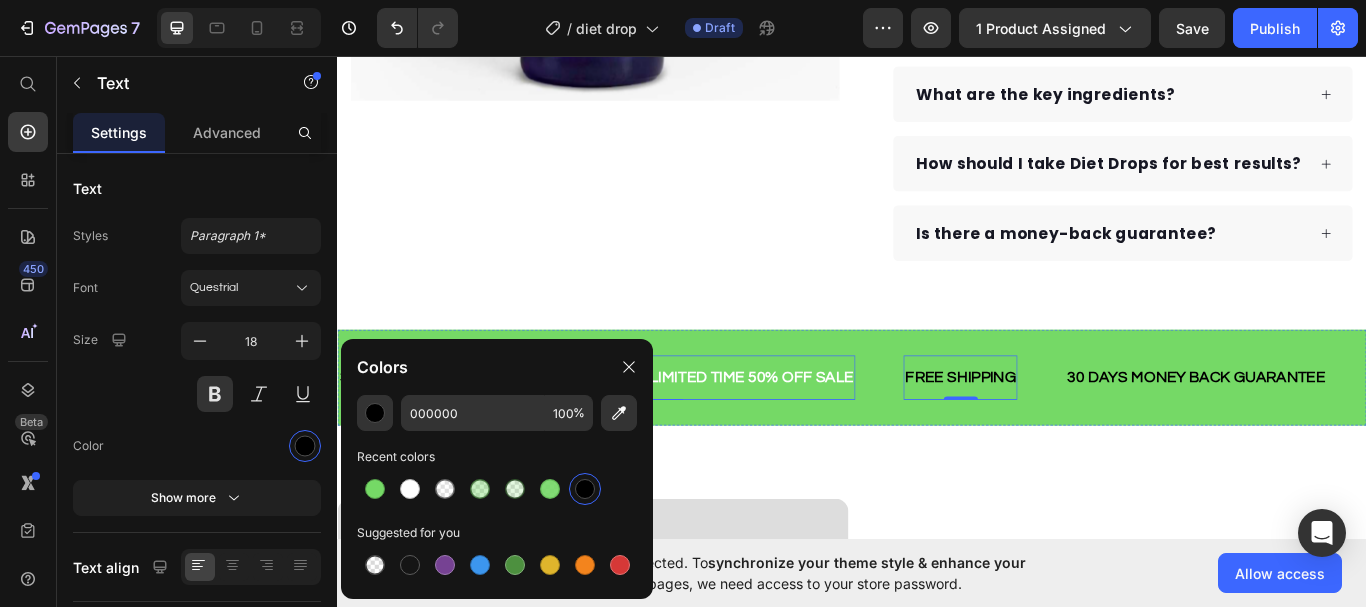 click on "LIMITED TIME 50% OFF SALE" at bounding box center [820, 432] 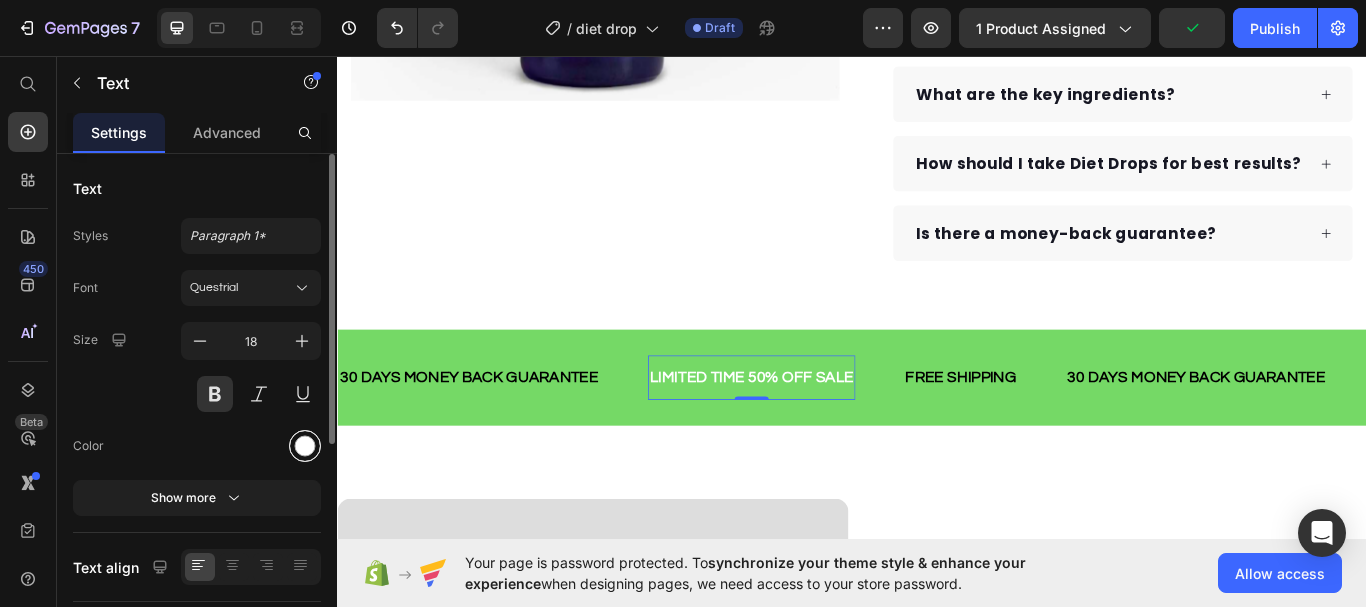click at bounding box center [305, 446] 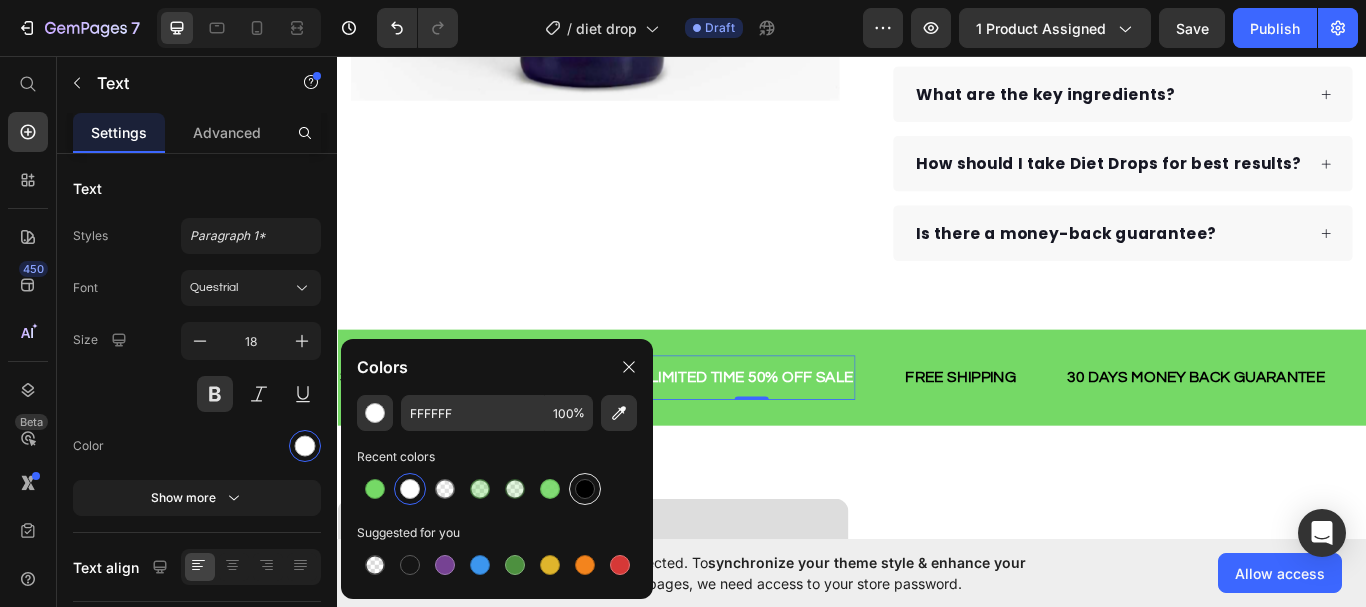 click at bounding box center (585, 489) 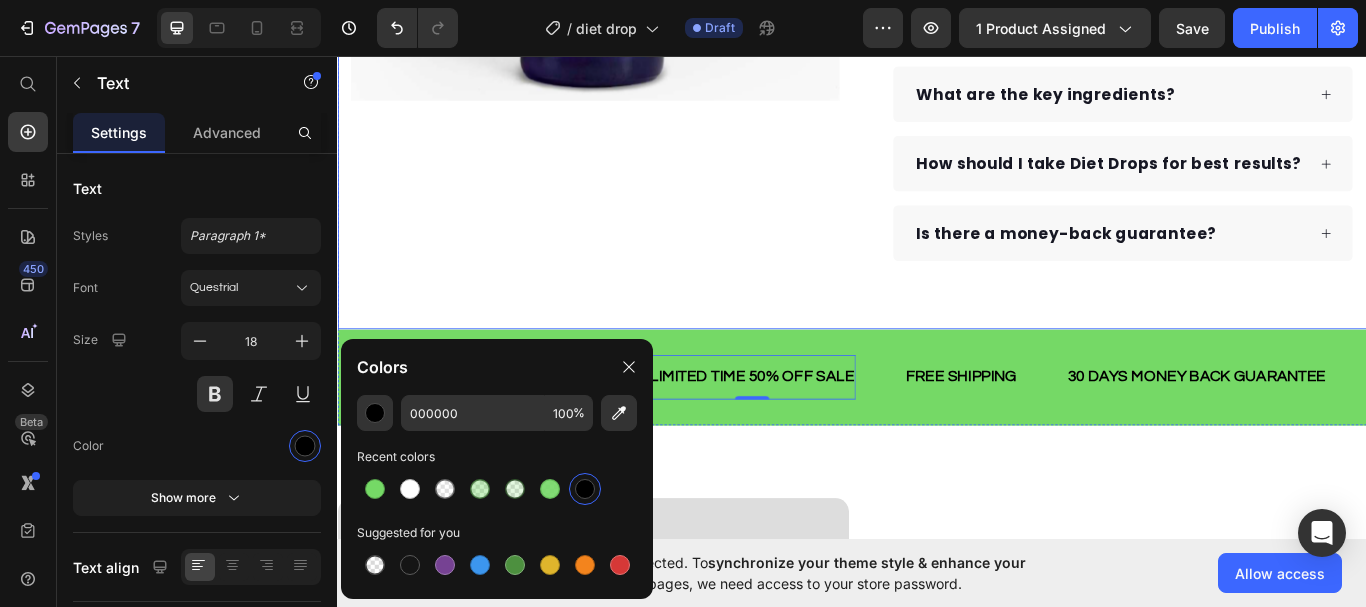 click on "Product Images Row Icon Icon Icon Icon Icon Icon List Hoz Rated 4.8/5 Based on 1500+ Reviews Text block Row DIET DROPS ULTRA Product Title $15.99 Product Price Sculpt your silhouette effortlessly with our scientifically advanced formula, blending luxury and nature for radiant beauty and proven results. Text block Clinically proven to boost metabolism  Infused with premium natural extracts  Suppresses cravings naturally Vegan-friendly and free from artificial additives Item list Add to cart Product Cart Button
What are the key ingredients?
How should I take Diet Drops for best results?
Is there a money-back guarantee? Accordion Row Product Row" at bounding box center [937, -66] 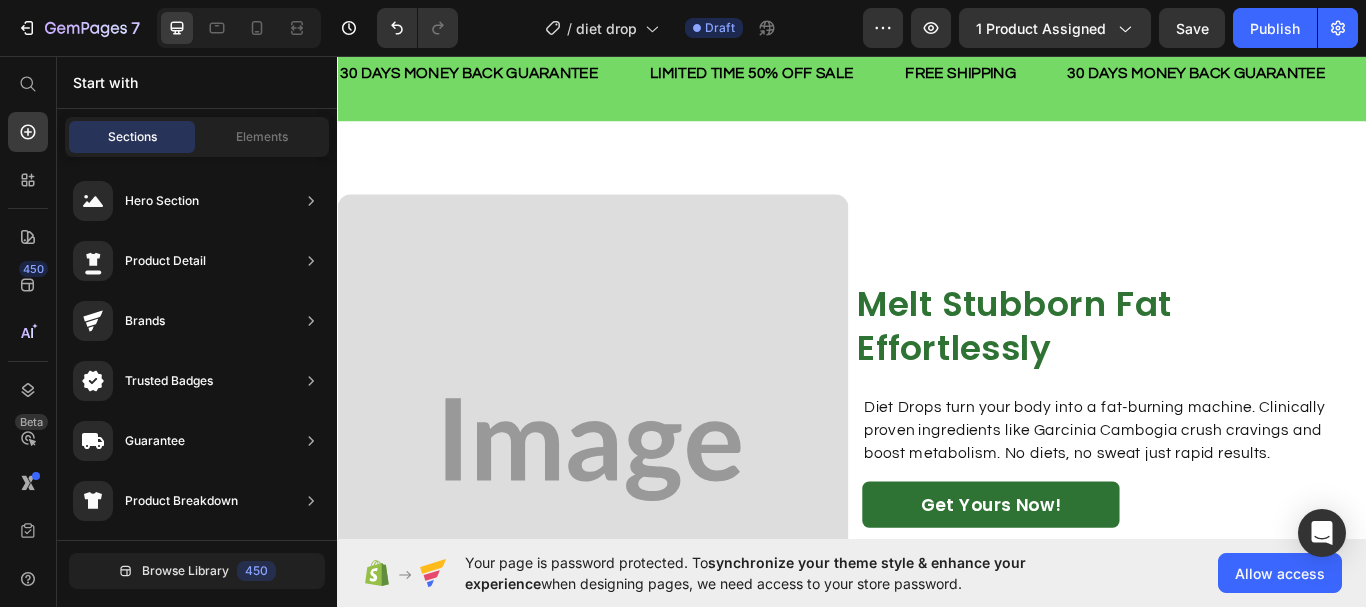 scroll, scrollTop: 1000, scrollLeft: 0, axis: vertical 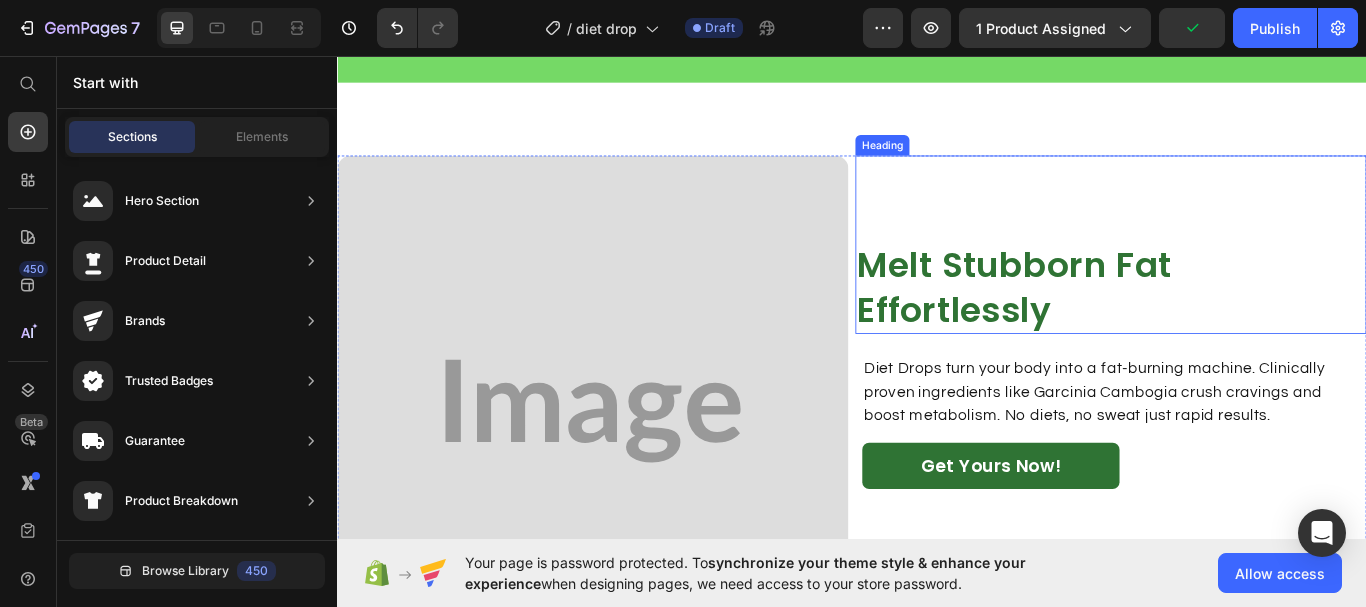 click on "Melt Stubborn Fat Effortlessly" at bounding box center (1239, 327) 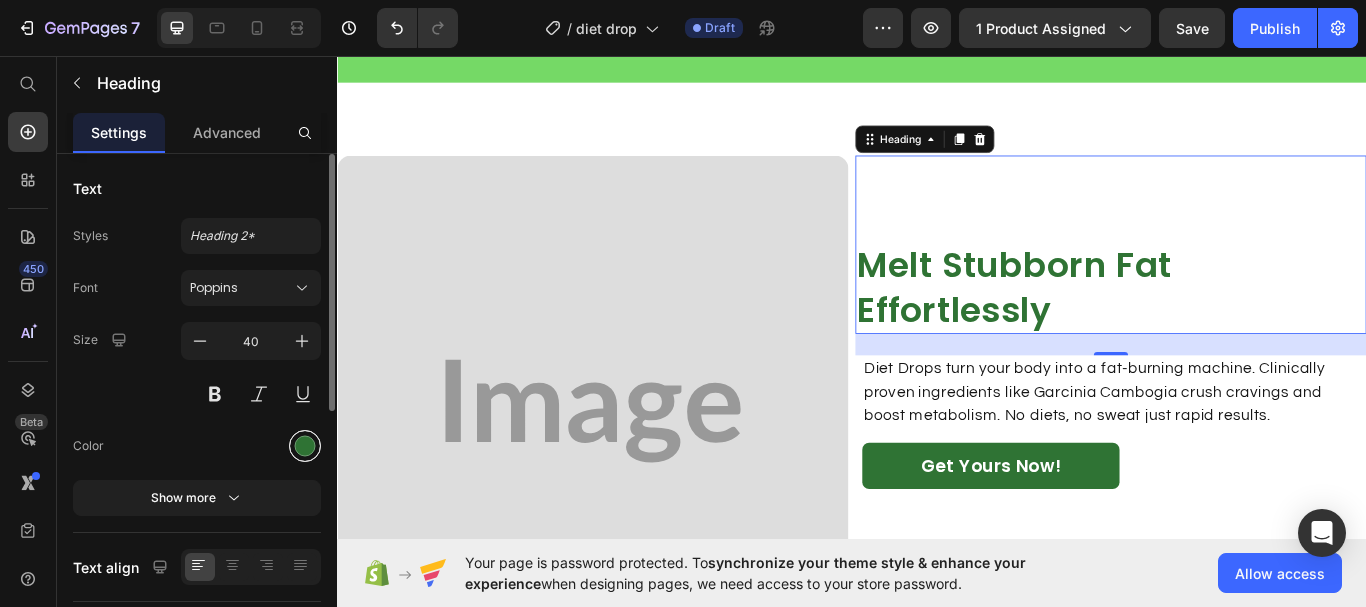 click at bounding box center [305, 446] 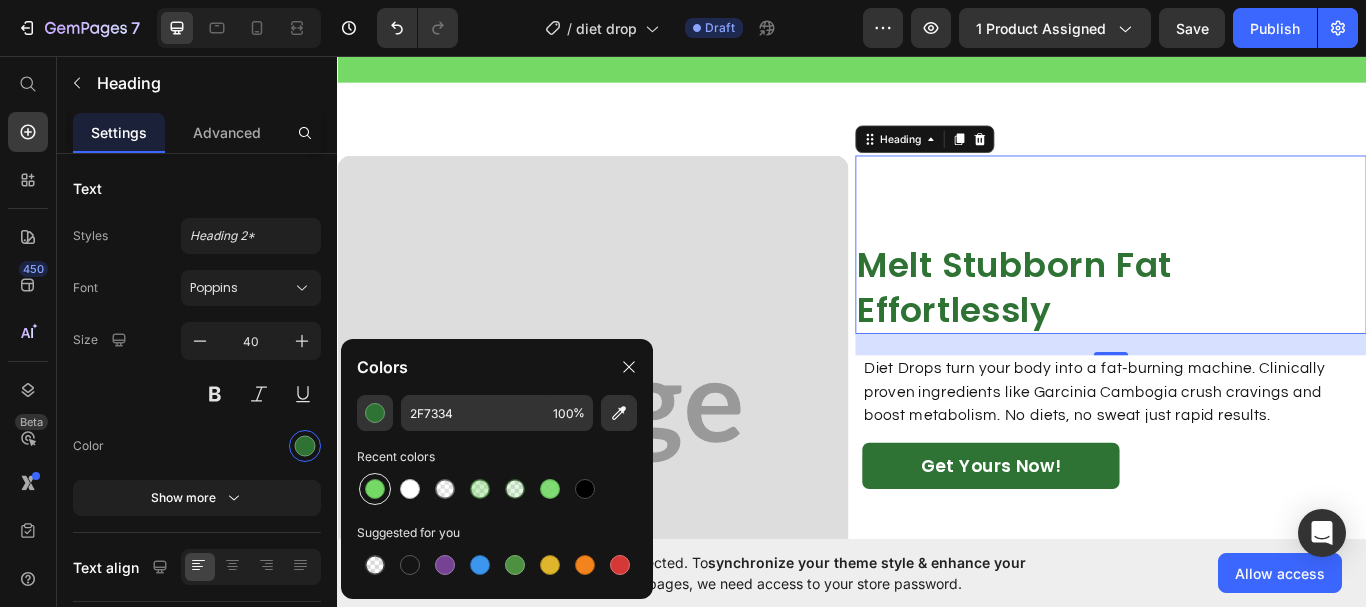 click at bounding box center (375, 489) 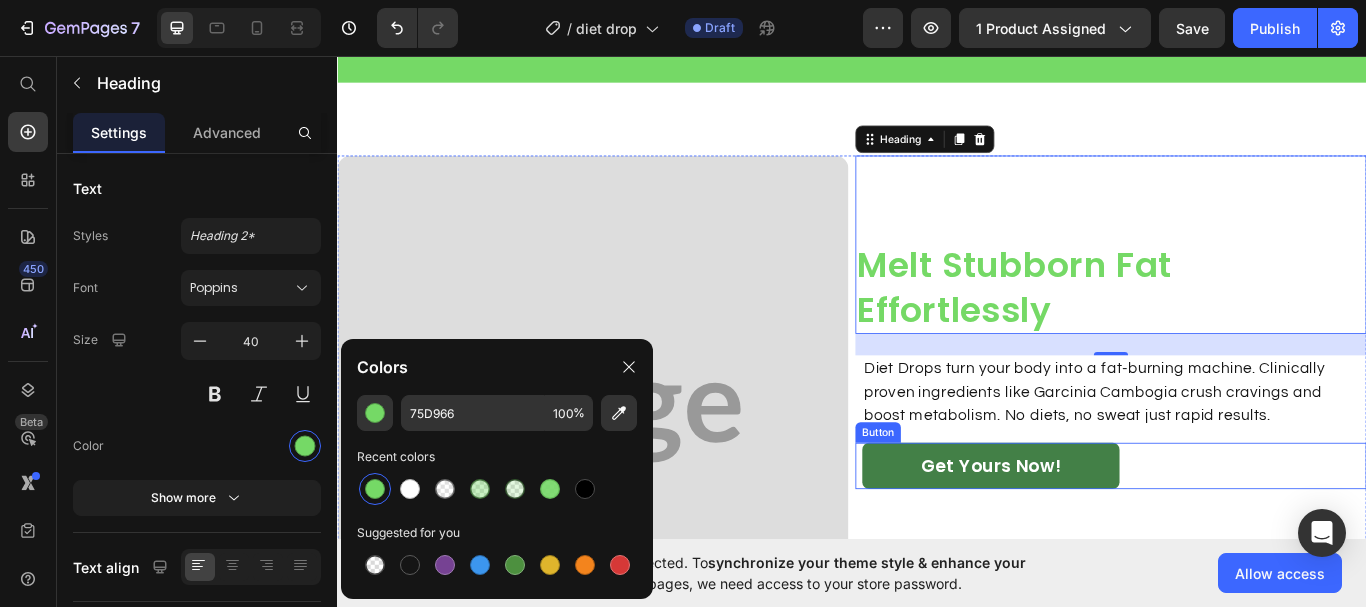 click on "Get Yours Now!" at bounding box center [1099, 535] 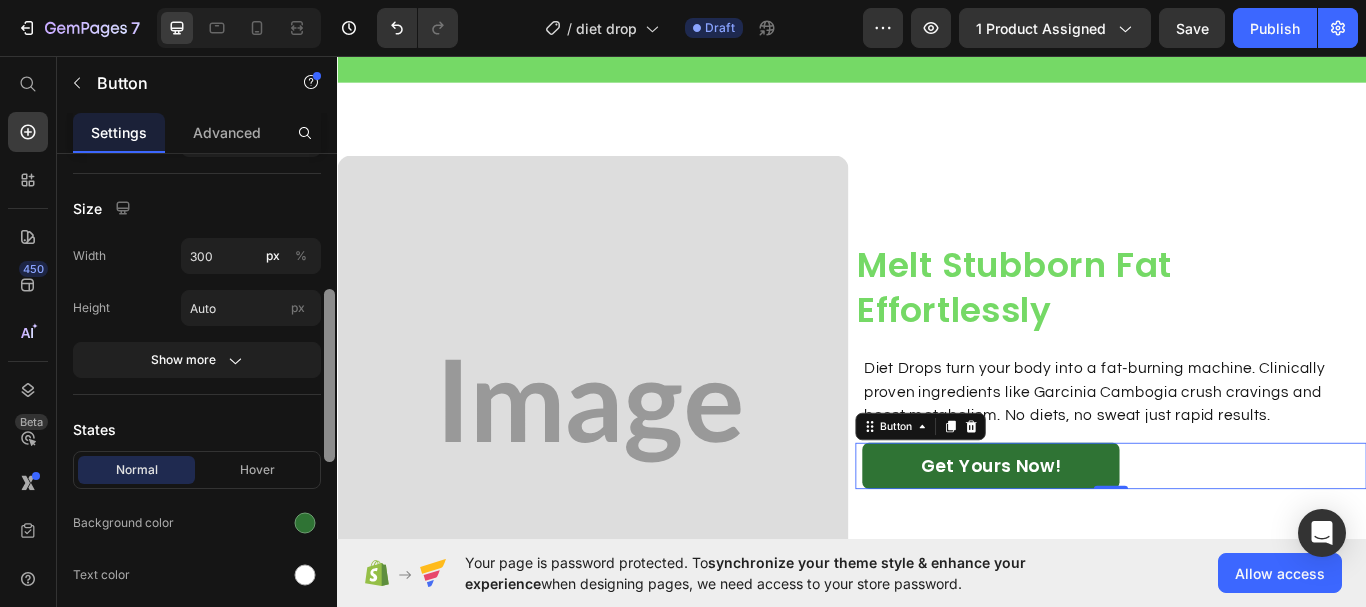 scroll, scrollTop: 293, scrollLeft: 0, axis: vertical 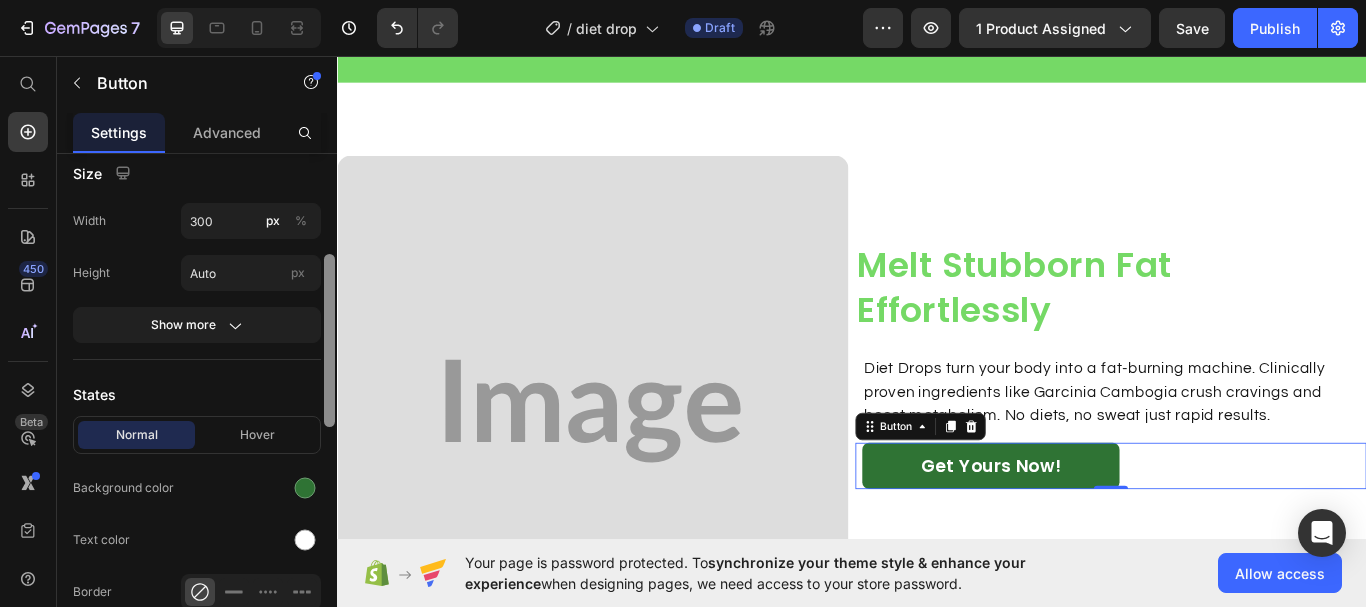 drag, startPoint x: 327, startPoint y: 313, endPoint x: 322, endPoint y: 413, distance: 100.12492 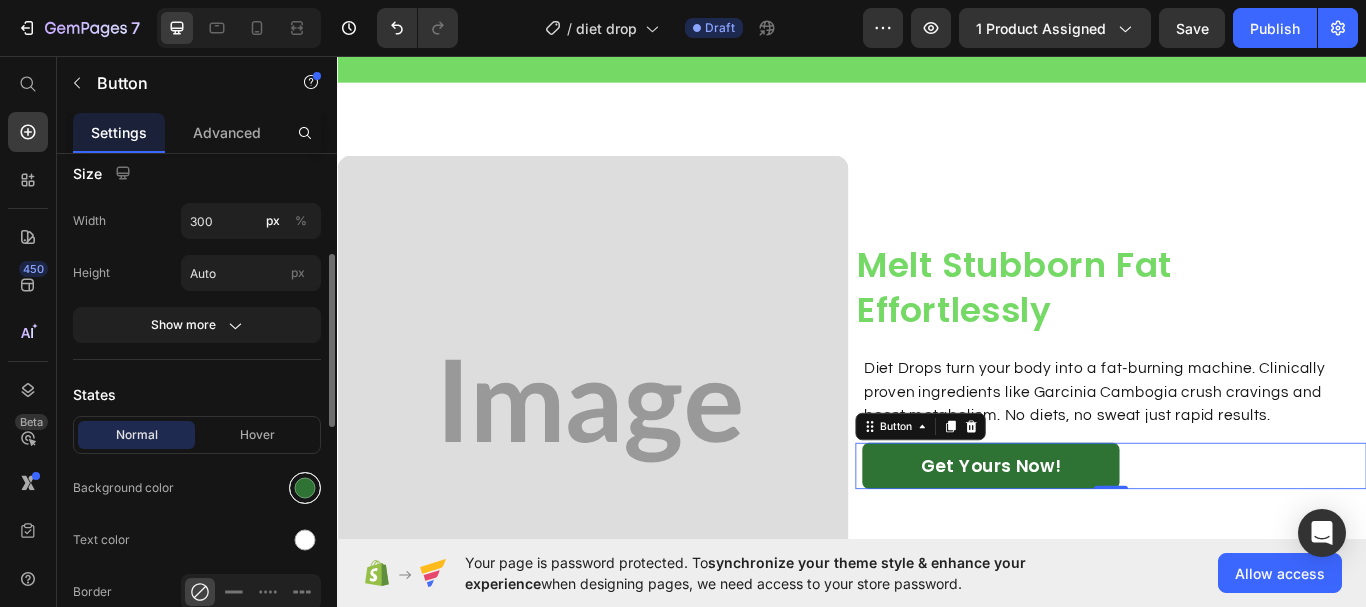 click at bounding box center (305, 488) 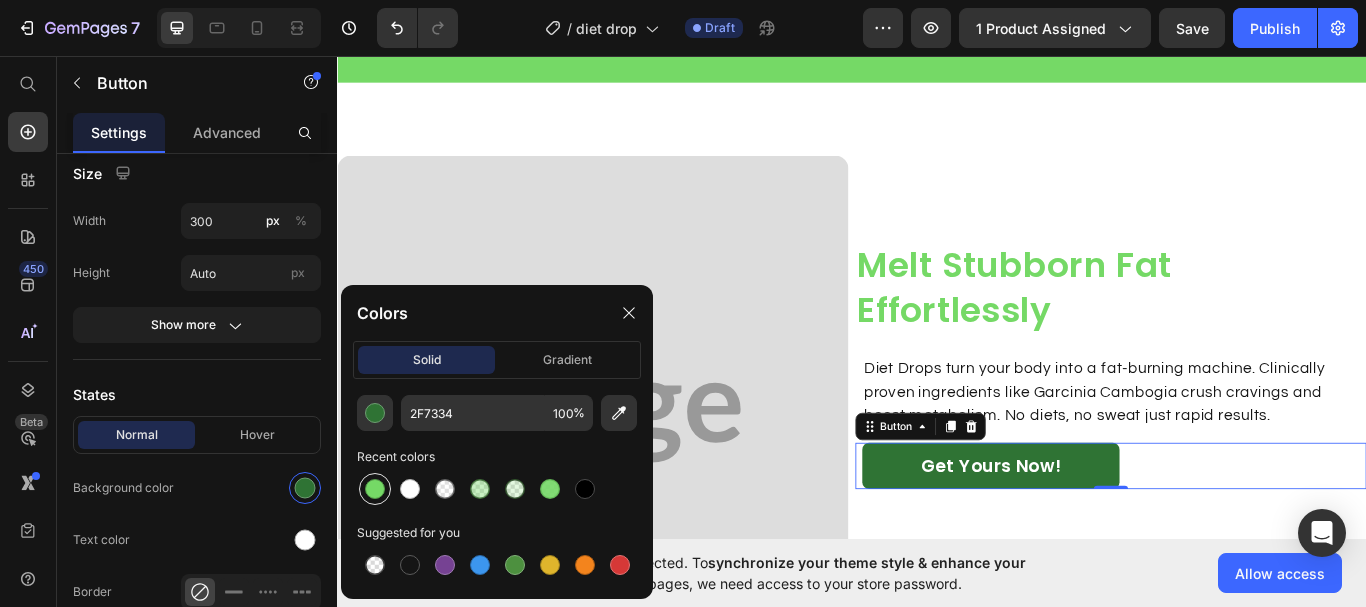 click at bounding box center (375, 489) 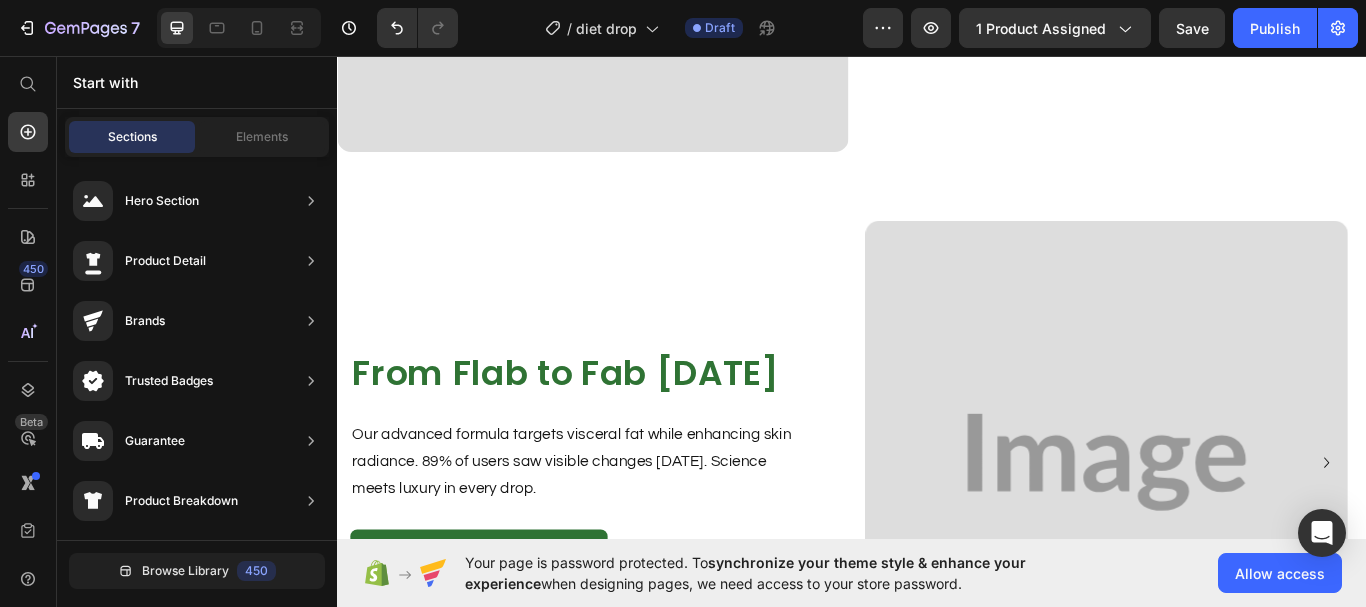 scroll, scrollTop: 1640, scrollLeft: 0, axis: vertical 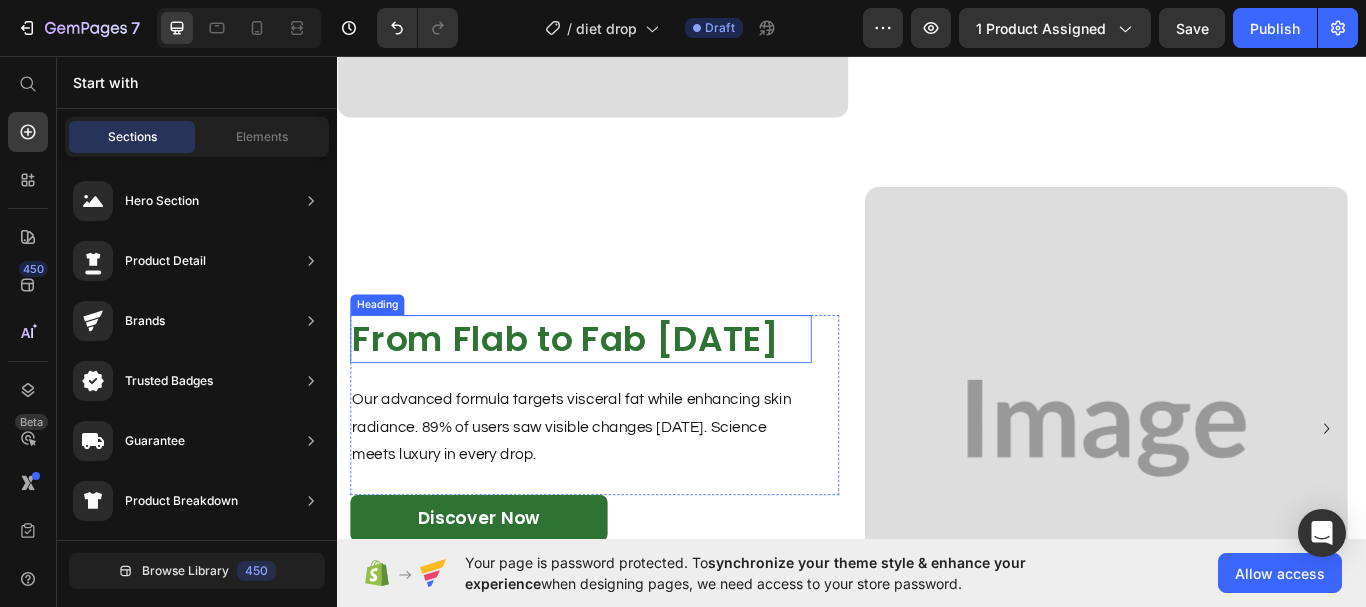 click on "From Flab to Fab [DATE]" at bounding box center (621, 387) 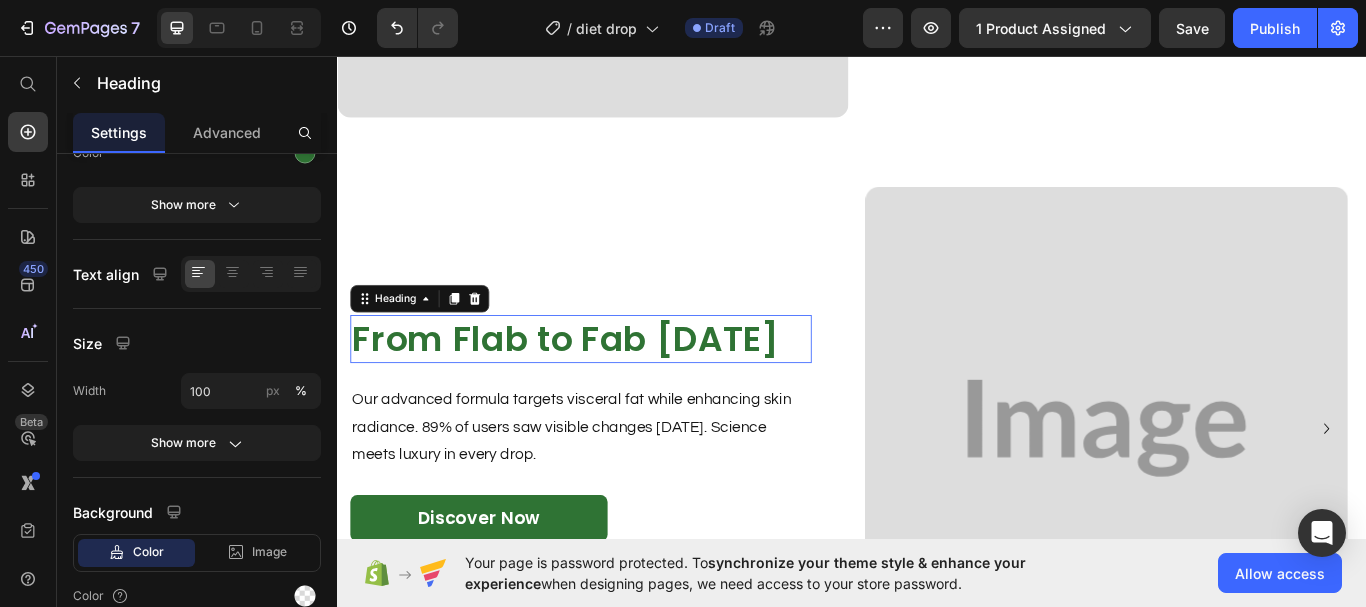 scroll, scrollTop: 0, scrollLeft: 0, axis: both 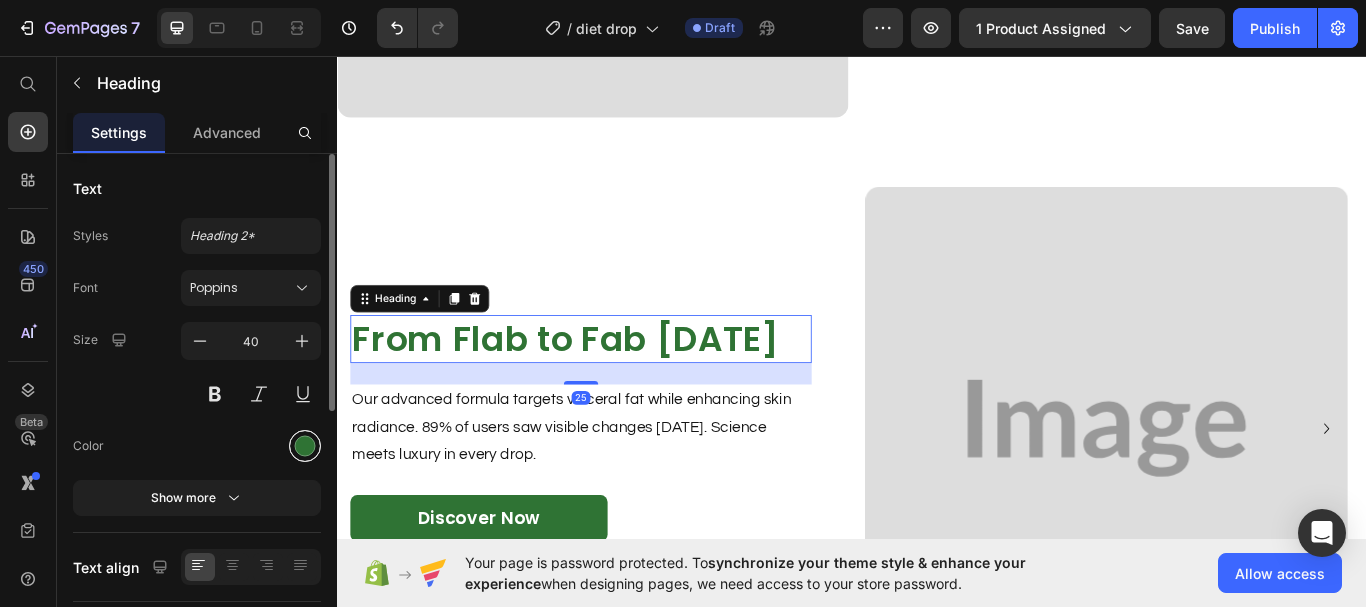 click at bounding box center (305, 446) 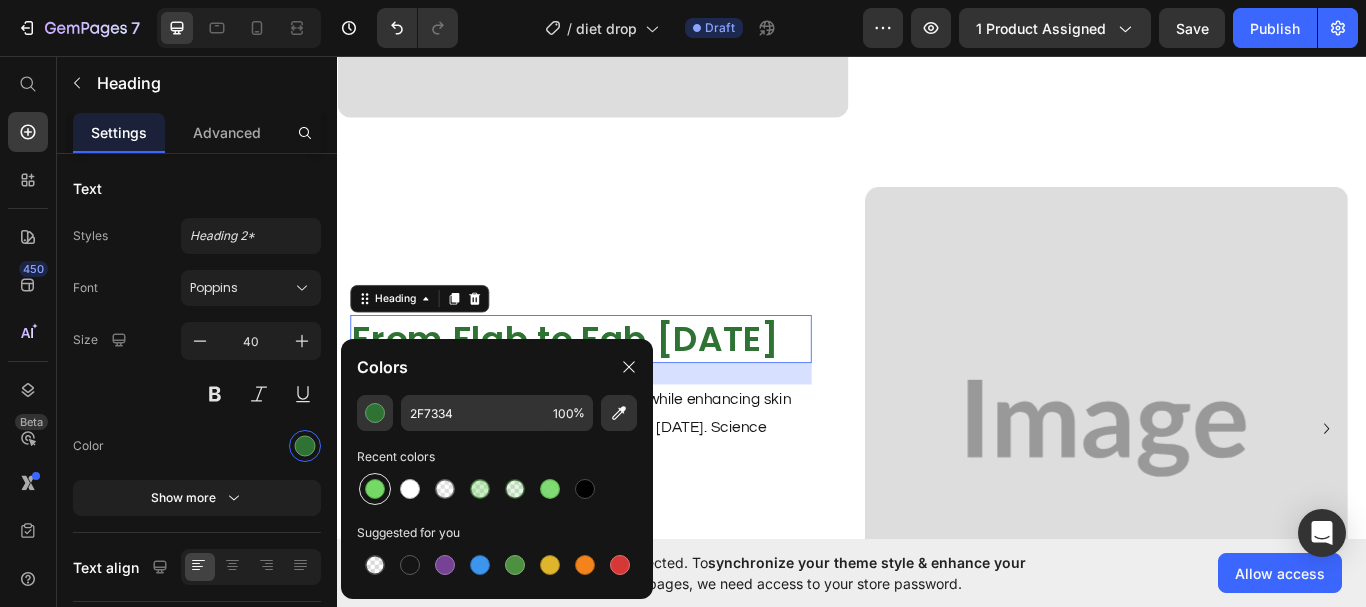 click at bounding box center (375, 489) 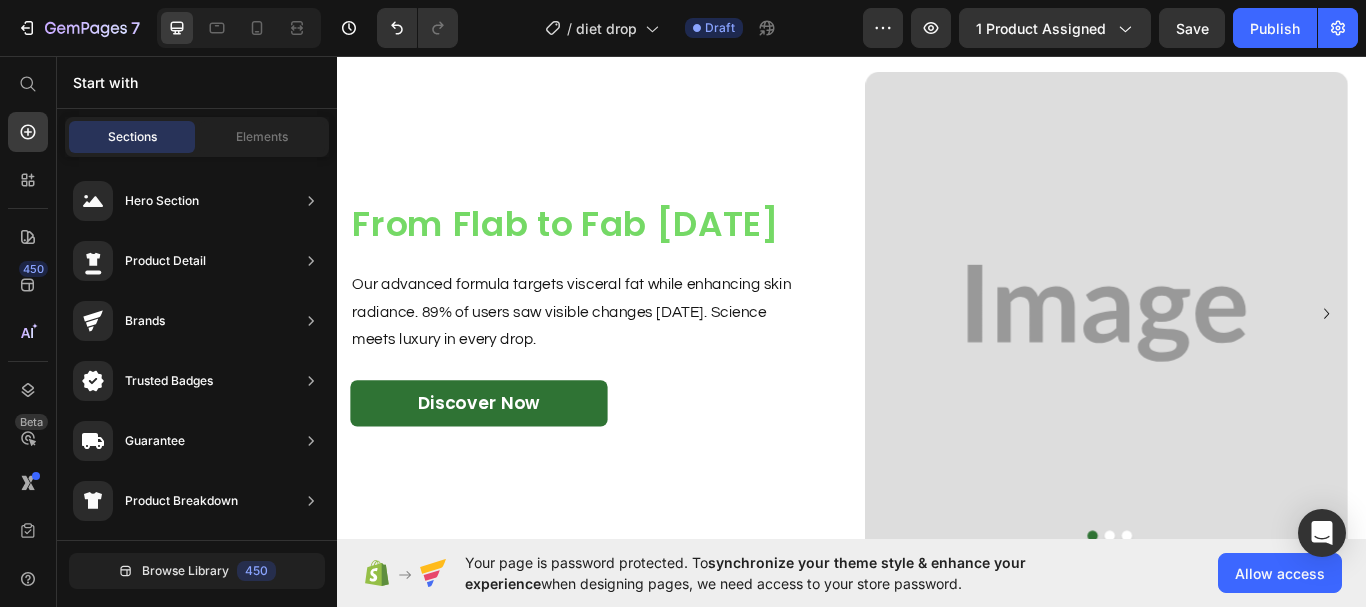 scroll, scrollTop: 1800, scrollLeft: 0, axis: vertical 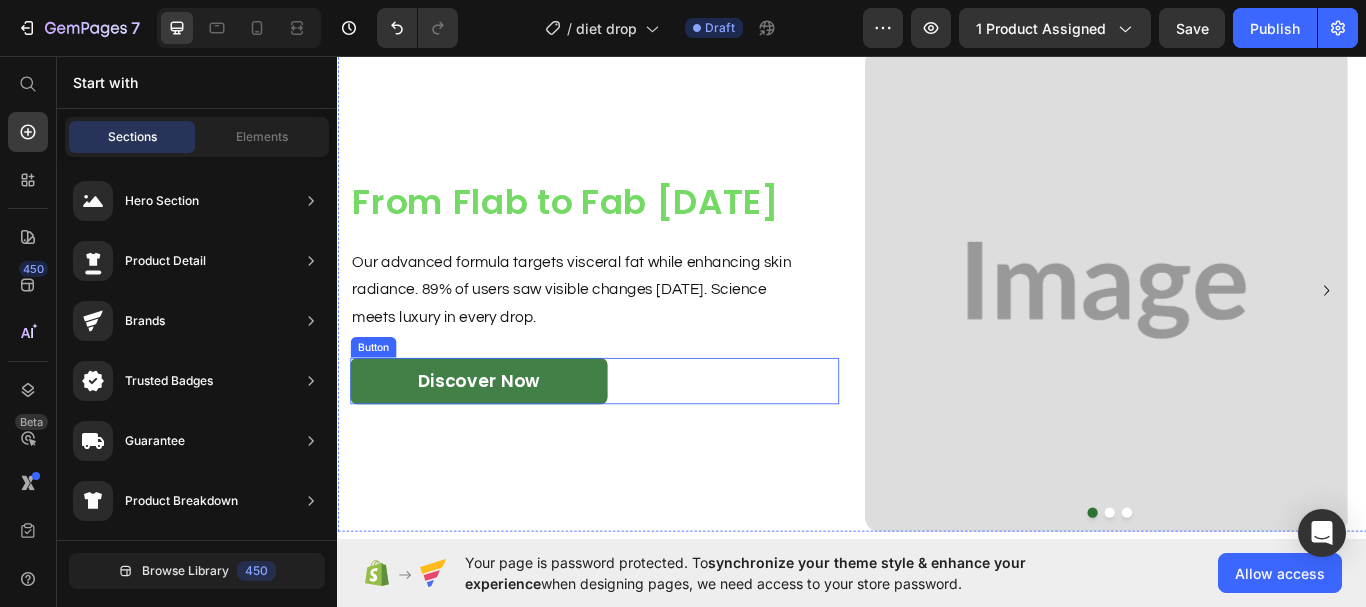 click on "Discover Now" at bounding box center [502, 436] 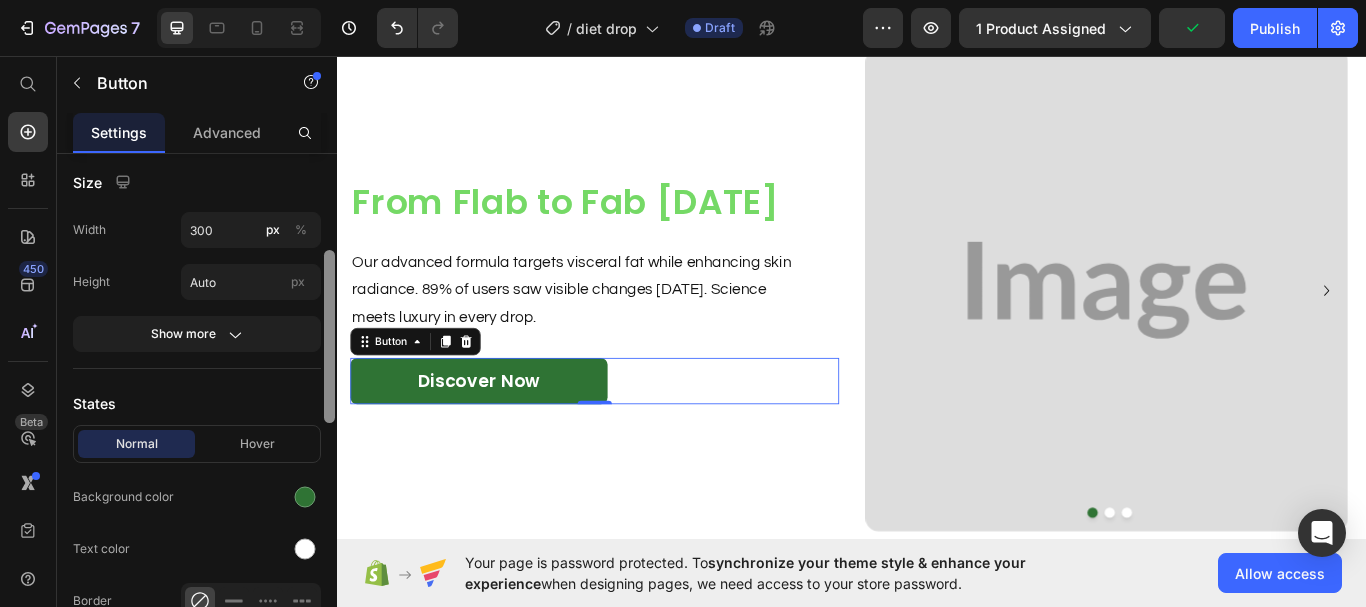 scroll, scrollTop: 296, scrollLeft: 0, axis: vertical 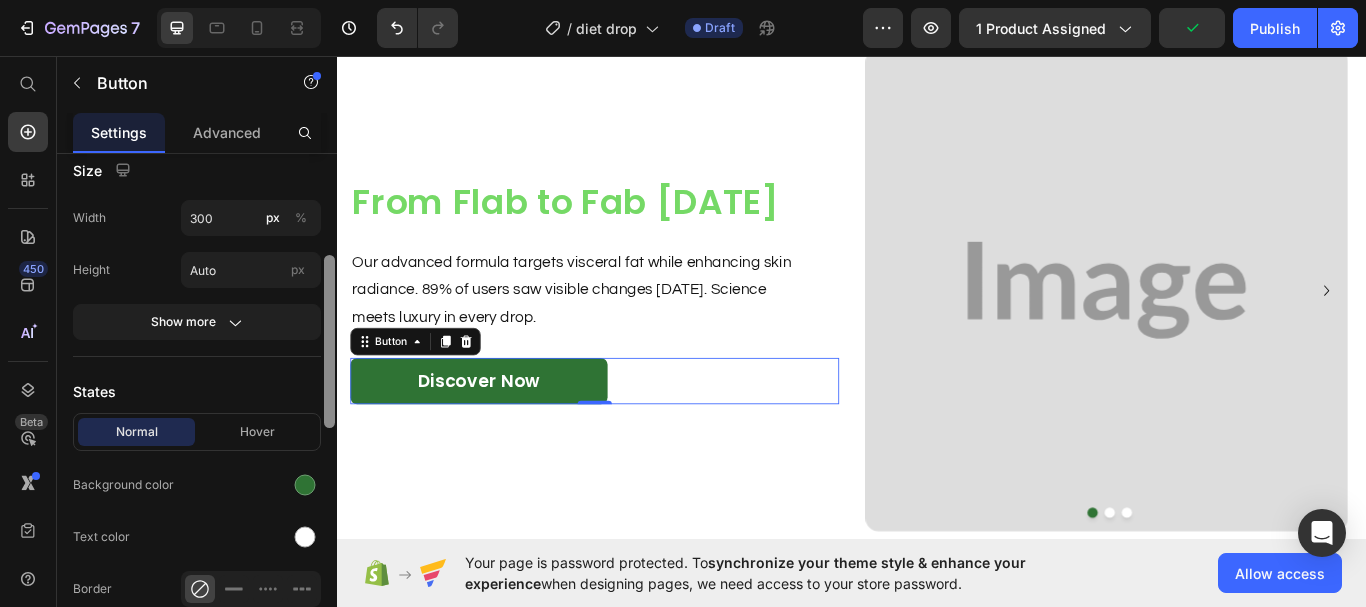 drag, startPoint x: 328, startPoint y: 314, endPoint x: 329, endPoint y: 415, distance: 101.00495 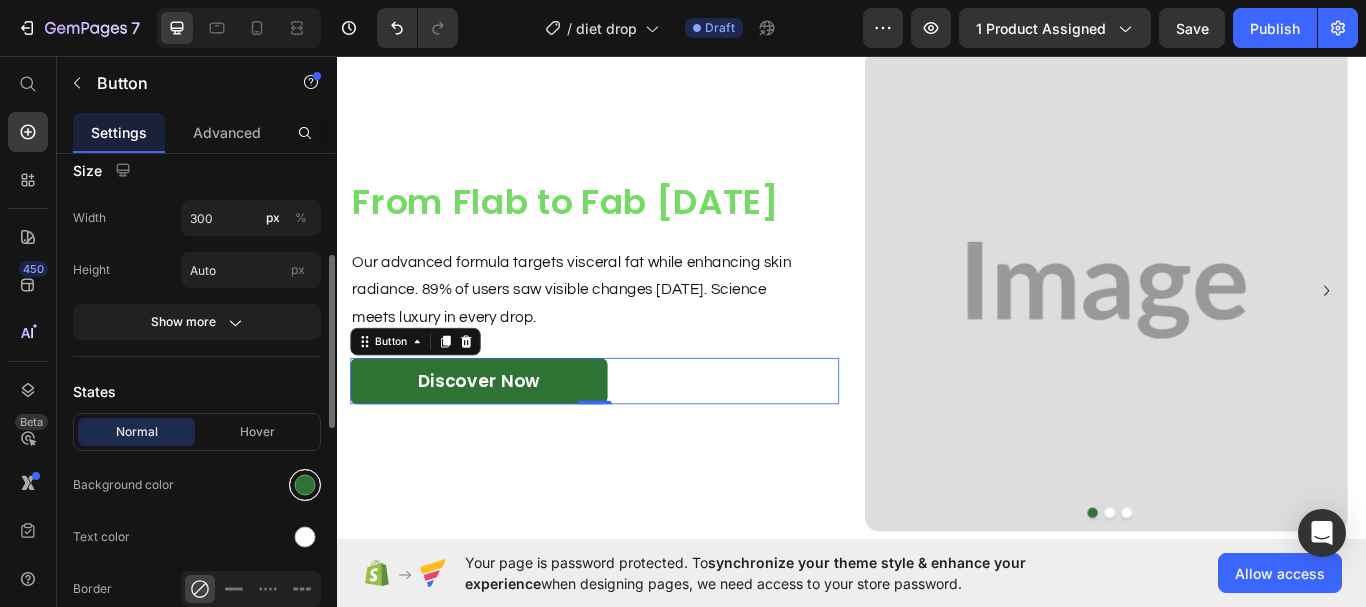 click at bounding box center (305, 485) 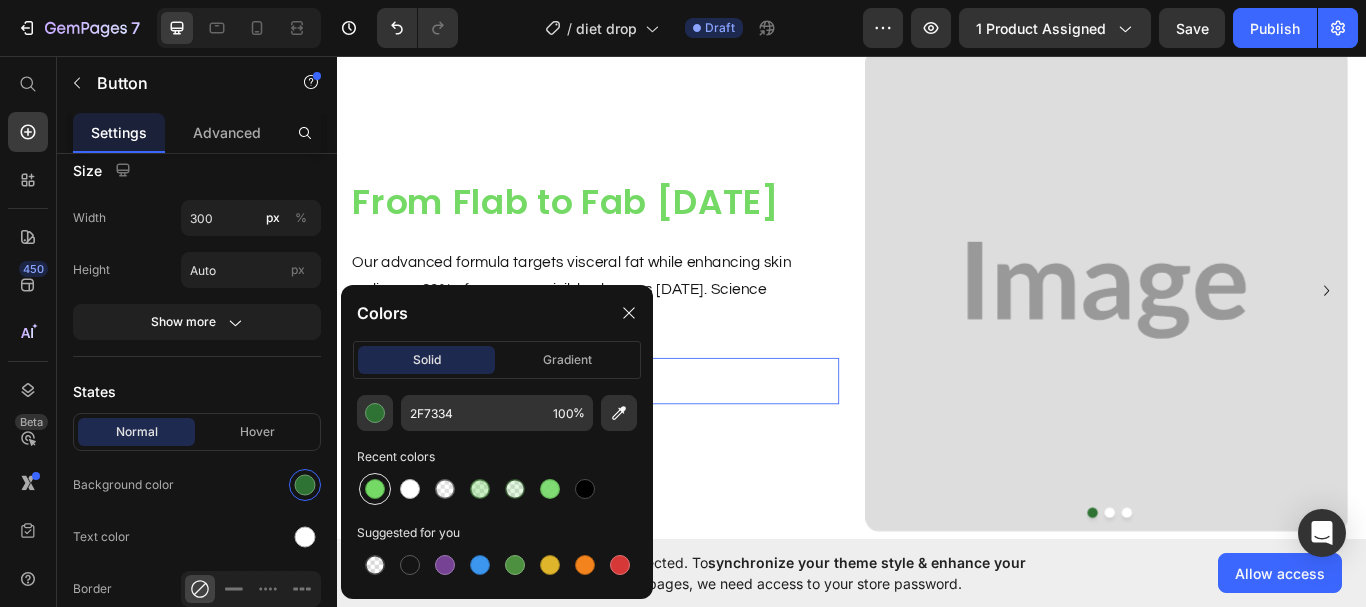click at bounding box center [375, 489] 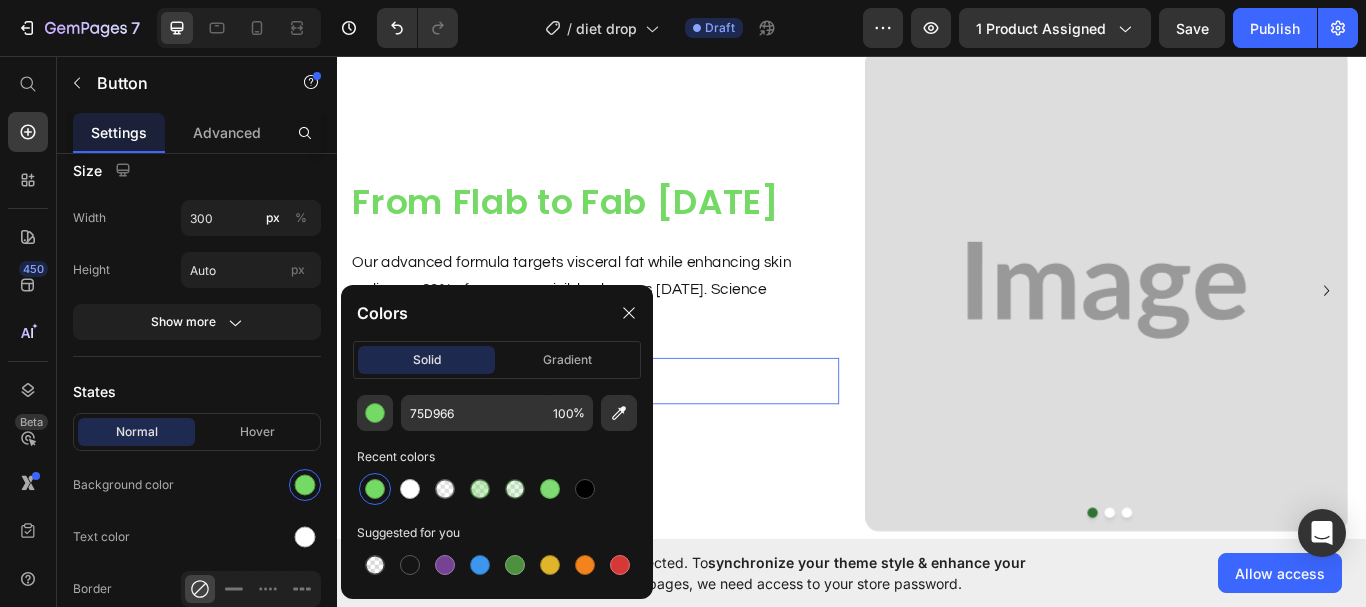 click at bounding box center (375, 489) 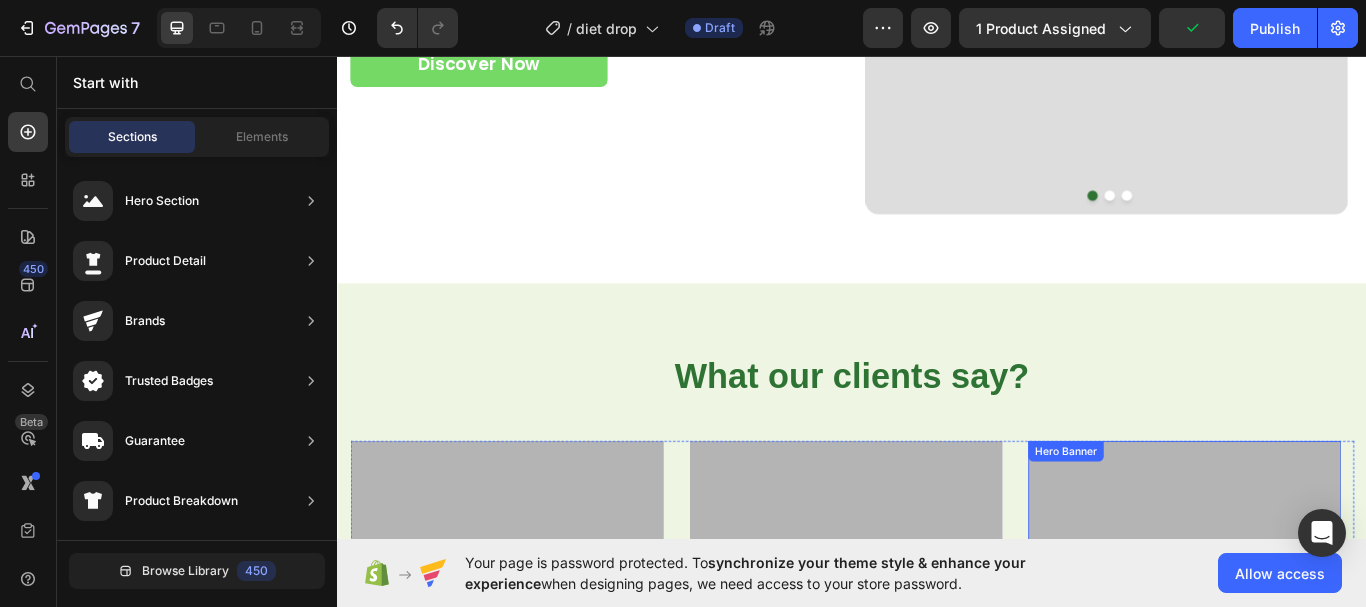 scroll, scrollTop: 2200, scrollLeft: 0, axis: vertical 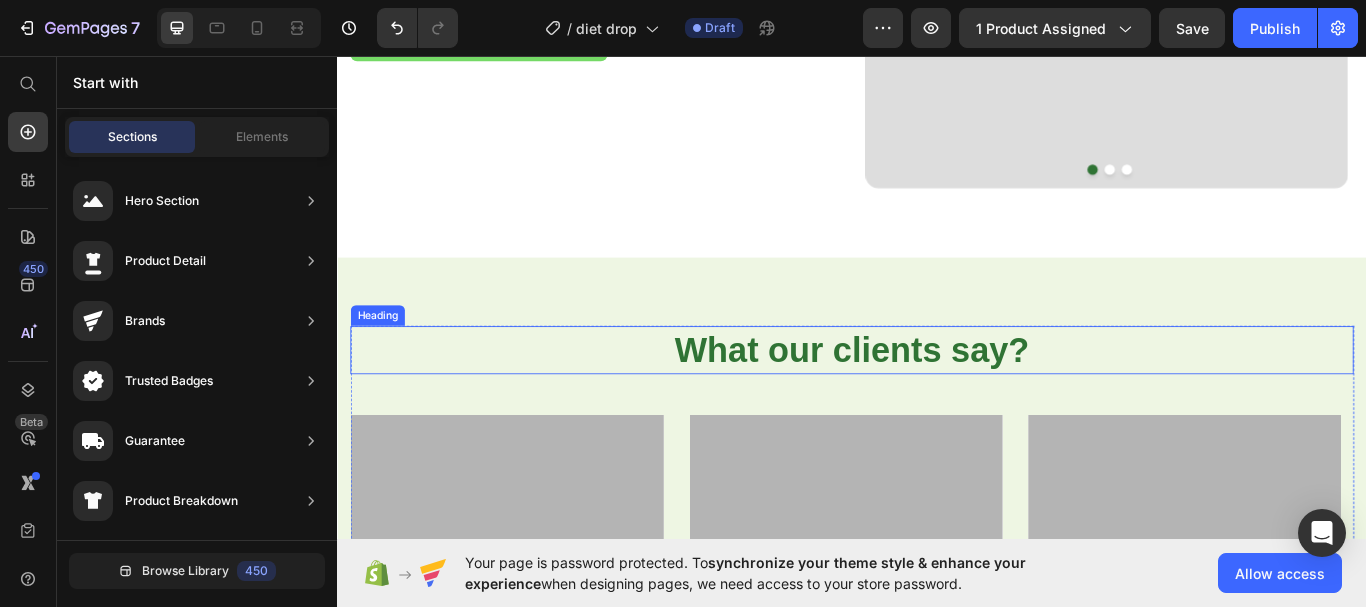 click on "What our clients say?" at bounding box center [937, 400] 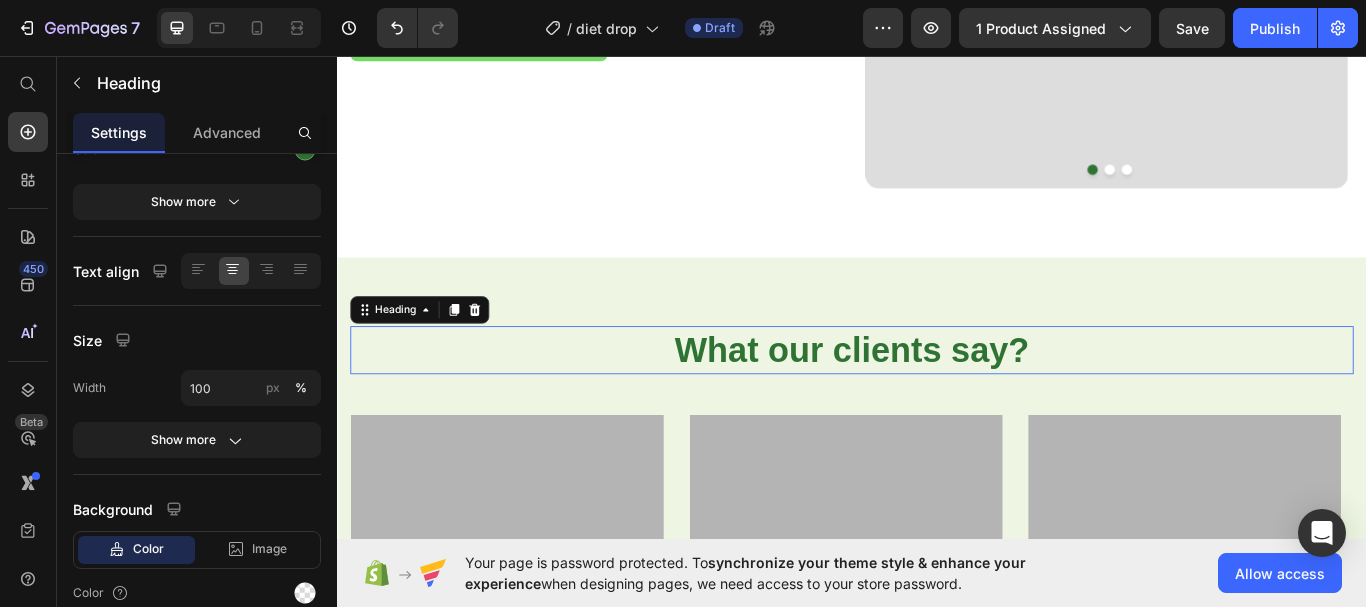 scroll, scrollTop: 0, scrollLeft: 0, axis: both 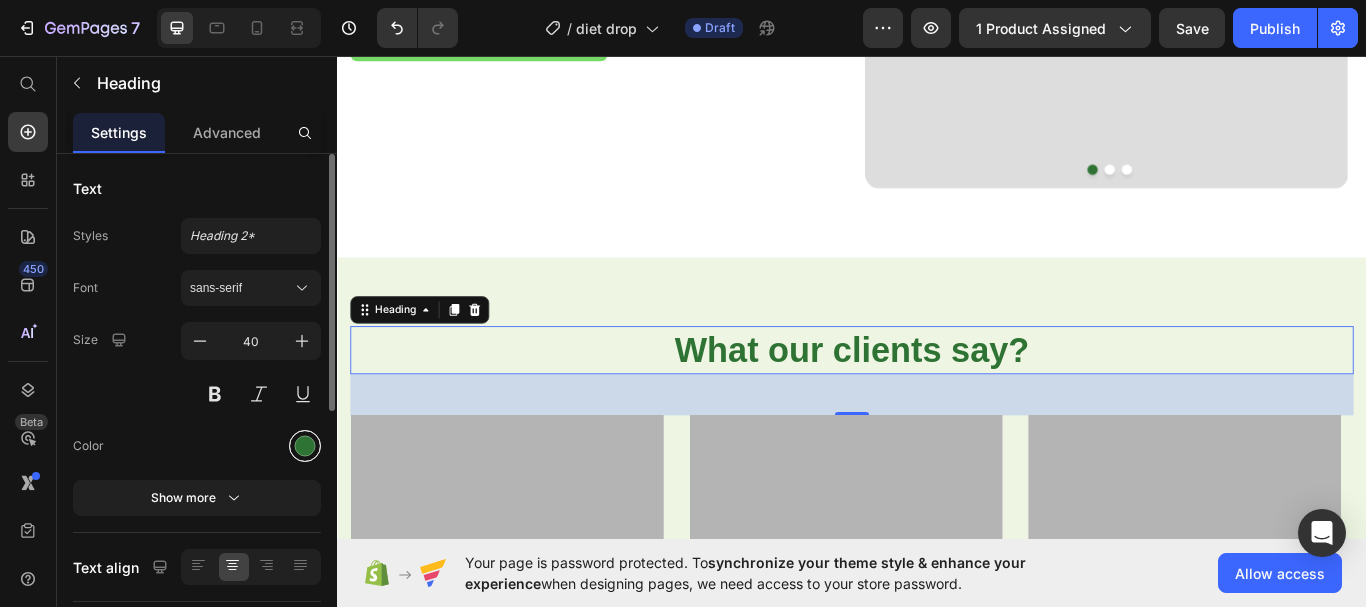 click at bounding box center [305, 446] 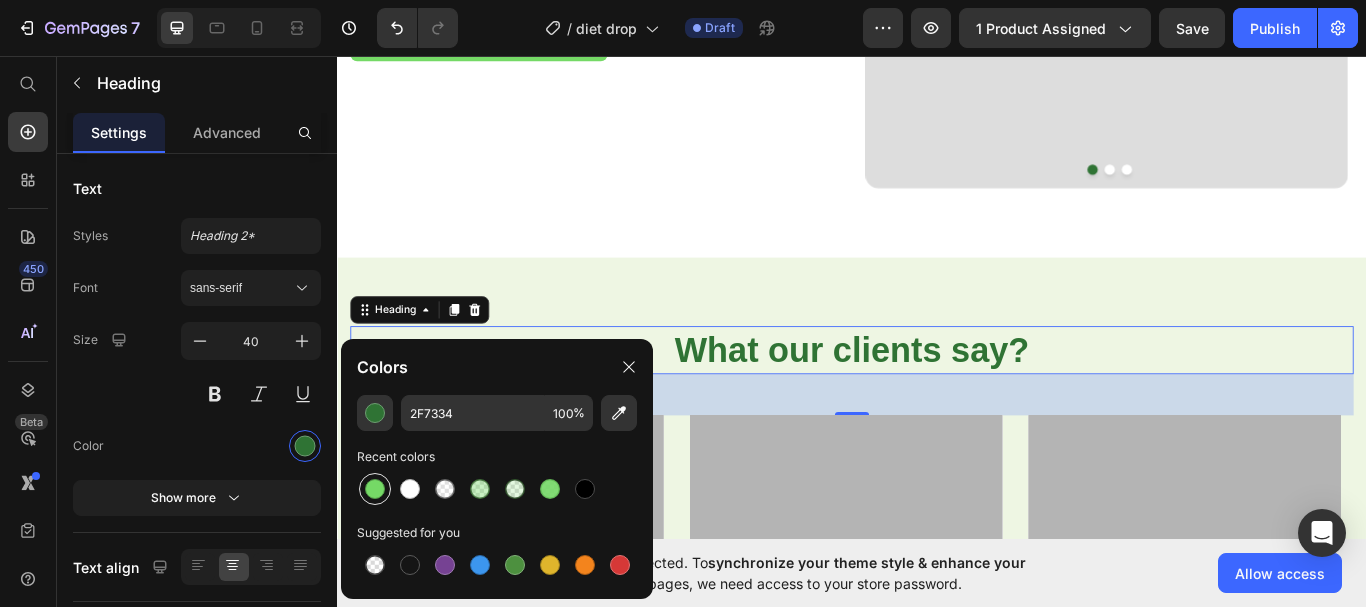click at bounding box center (375, 489) 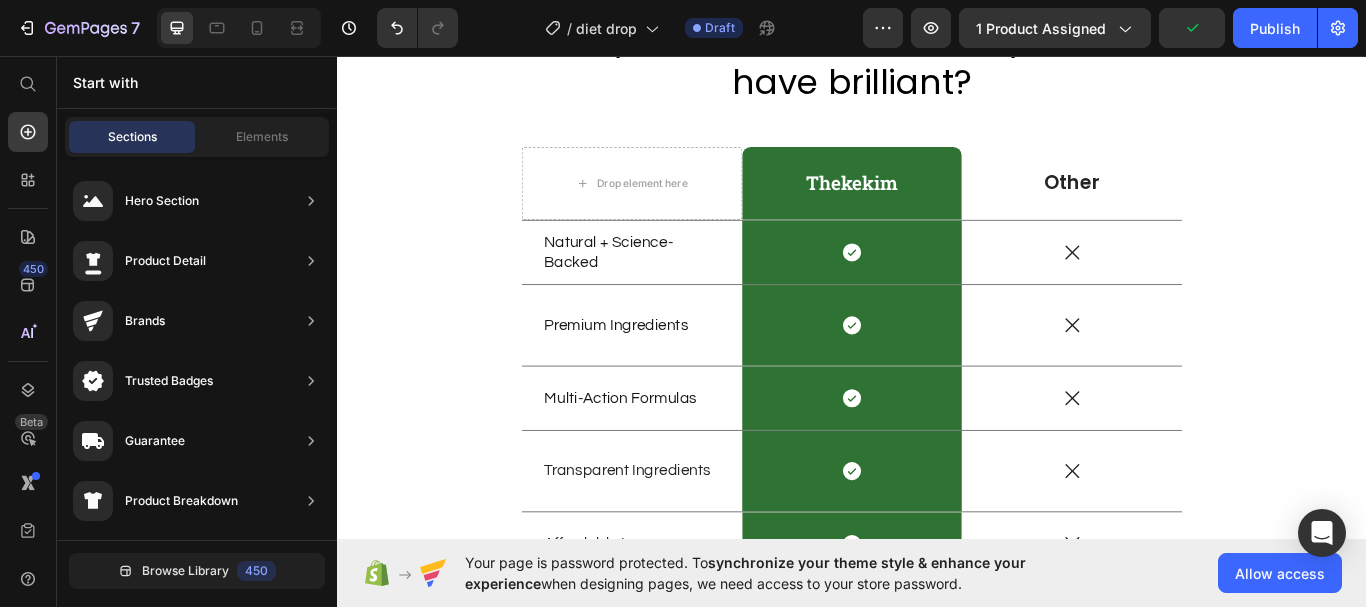 scroll, scrollTop: 3360, scrollLeft: 0, axis: vertical 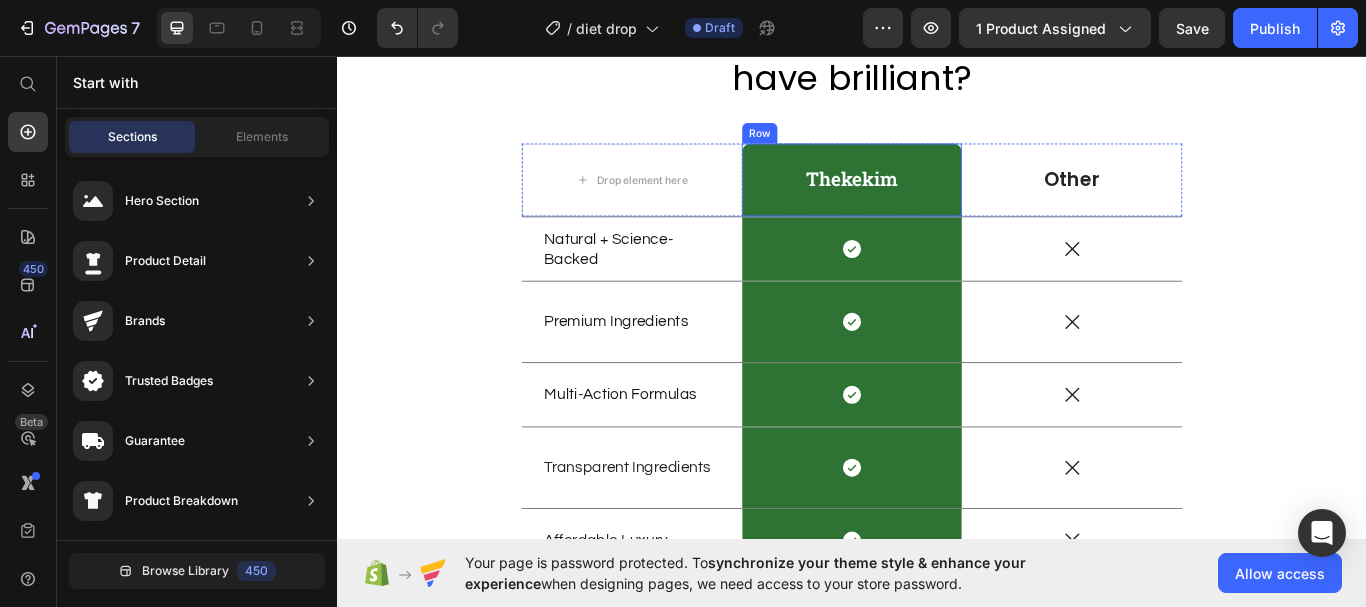 click on "Thekekim Text Block Row" at bounding box center [937, 201] 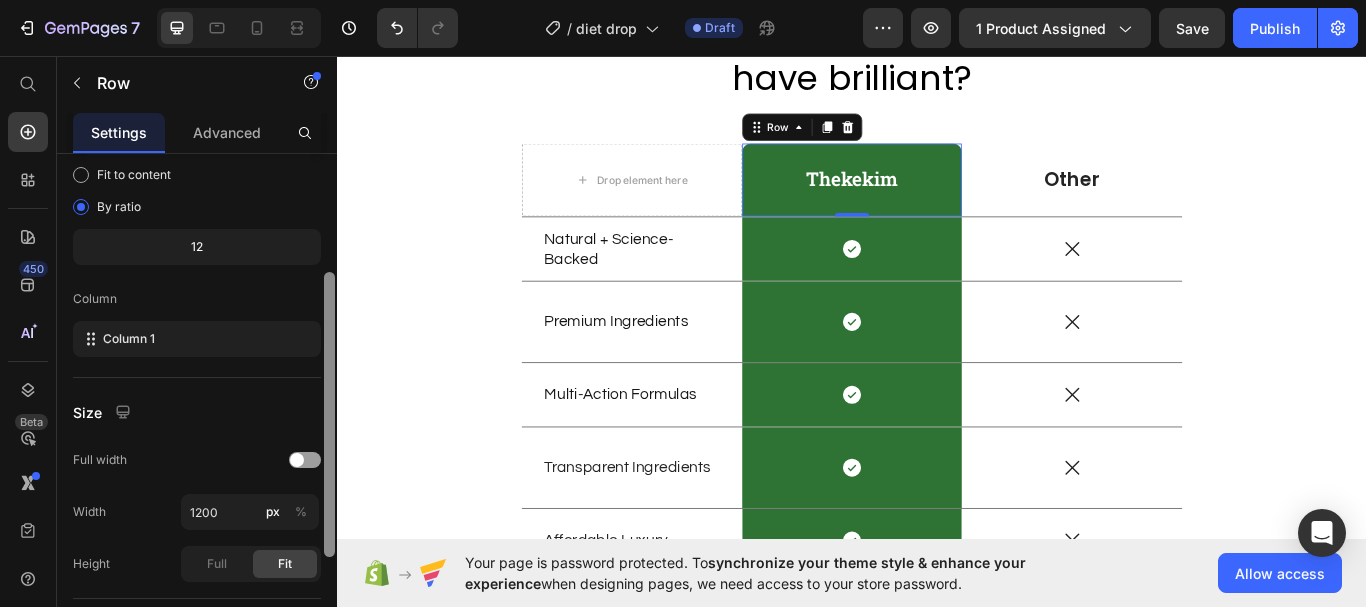 scroll, scrollTop: 202, scrollLeft: 0, axis: vertical 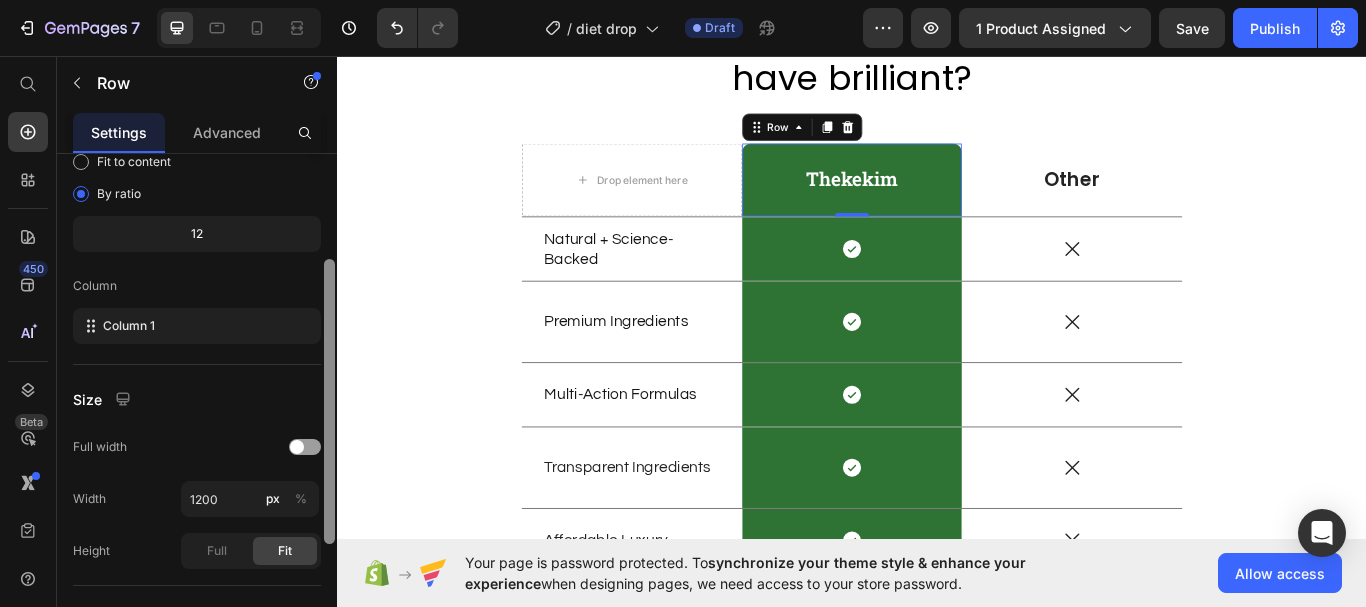 drag, startPoint x: 331, startPoint y: 242, endPoint x: 318, endPoint y: 355, distance: 113.74533 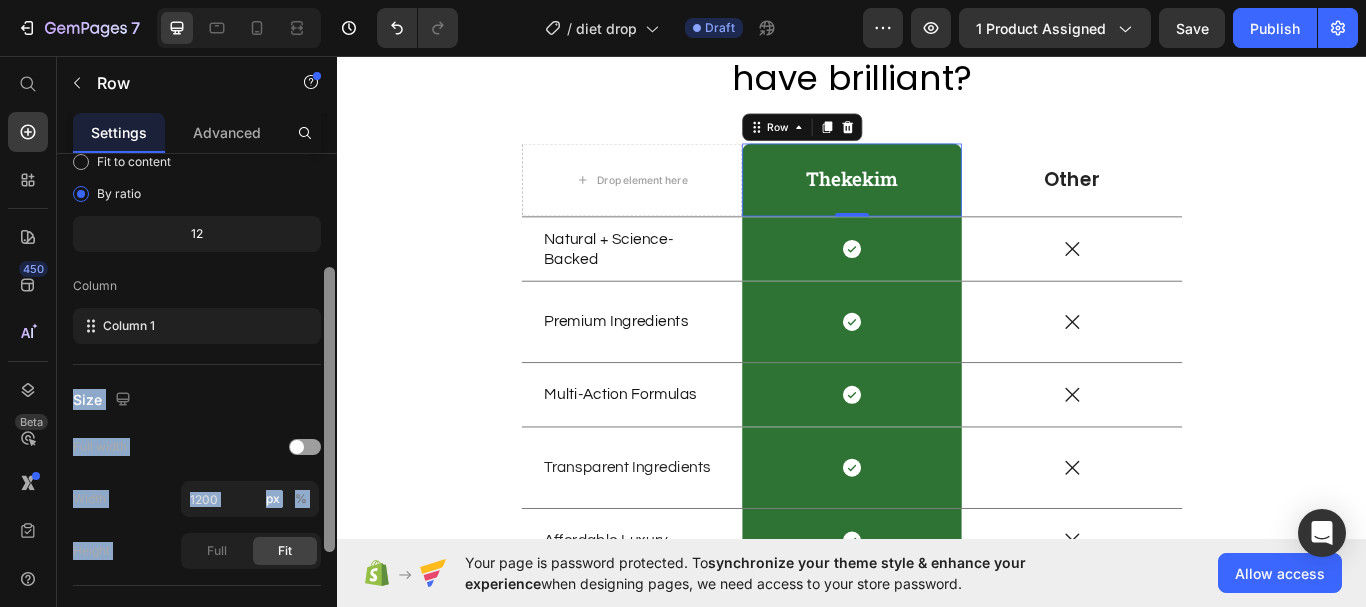 drag, startPoint x: 318, startPoint y: 355, endPoint x: 328, endPoint y: 354, distance: 10.049875 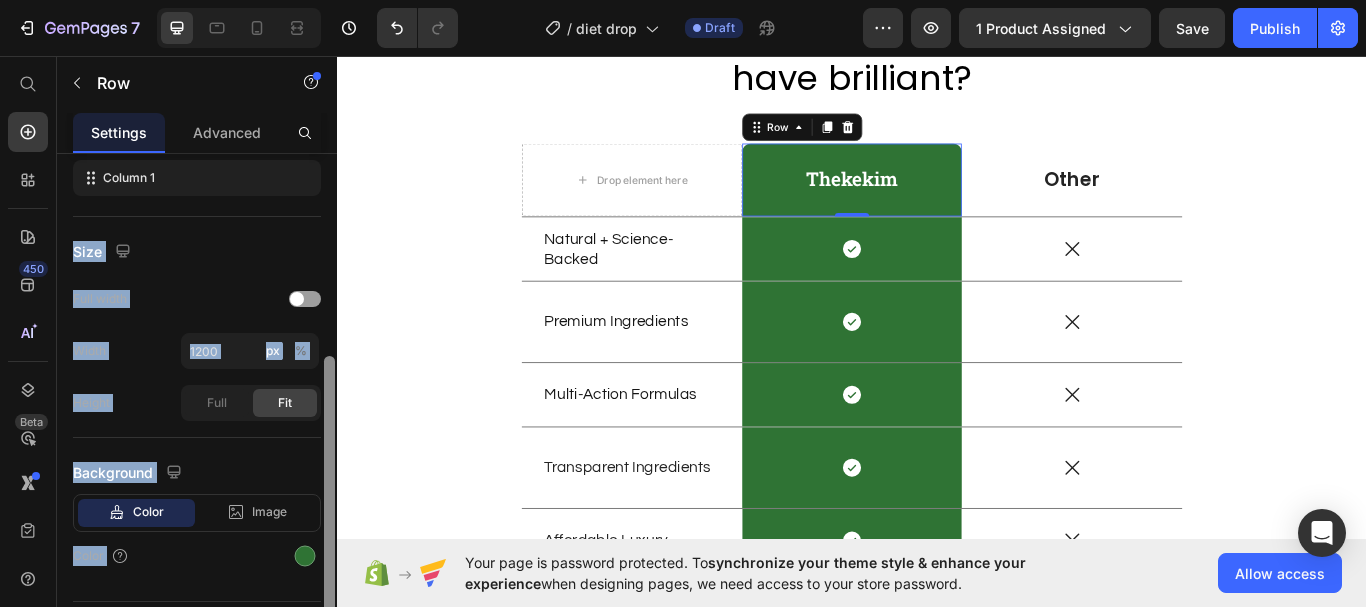 scroll, scrollTop: 356, scrollLeft: 0, axis: vertical 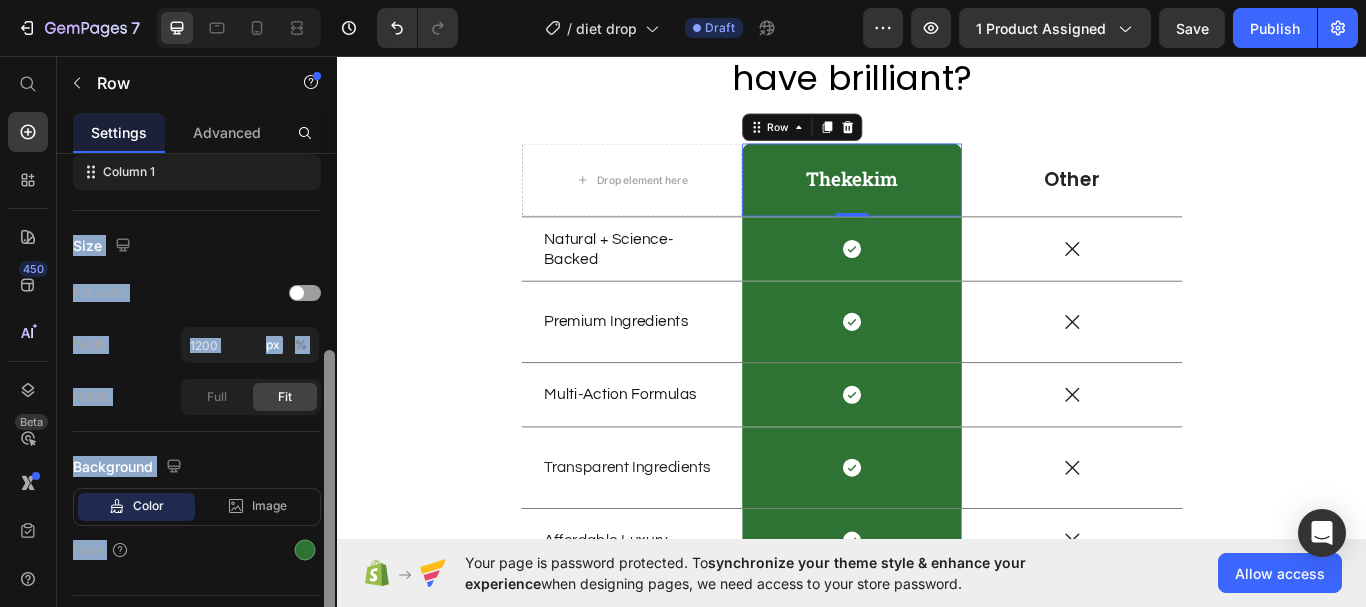 drag, startPoint x: 328, startPoint y: 354, endPoint x: 329, endPoint y: 440, distance: 86.00581 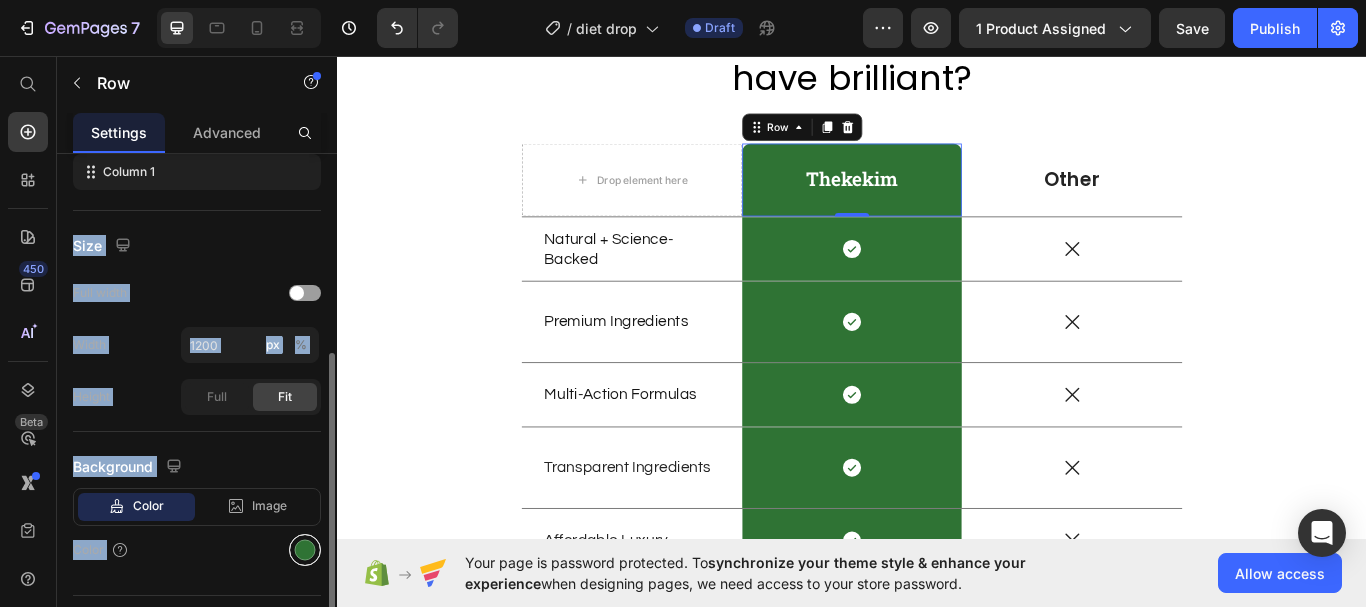 click at bounding box center [305, 550] 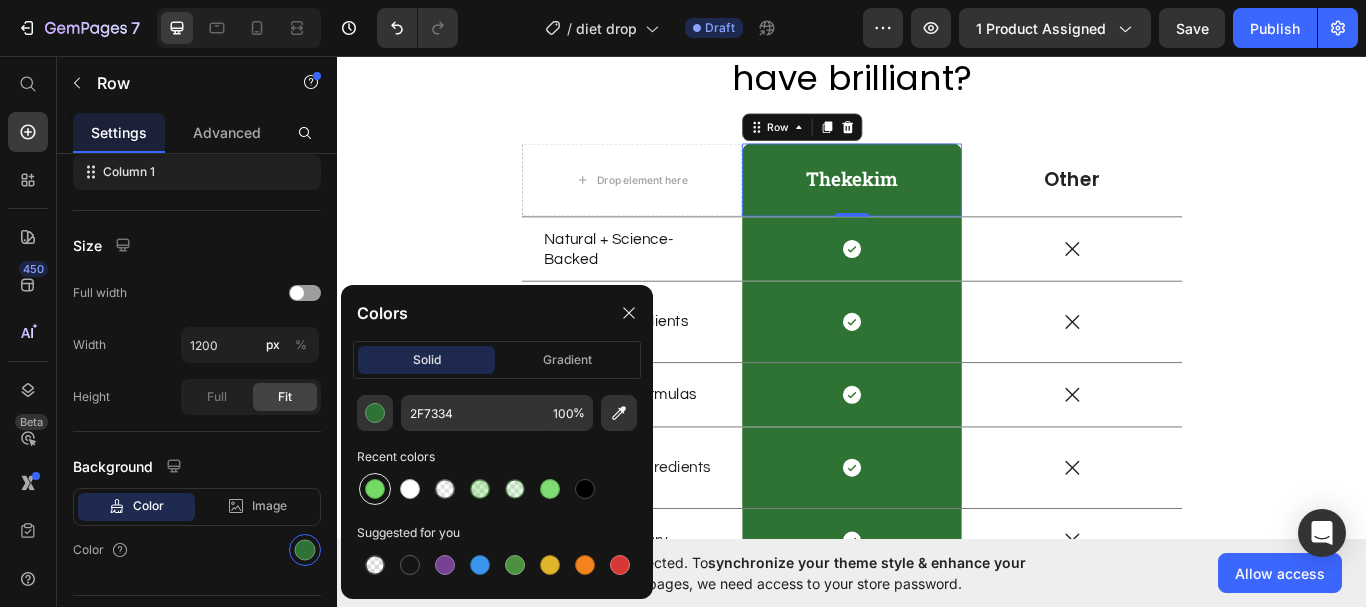 click at bounding box center [375, 489] 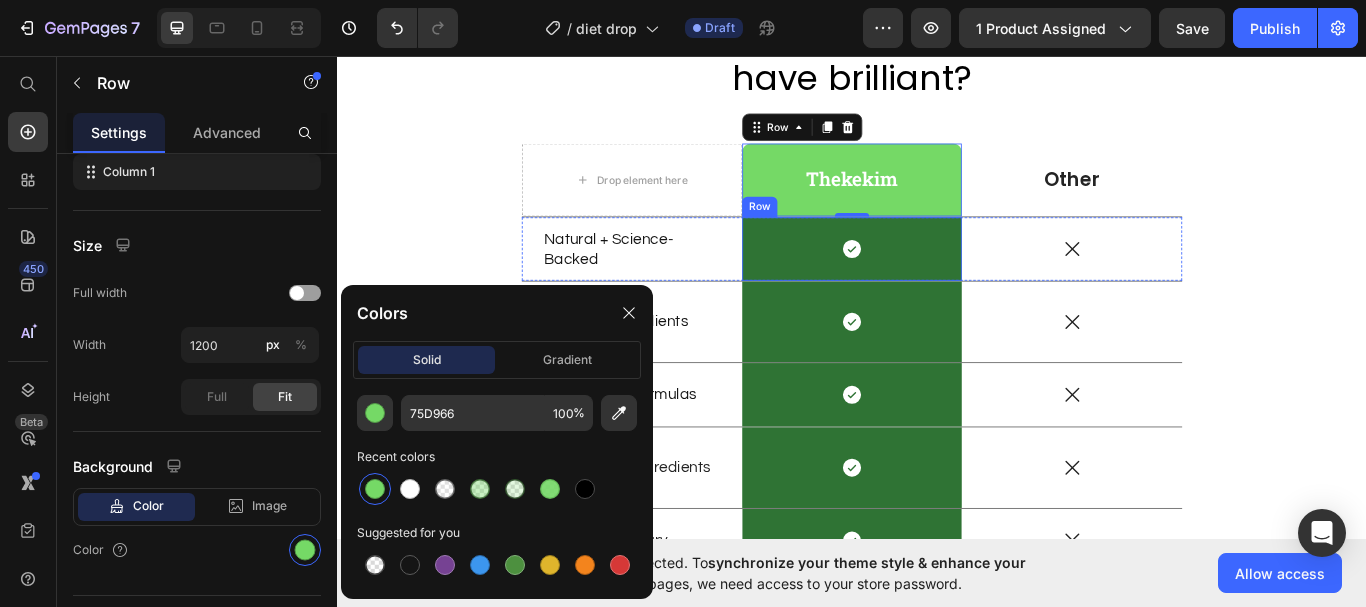 click on "Icon Row" at bounding box center [937, 282] 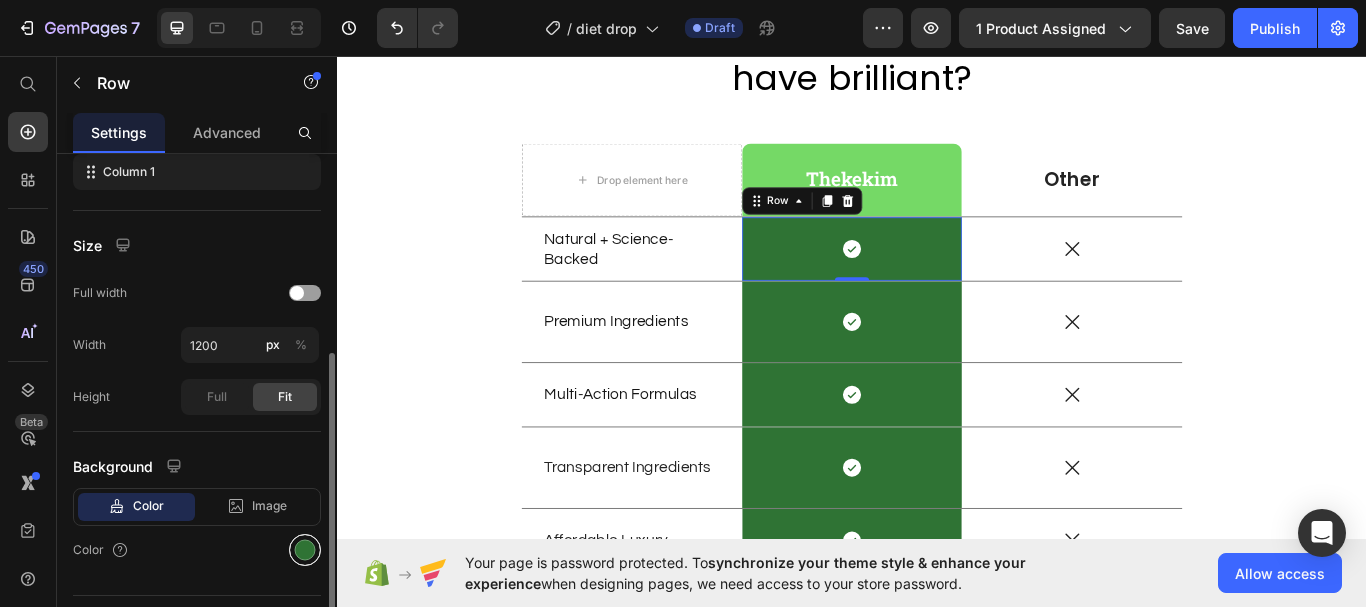 click at bounding box center [305, 550] 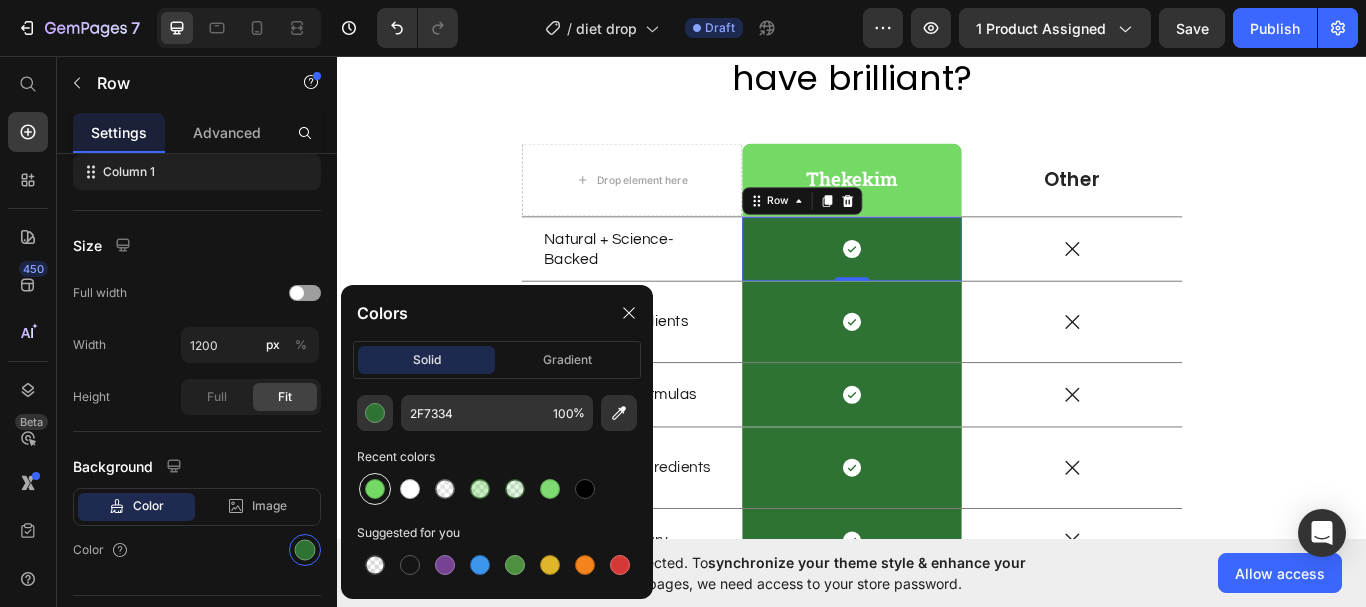 click at bounding box center [375, 489] 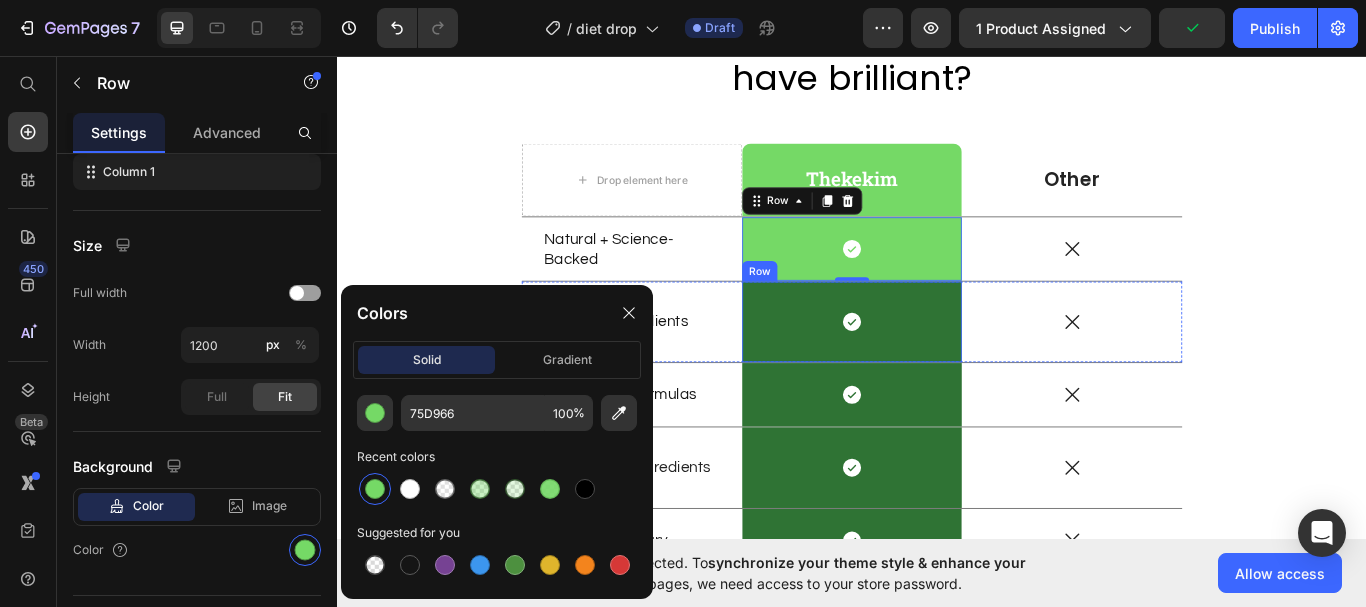 click on "Icon Row" at bounding box center [937, 367] 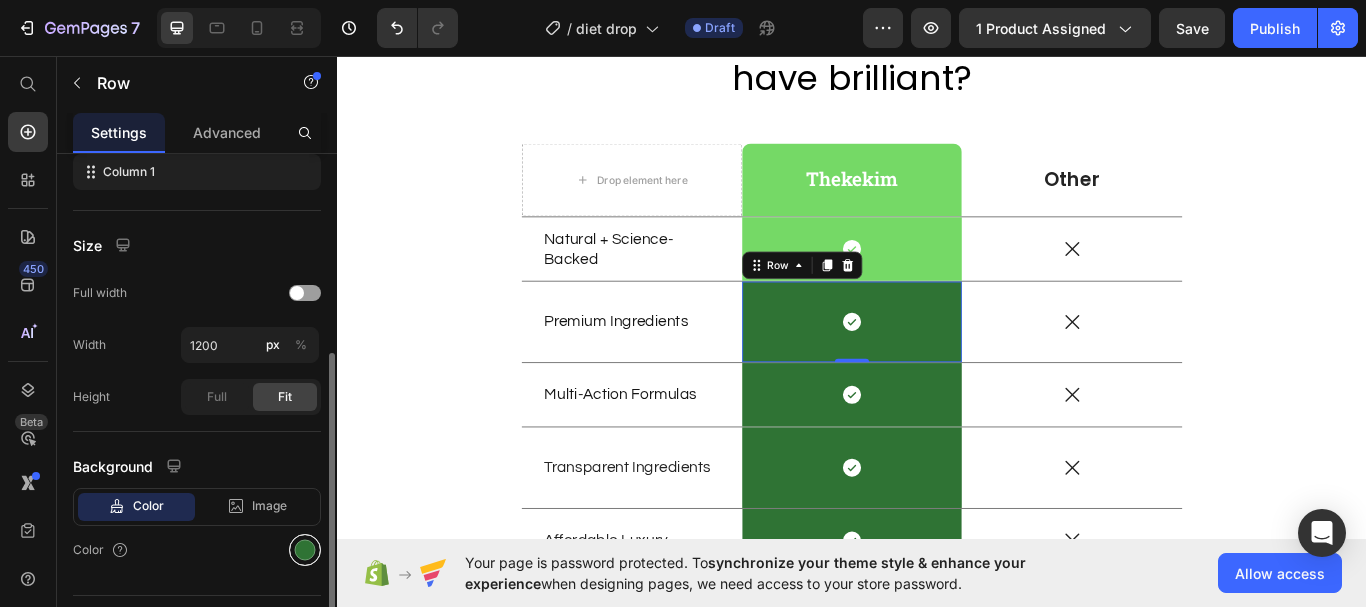 click at bounding box center (305, 550) 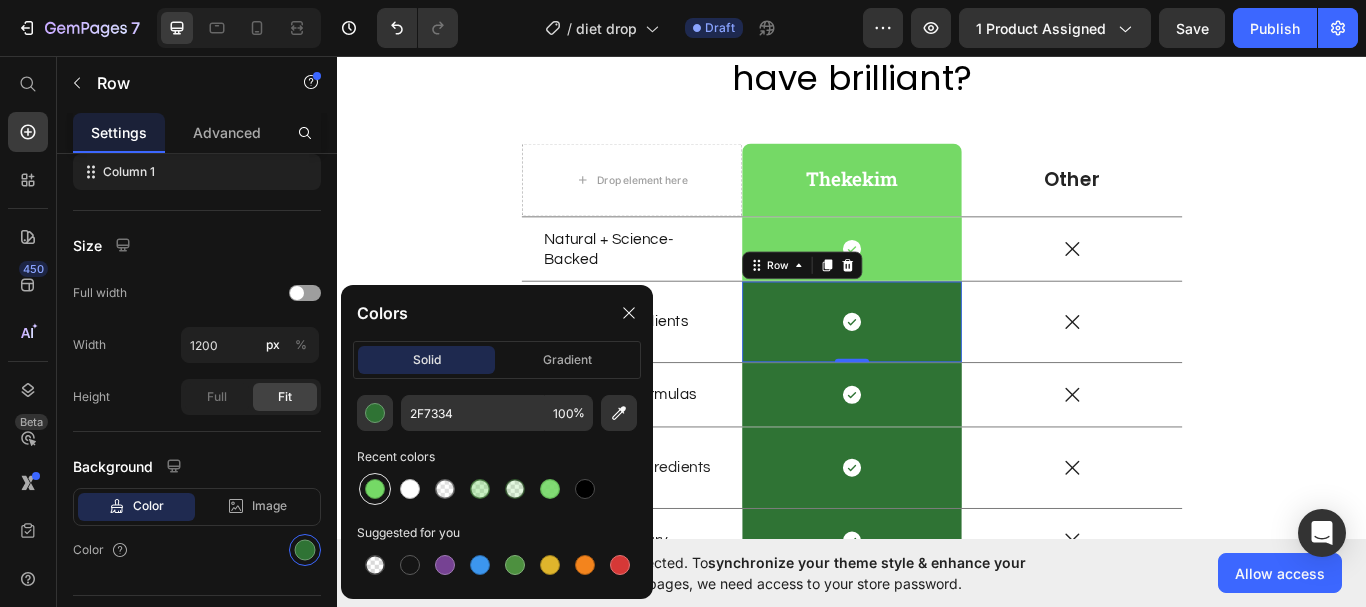 click at bounding box center (375, 489) 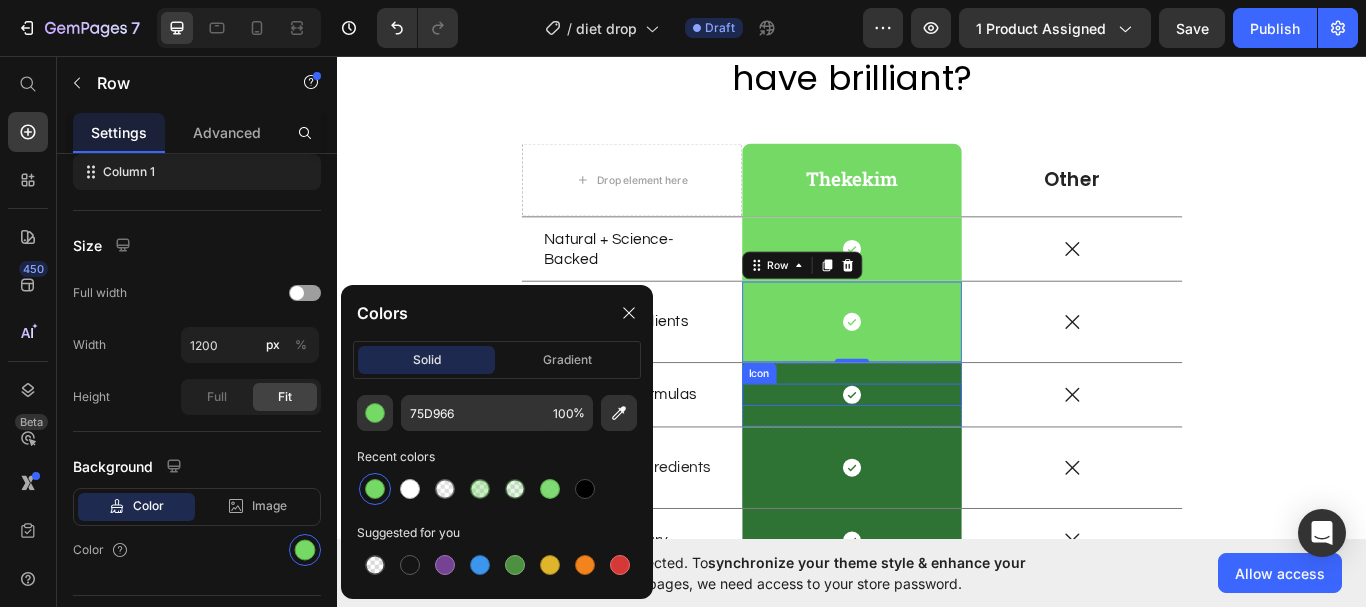 click on "Icon" at bounding box center (937, 452) 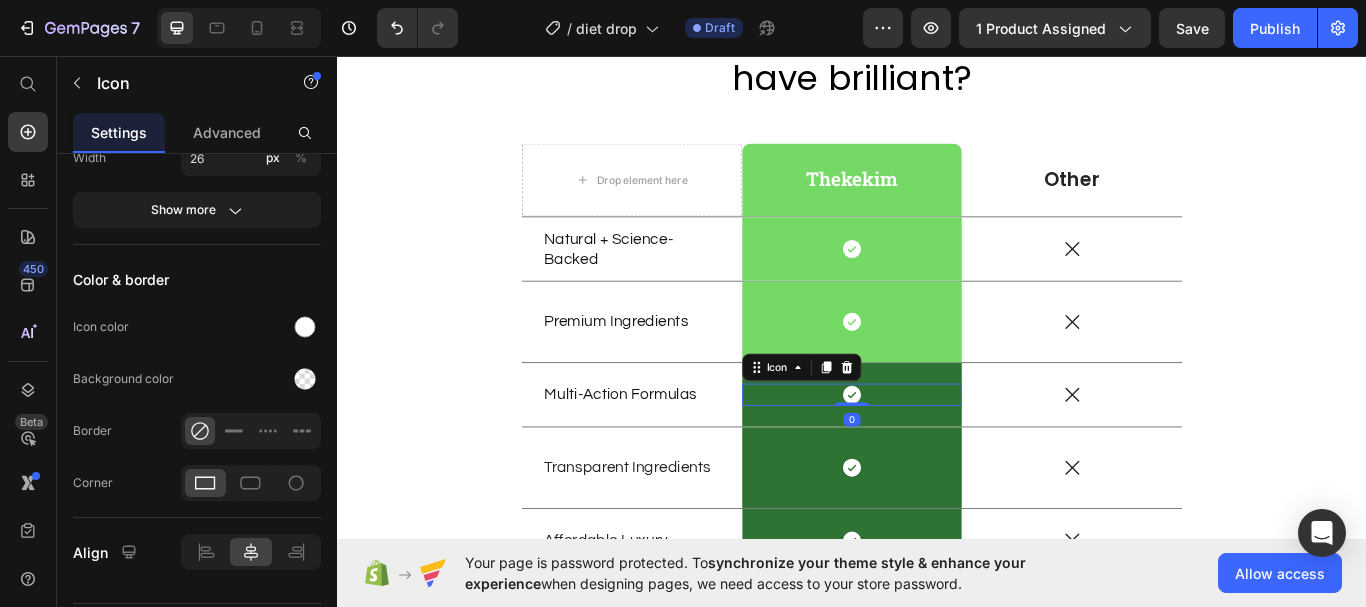 scroll, scrollTop: 0, scrollLeft: 0, axis: both 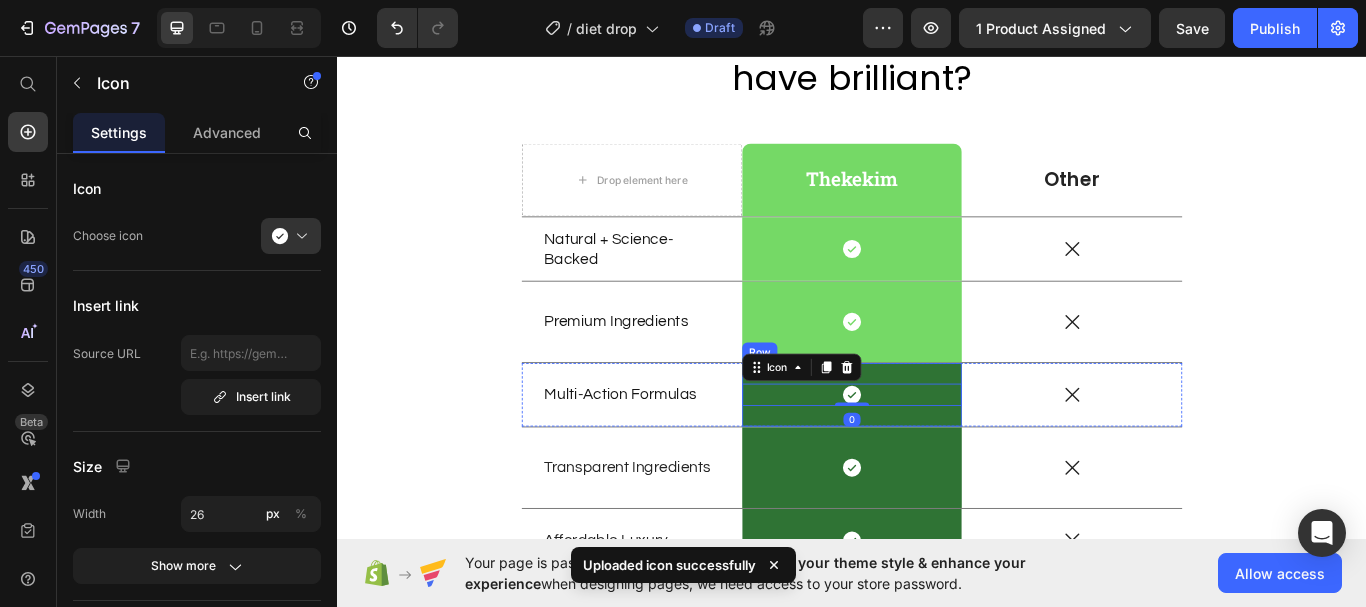 click on "Icon   0 Row" at bounding box center [937, 452] 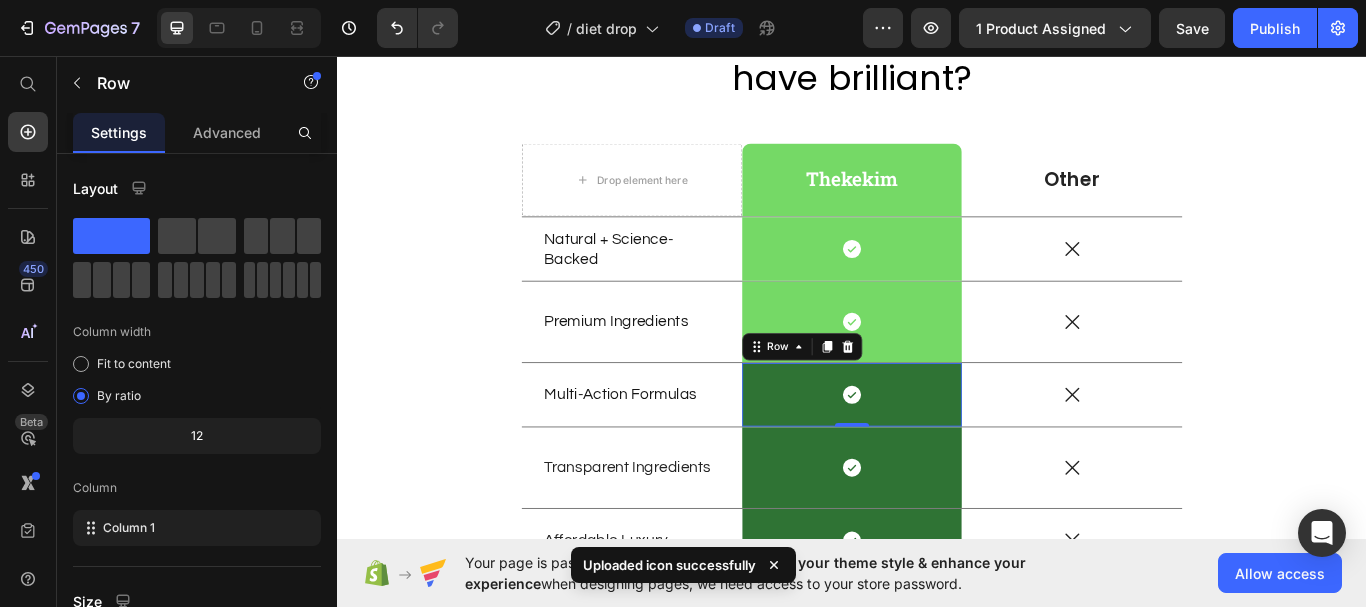 scroll, scrollTop: 402, scrollLeft: 0, axis: vertical 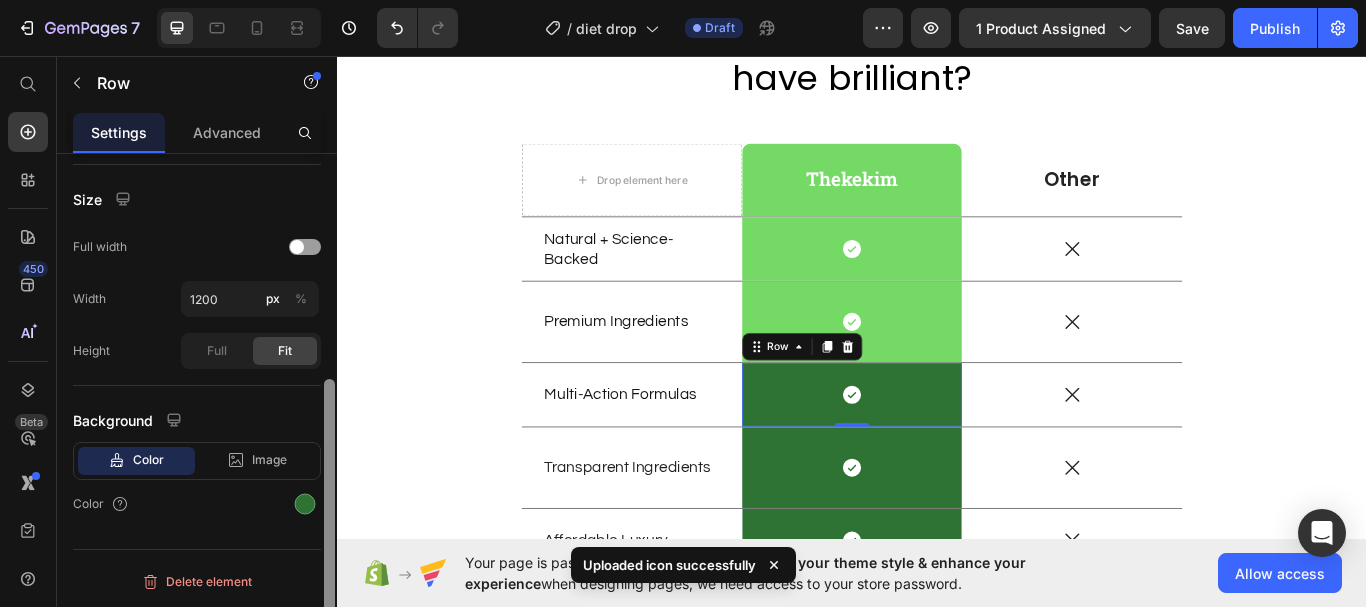 click at bounding box center [329, 409] 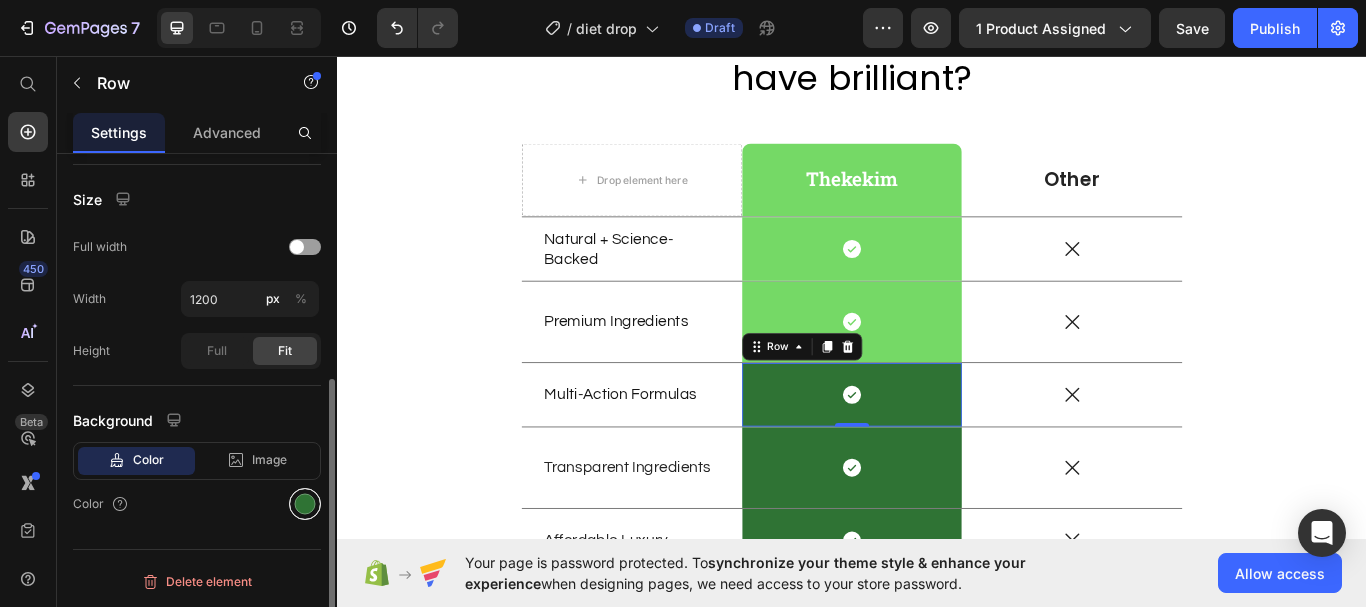 click at bounding box center (305, 504) 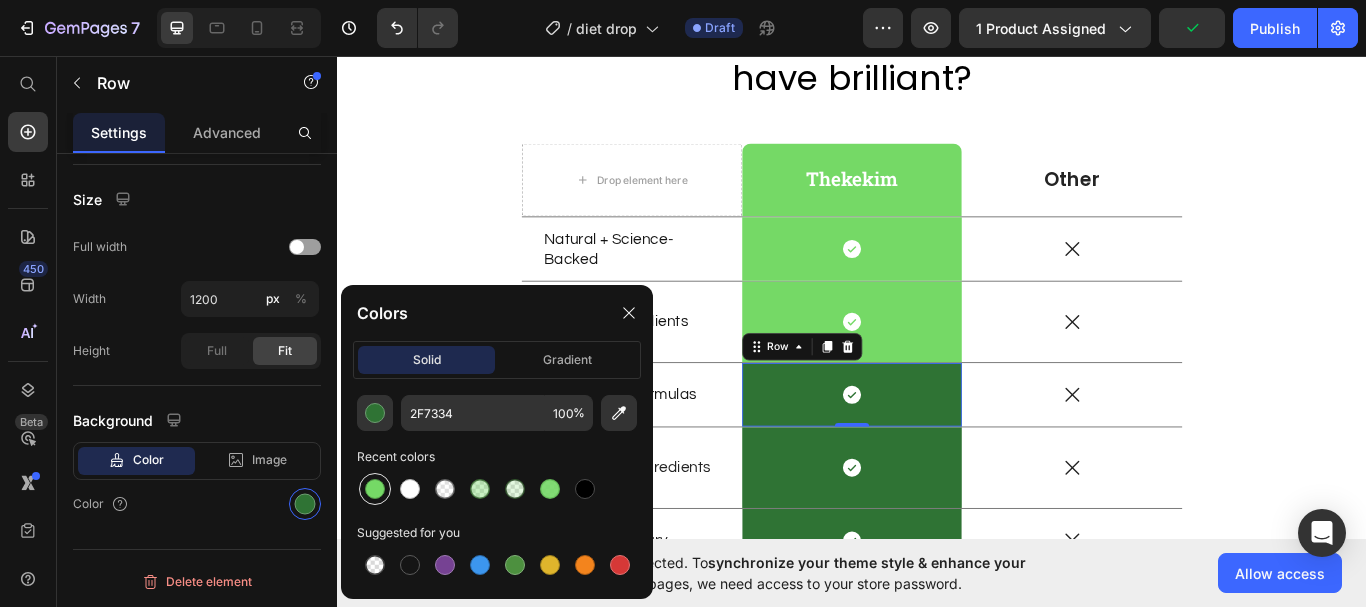 click at bounding box center [375, 489] 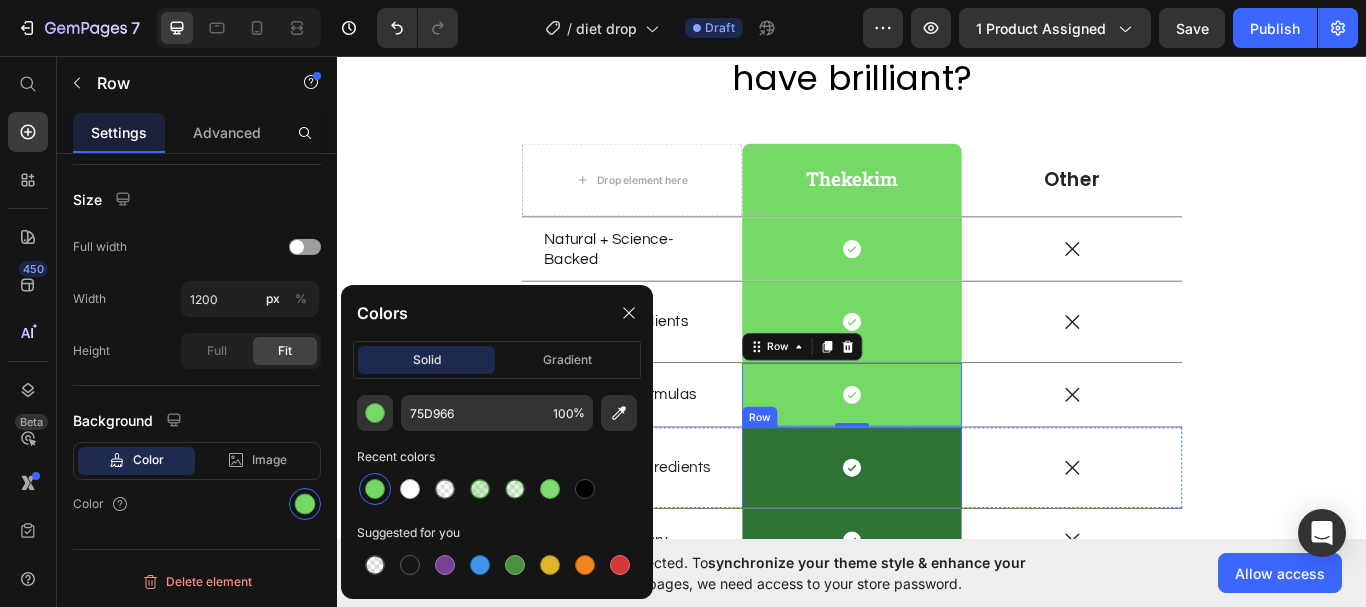 click on "Icon Row" at bounding box center (937, 537) 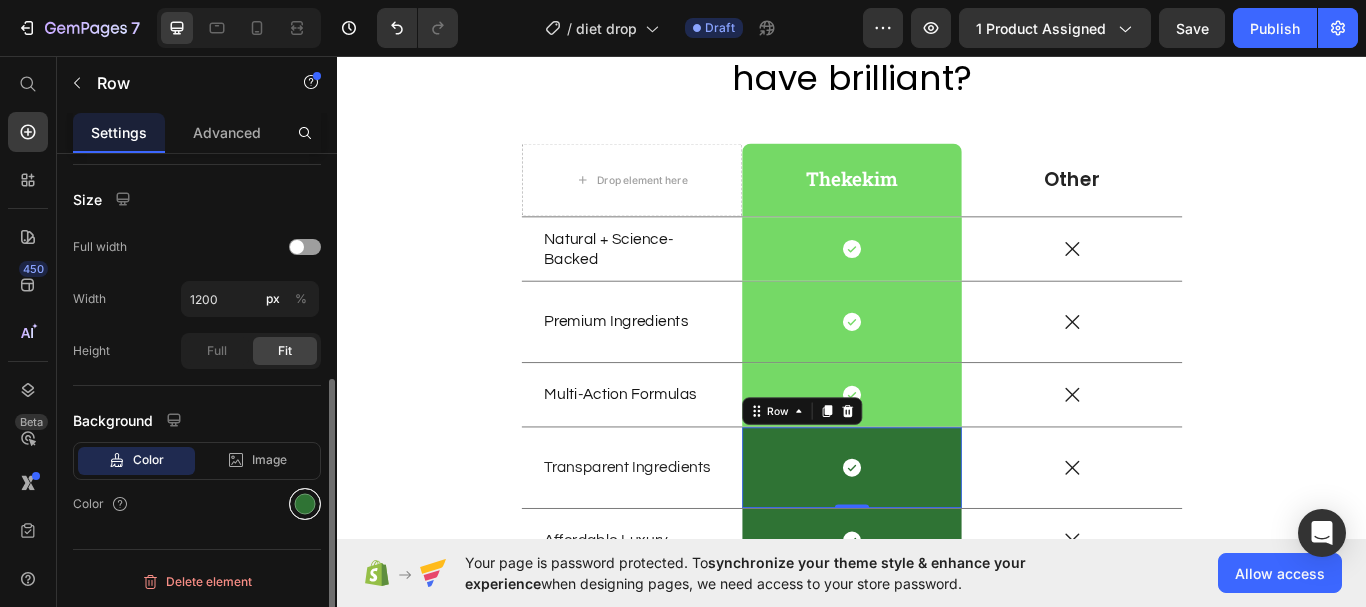 click at bounding box center (305, 504) 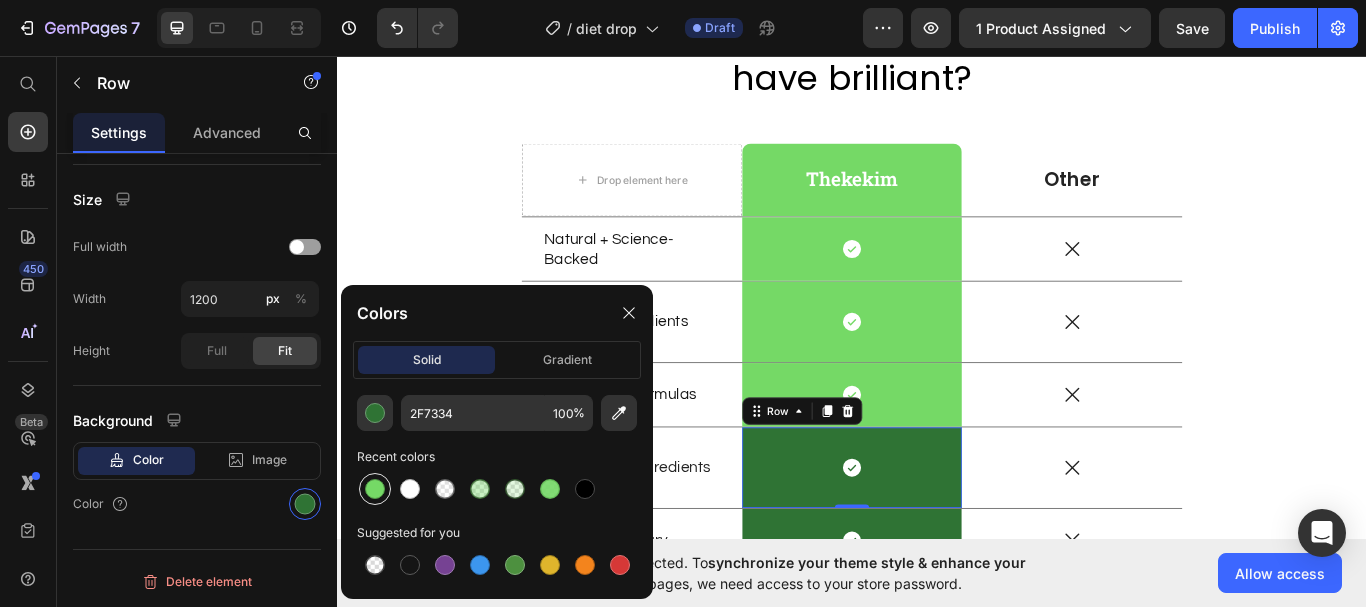 click at bounding box center (375, 489) 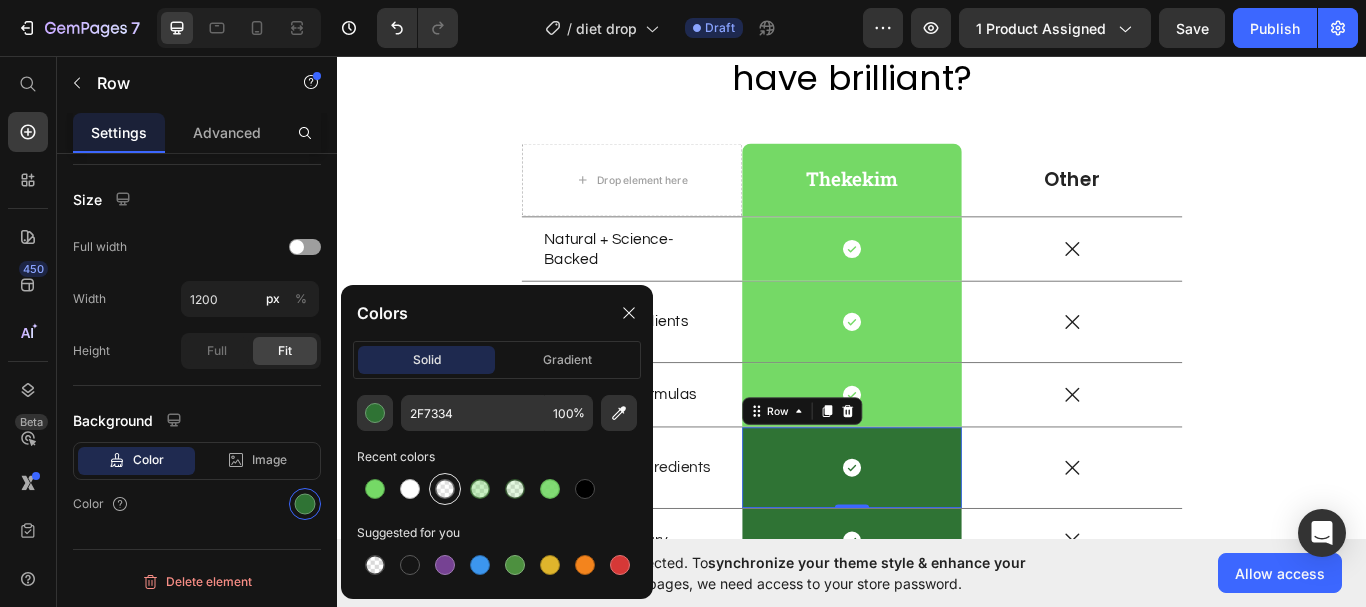 type on "75D966" 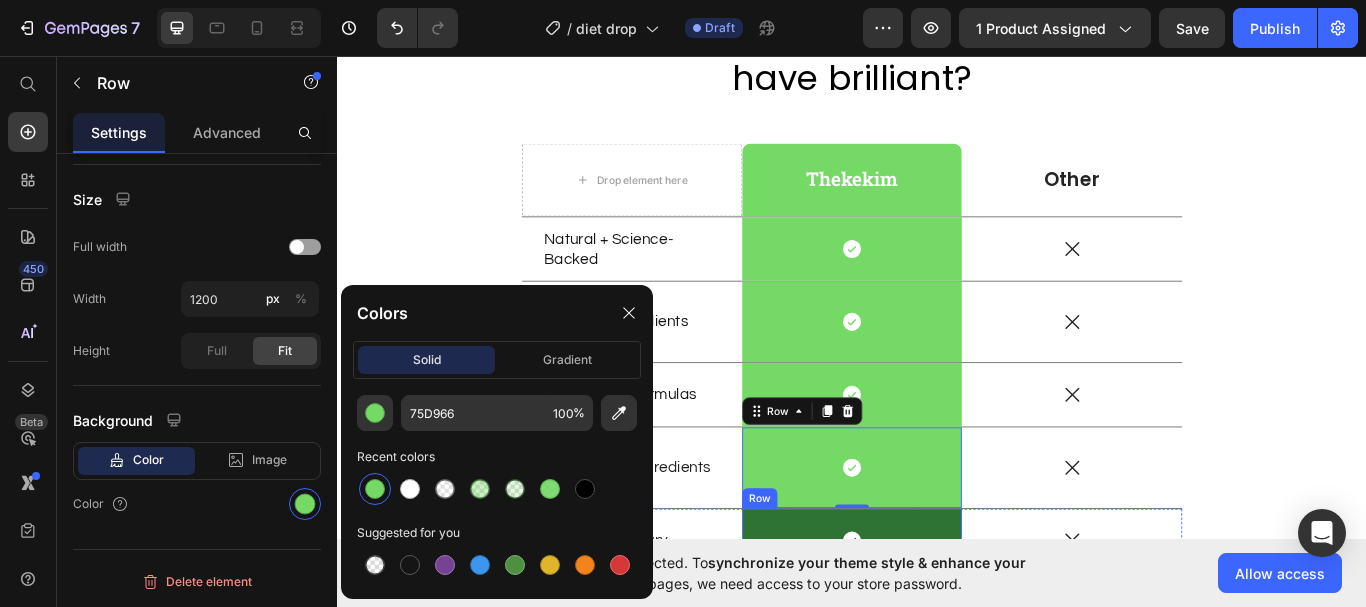 click on "Icon Row" at bounding box center [937, 622] 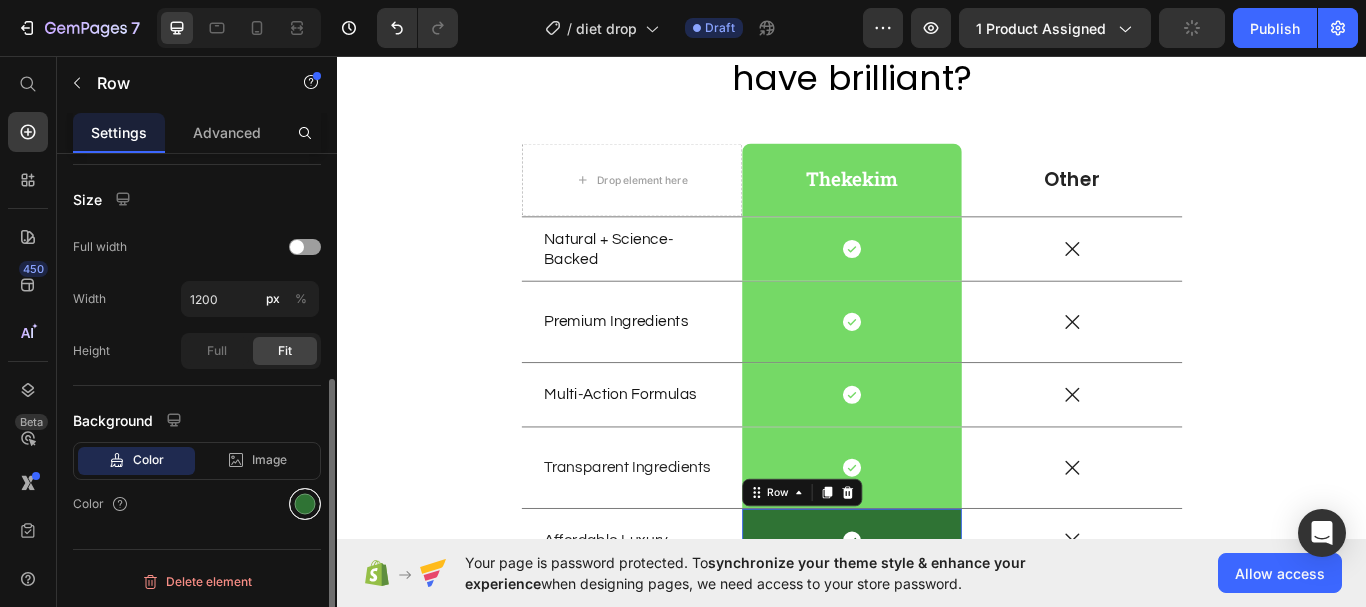 click at bounding box center (305, 504) 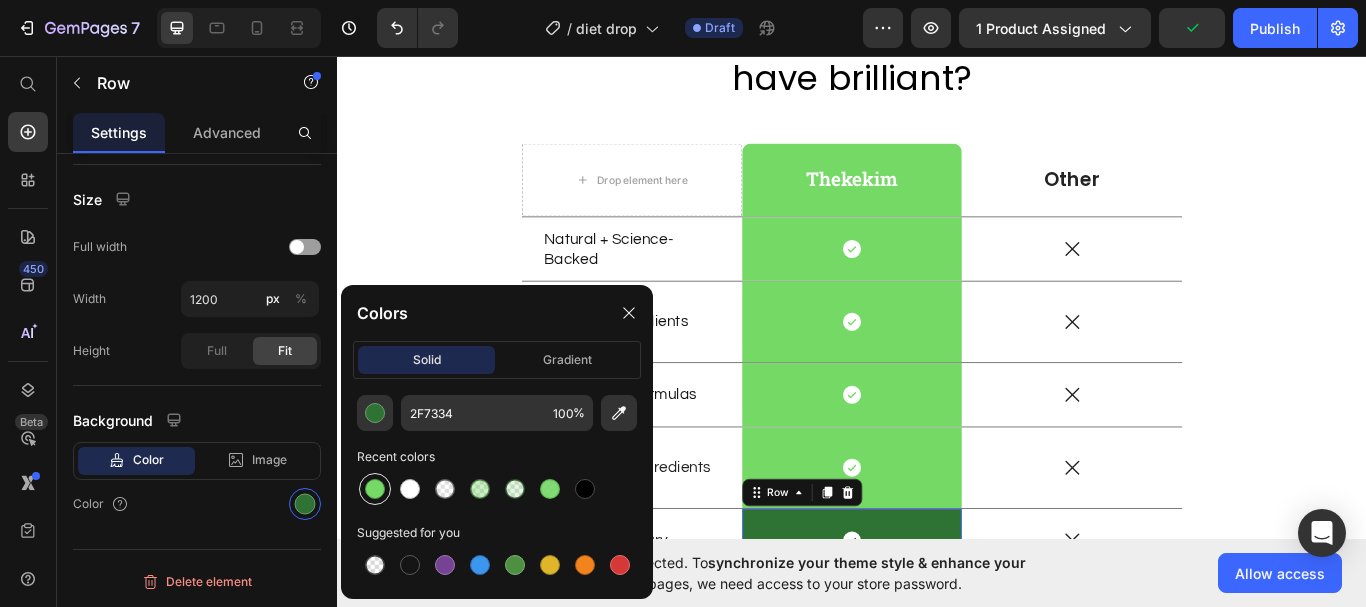 click at bounding box center (375, 489) 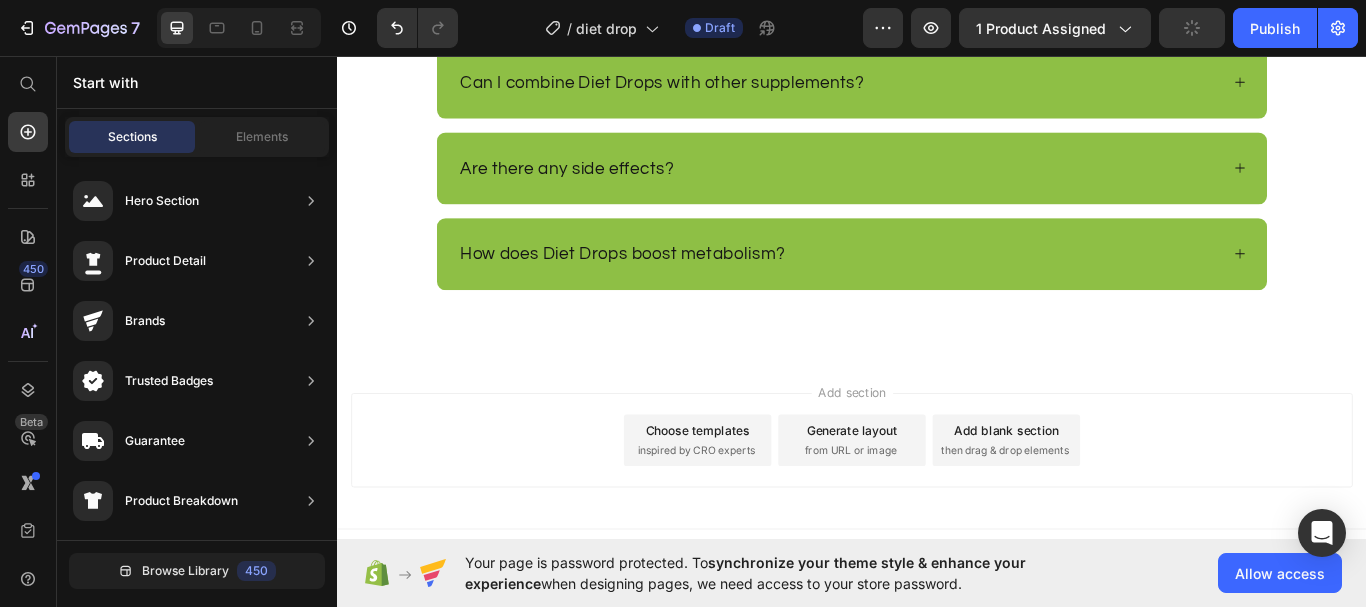 scroll, scrollTop: 4281, scrollLeft: 0, axis: vertical 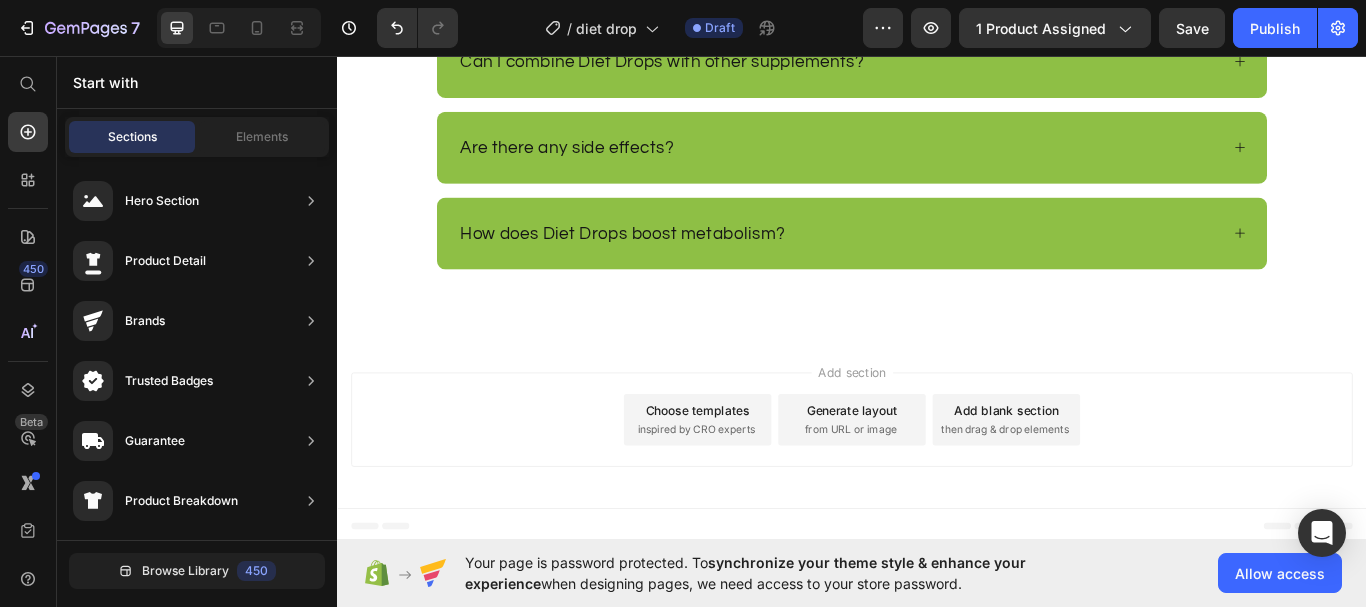 click on "7  Version history  /  diet drop Draft Preview 1 product assigned  Save   Publish" 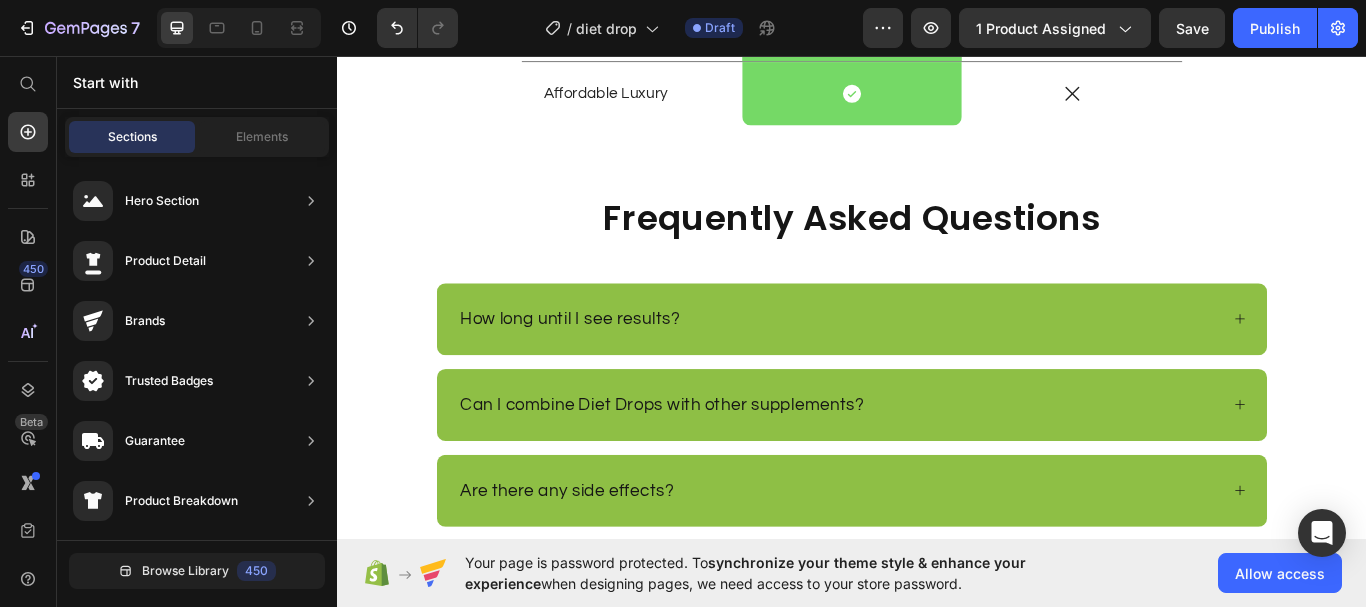 scroll, scrollTop: 3841, scrollLeft: 0, axis: vertical 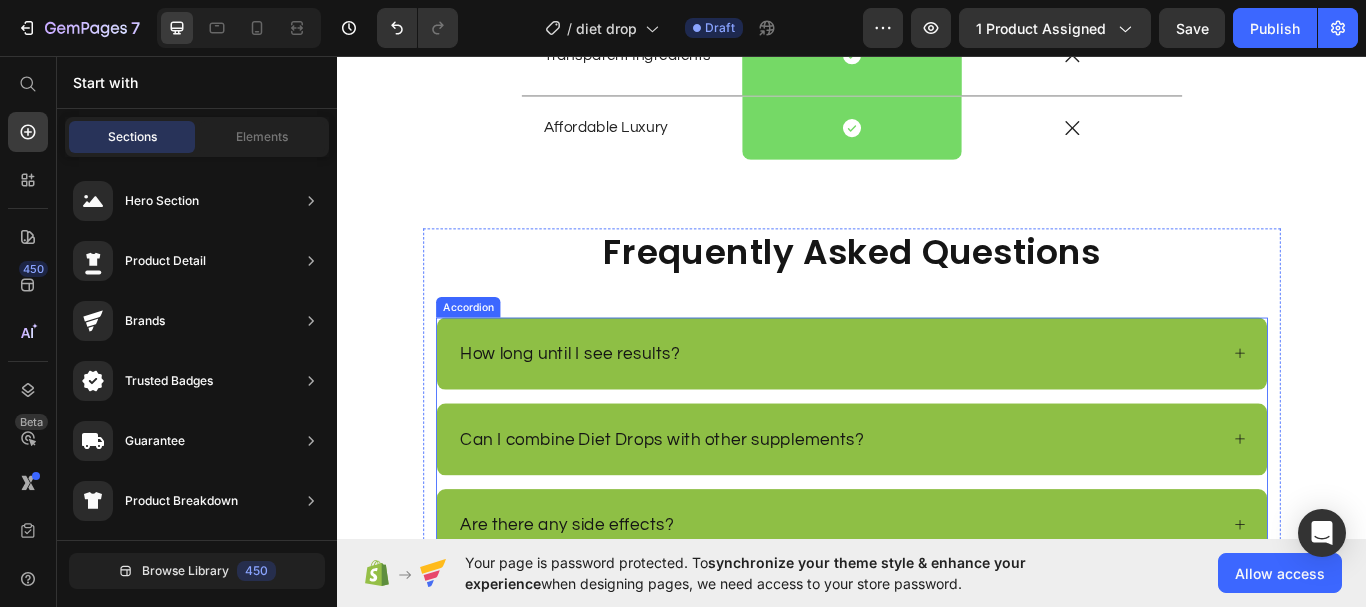 click on "How long until I see results?" at bounding box center (921, 404) 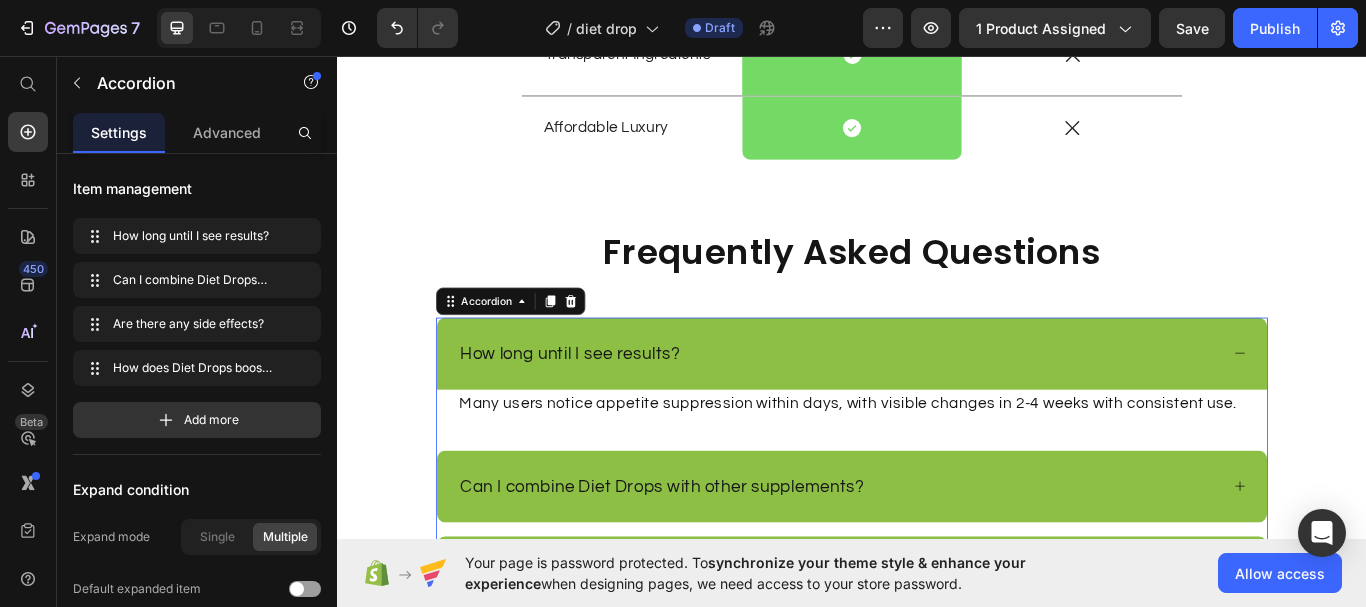 scroll, scrollTop: 510, scrollLeft: 0, axis: vertical 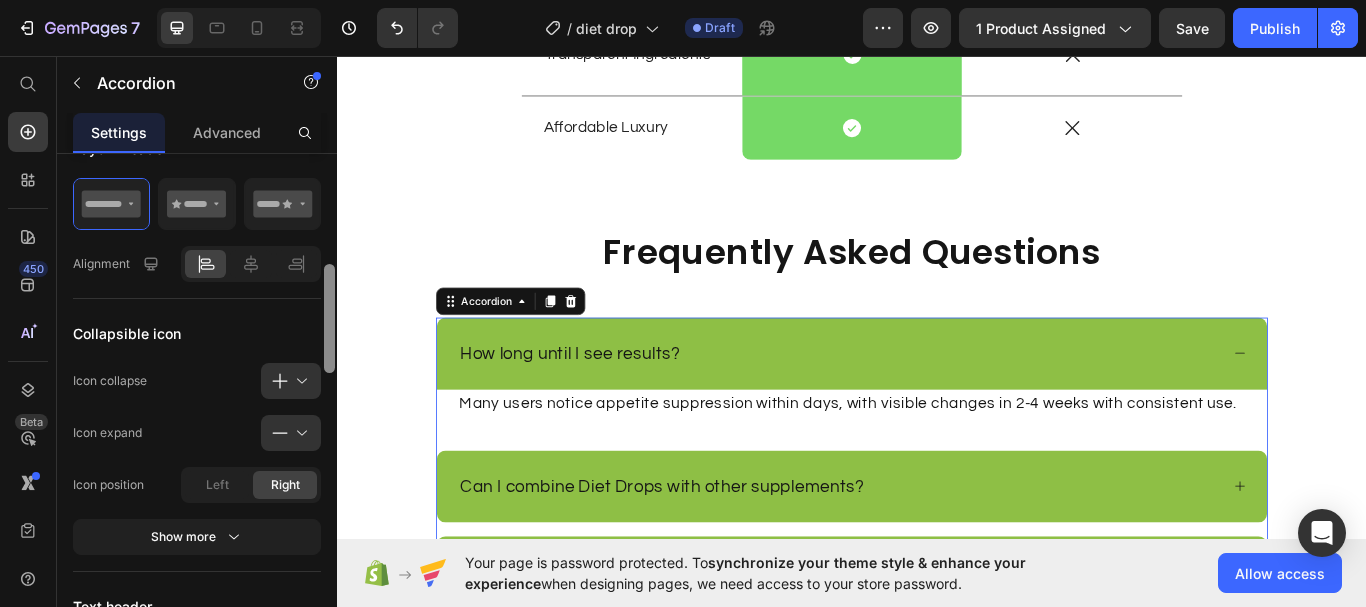 click at bounding box center [329, 409] 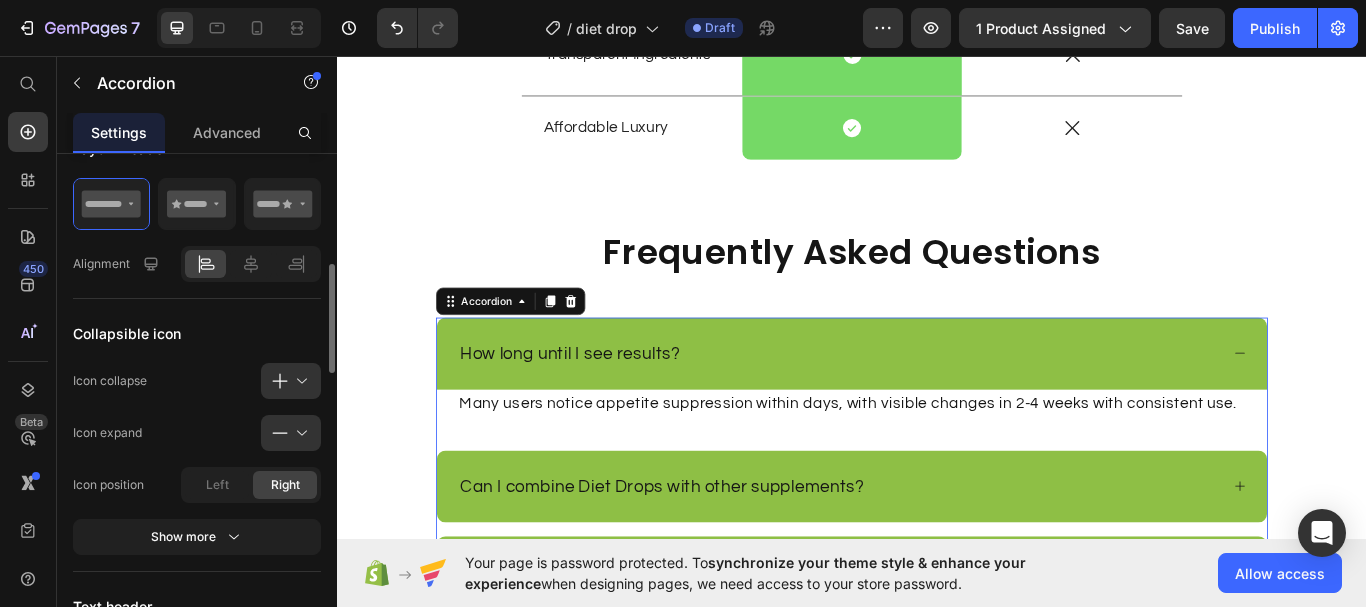 click on "Item management
How long until I see results? How long until I see results?
Can I combine Diet Drops with other supplements? Can I combine Diet Drops with other supplements?
Are there any side effects? Are there any side effects?
How does Diet Drops boost metabolism?  How does Diet Drops boost metabolism? Add more Expand condition Expand mode Single Multiple Default expanded item Layout header Alignment Collapsible icon Icon collapse
Icon expand
Icon position Left Right Show more Text header Styles Paragraph 1* Font Questrial Size 20 Show more States header Collapse Hover Expand Background color Text color Collapsible icon color Header border Size Width 100 px % Header height px Show more Background Color Item shape Border Corner 10 10 10 10 Shadow  Delete element" at bounding box center [197, 828] 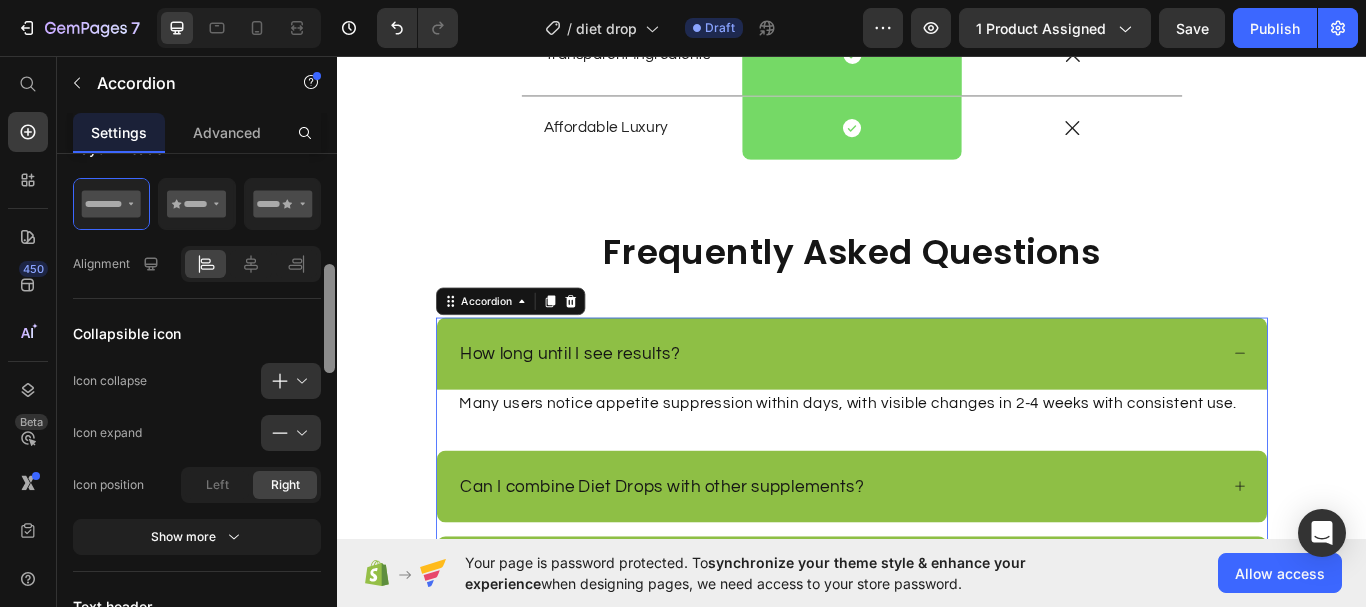 scroll, scrollTop: 1020, scrollLeft: 0, axis: vertical 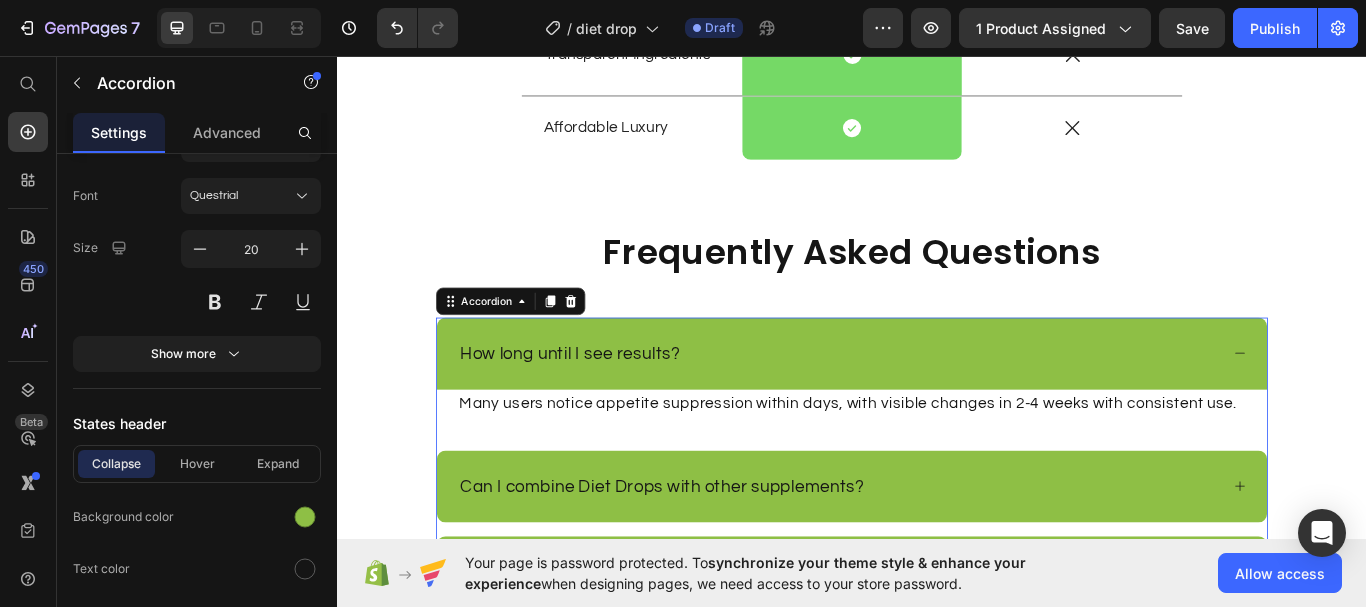 click at bounding box center (329, -101) 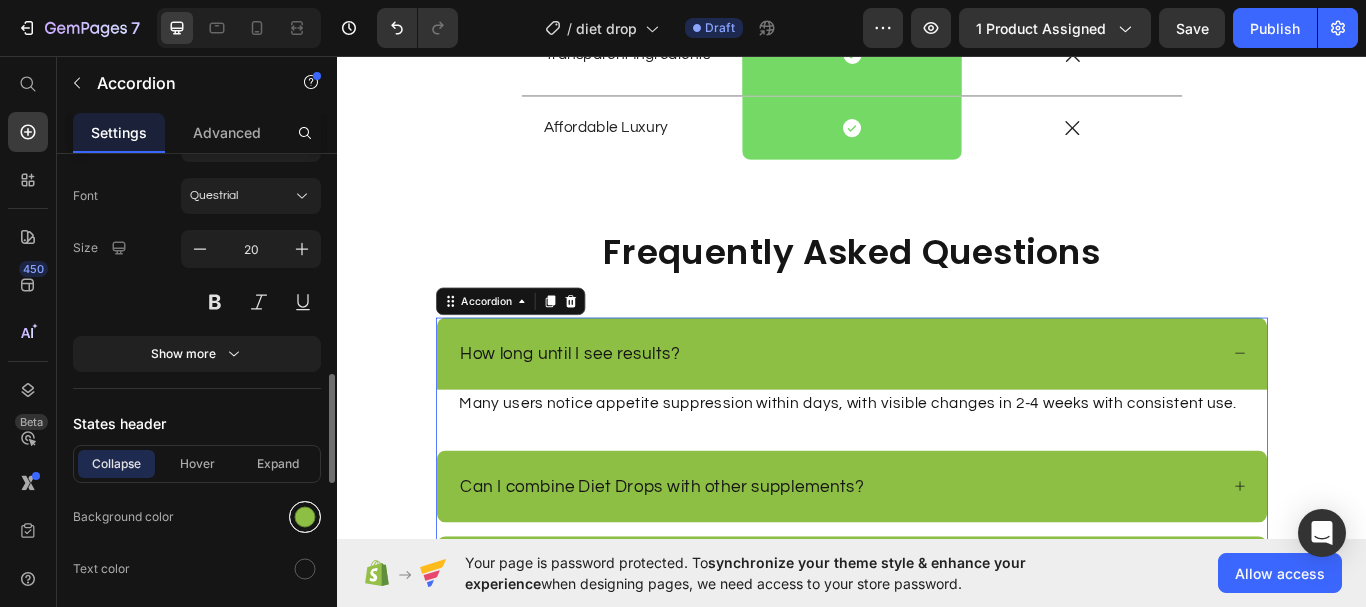 click at bounding box center [305, 517] 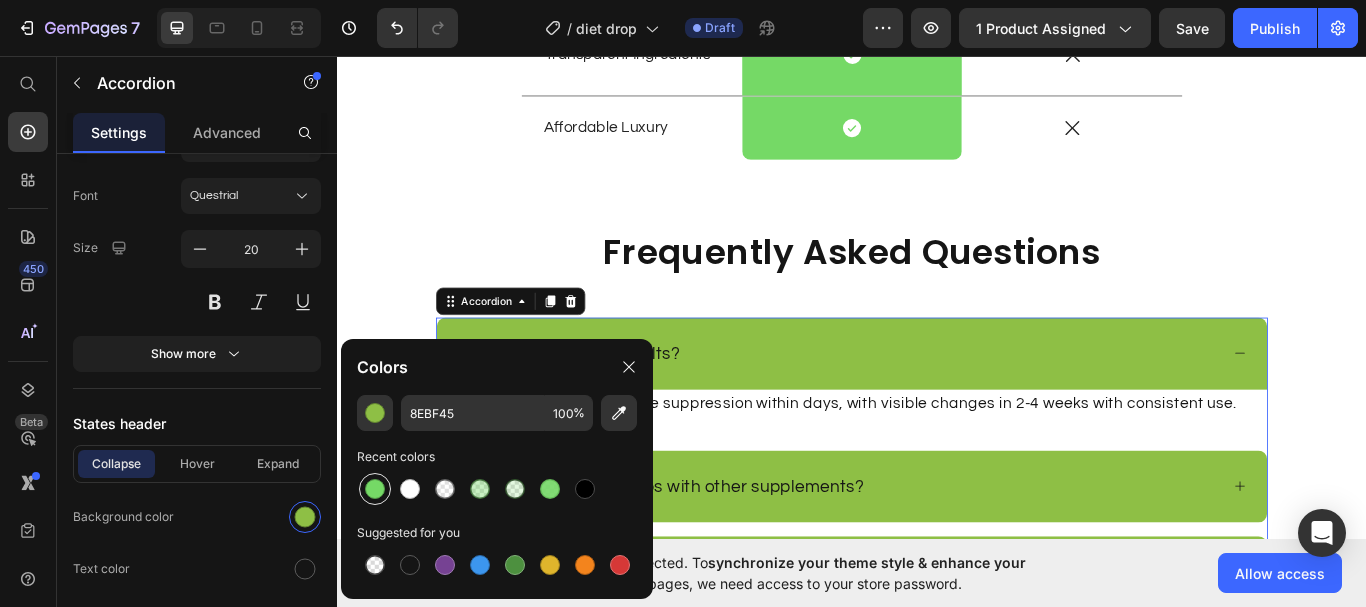 click at bounding box center [375, 489] 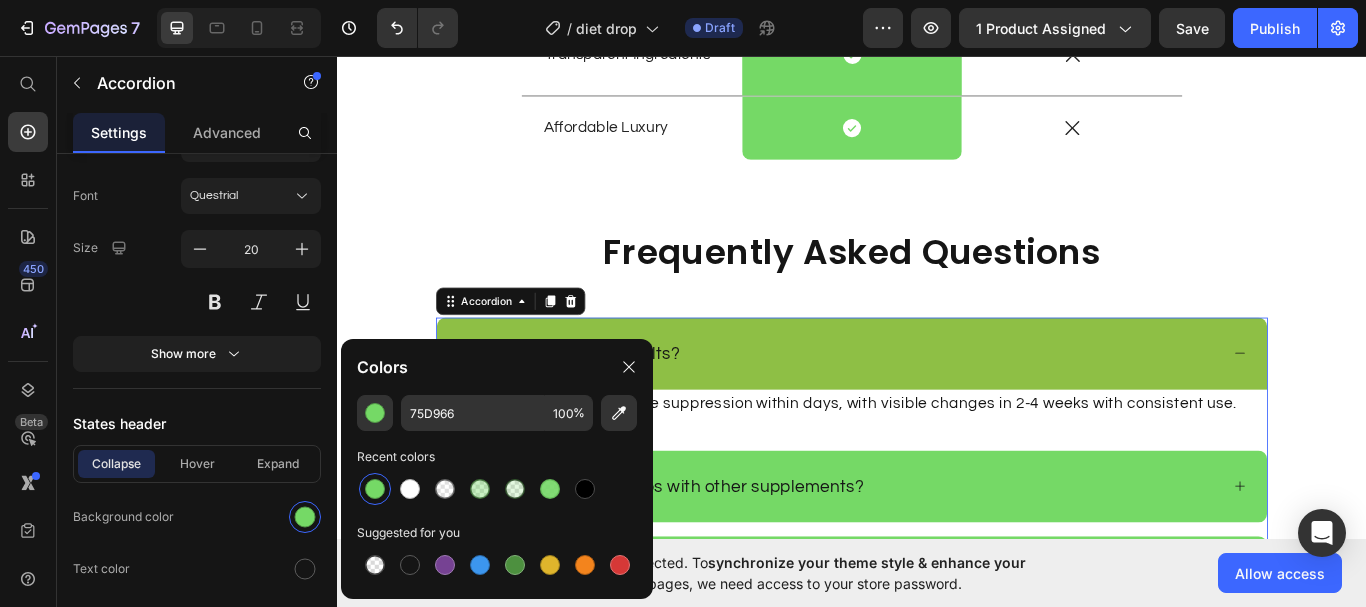 click on "How long until I see results?" at bounding box center [937, 404] 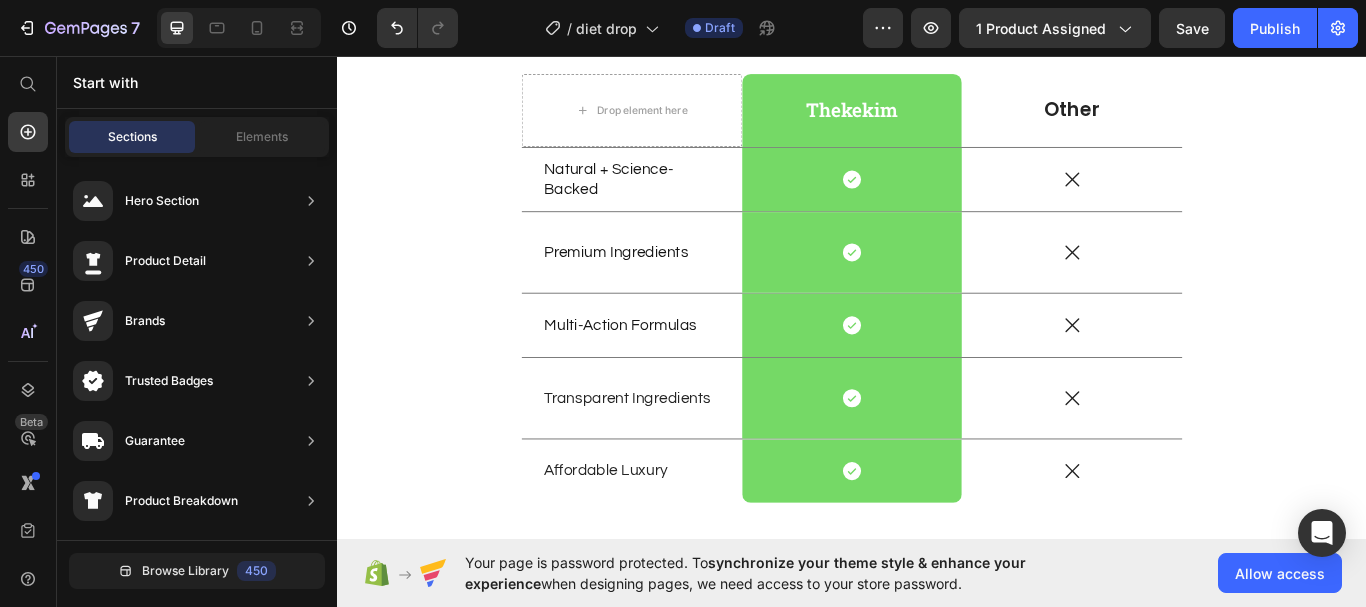 scroll, scrollTop: 3401, scrollLeft: 0, axis: vertical 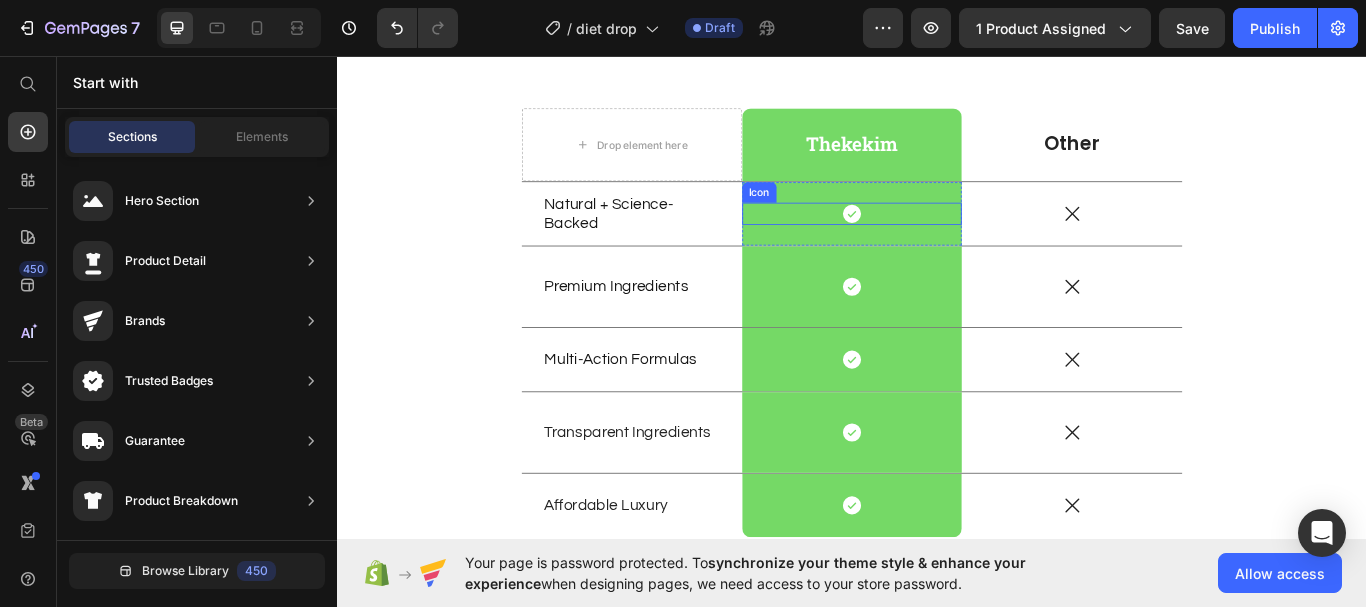 click 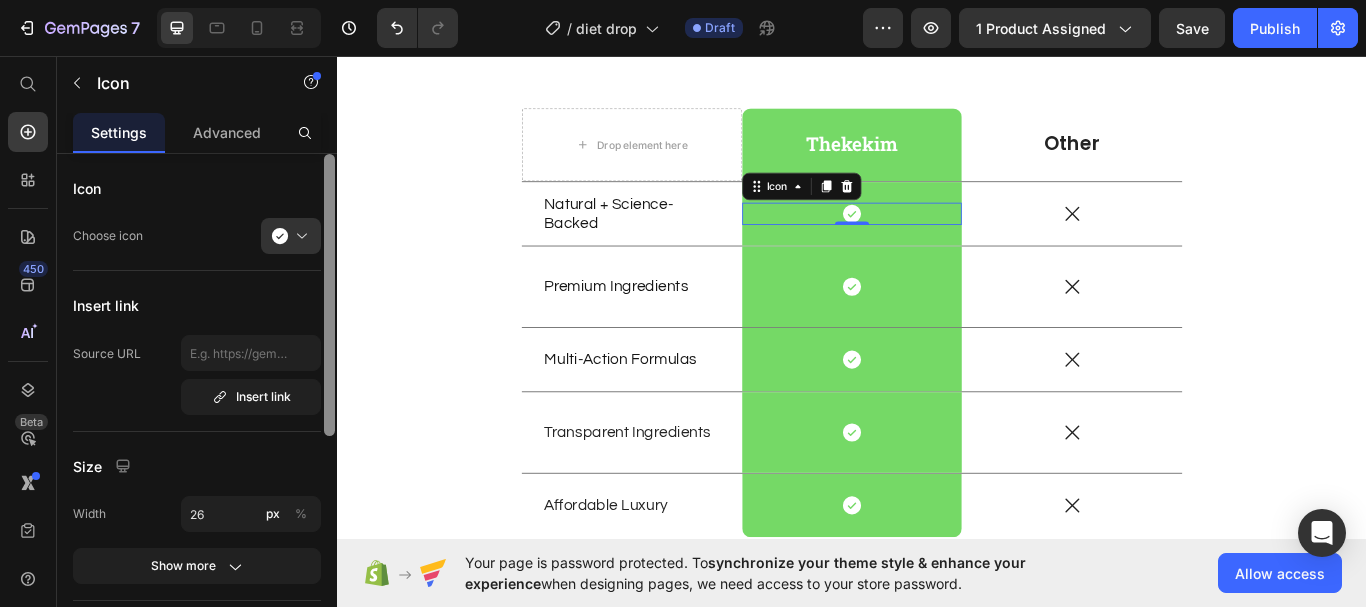 scroll, scrollTop: 410, scrollLeft: 0, axis: vertical 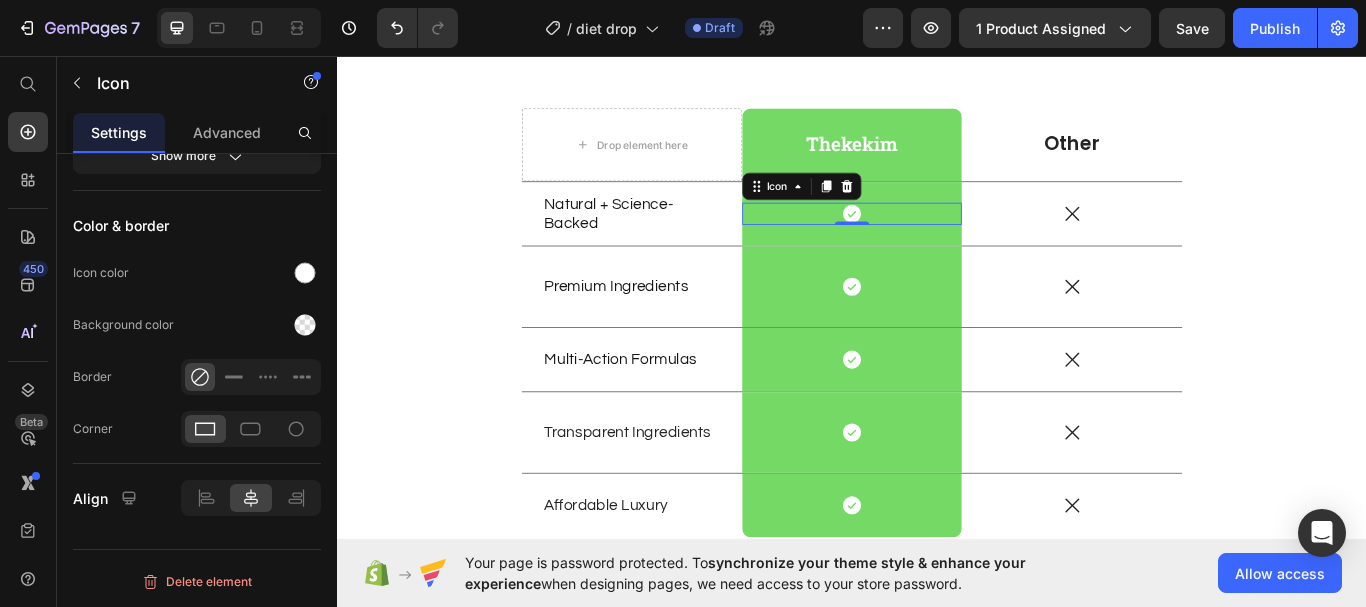 click at bounding box center [329, -1] 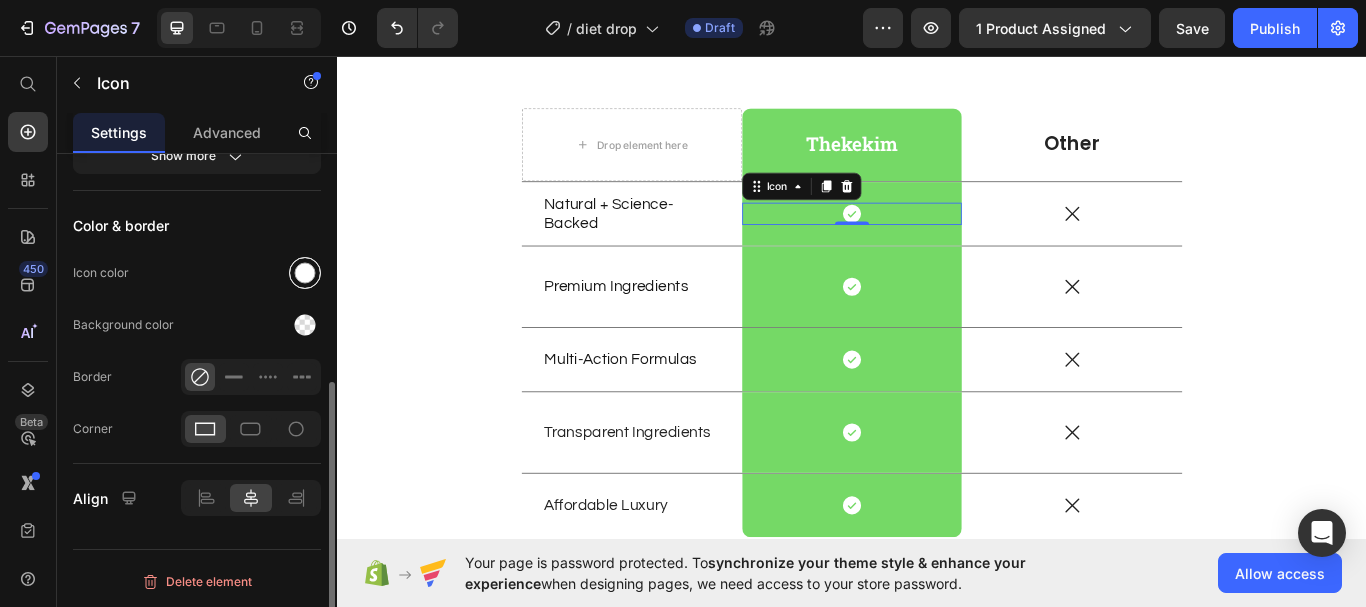 click at bounding box center [305, 273] 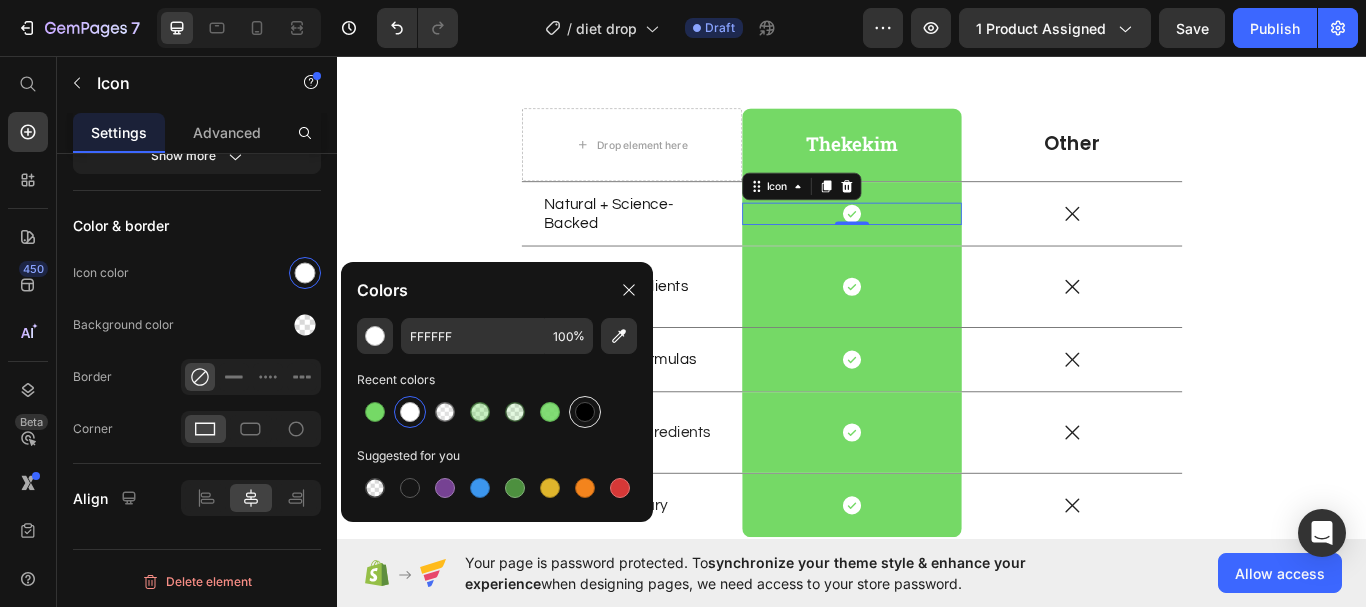 click at bounding box center [585, 412] 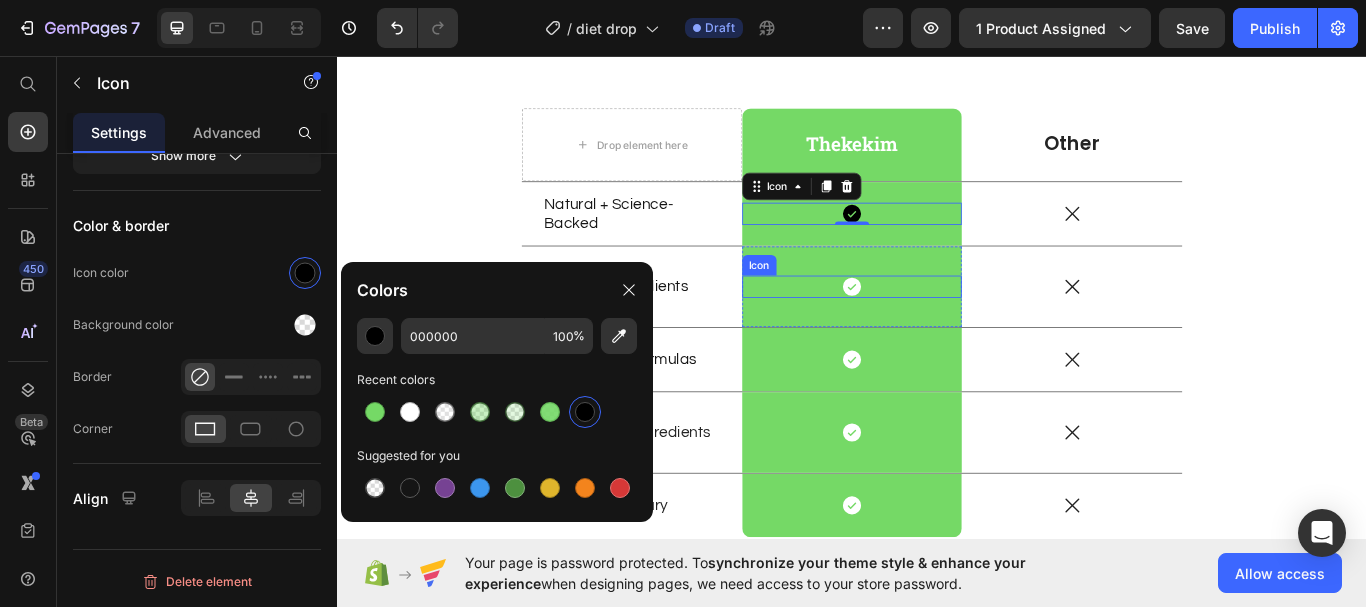 click 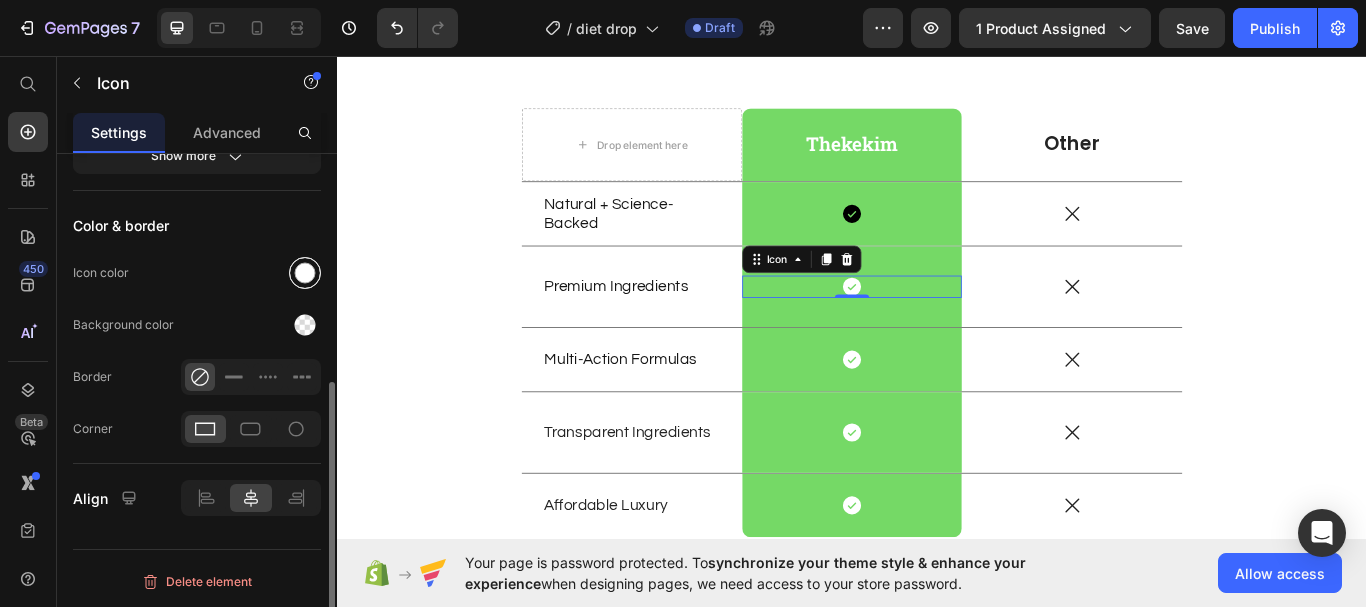 click at bounding box center (305, 273) 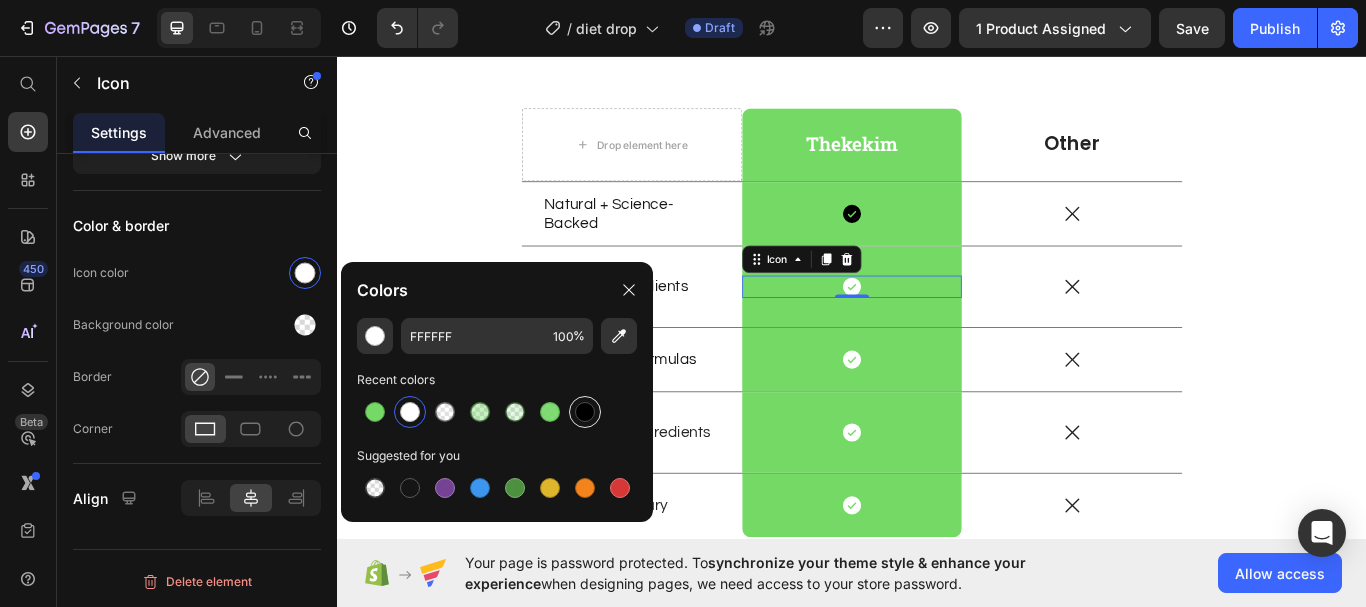 click at bounding box center [585, 412] 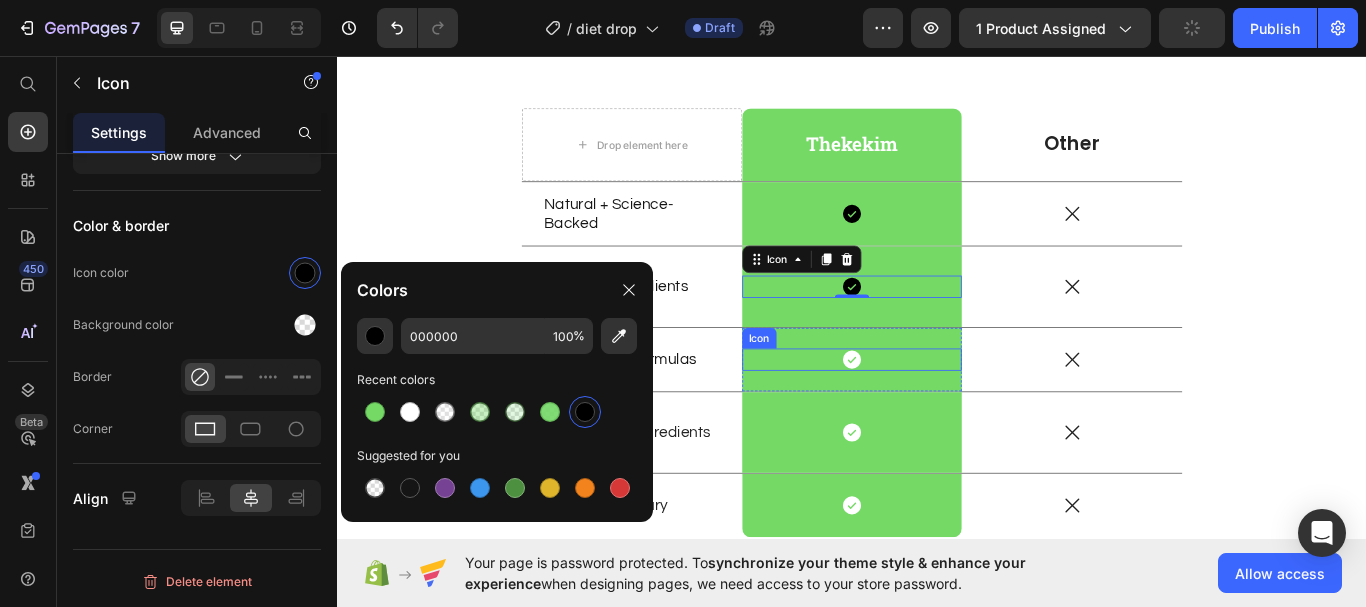 click 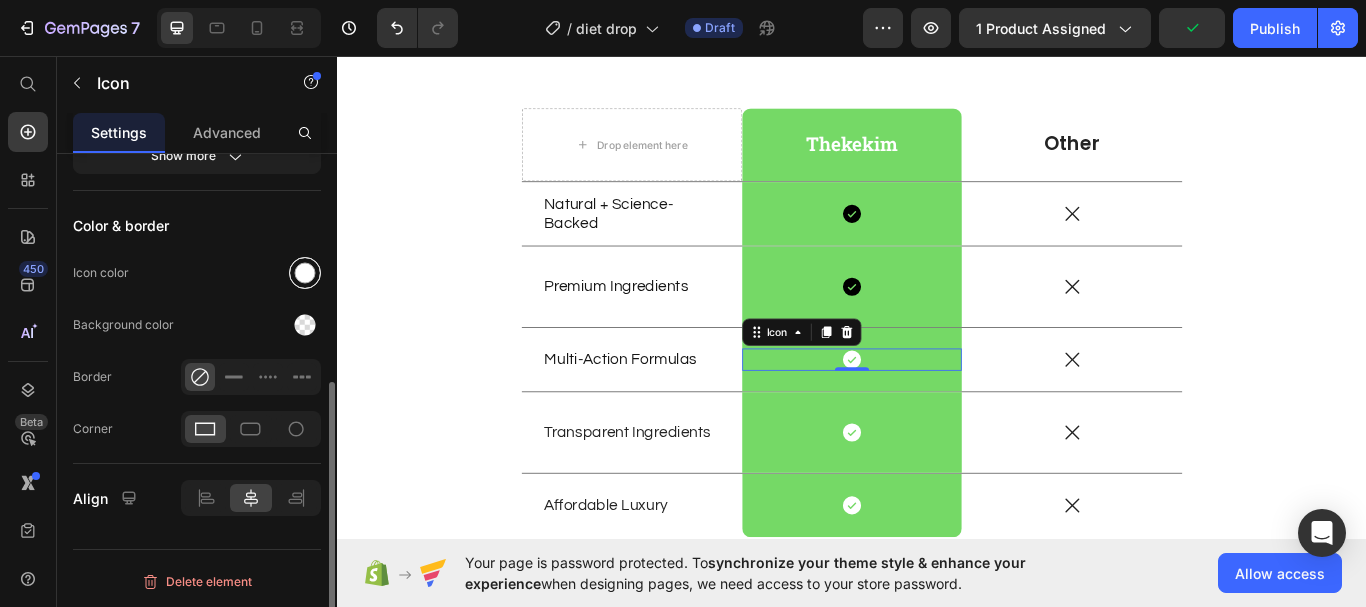 click at bounding box center [305, 273] 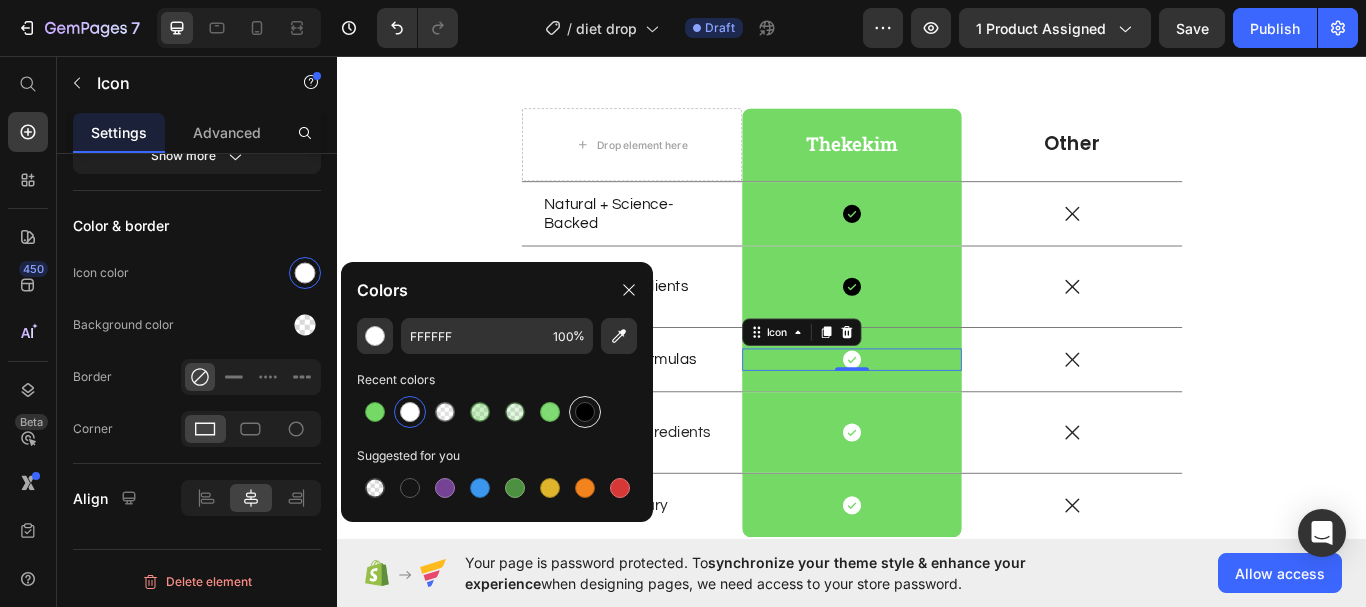 click at bounding box center (585, 412) 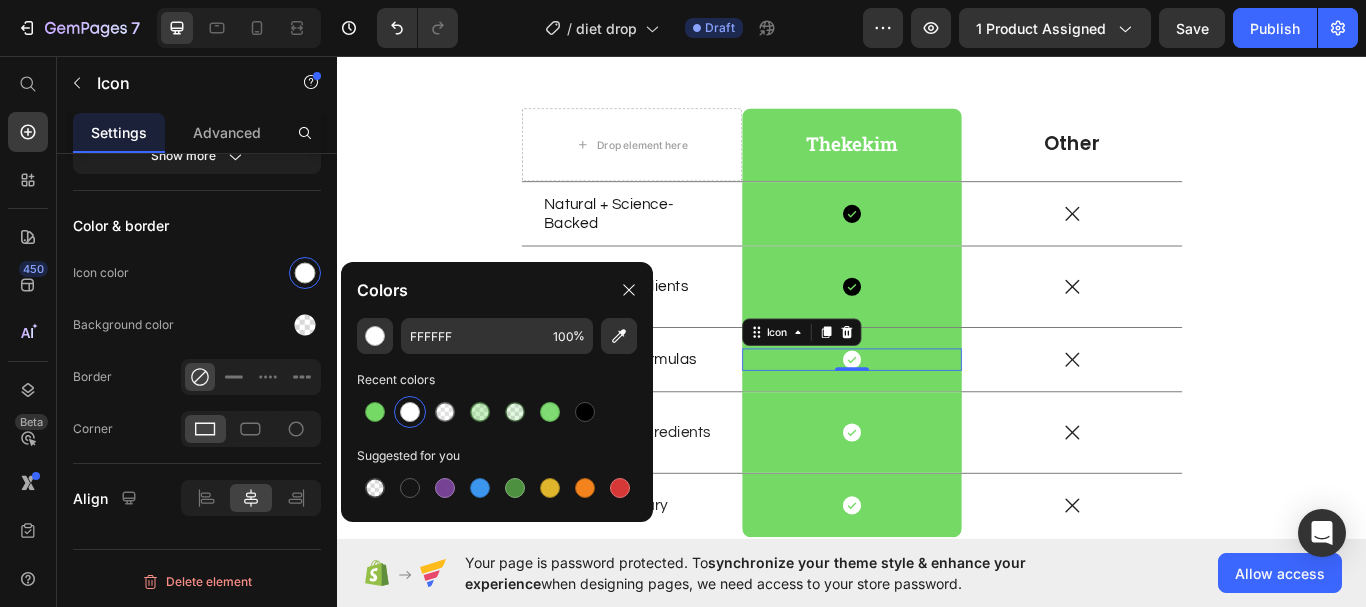 type on "000000" 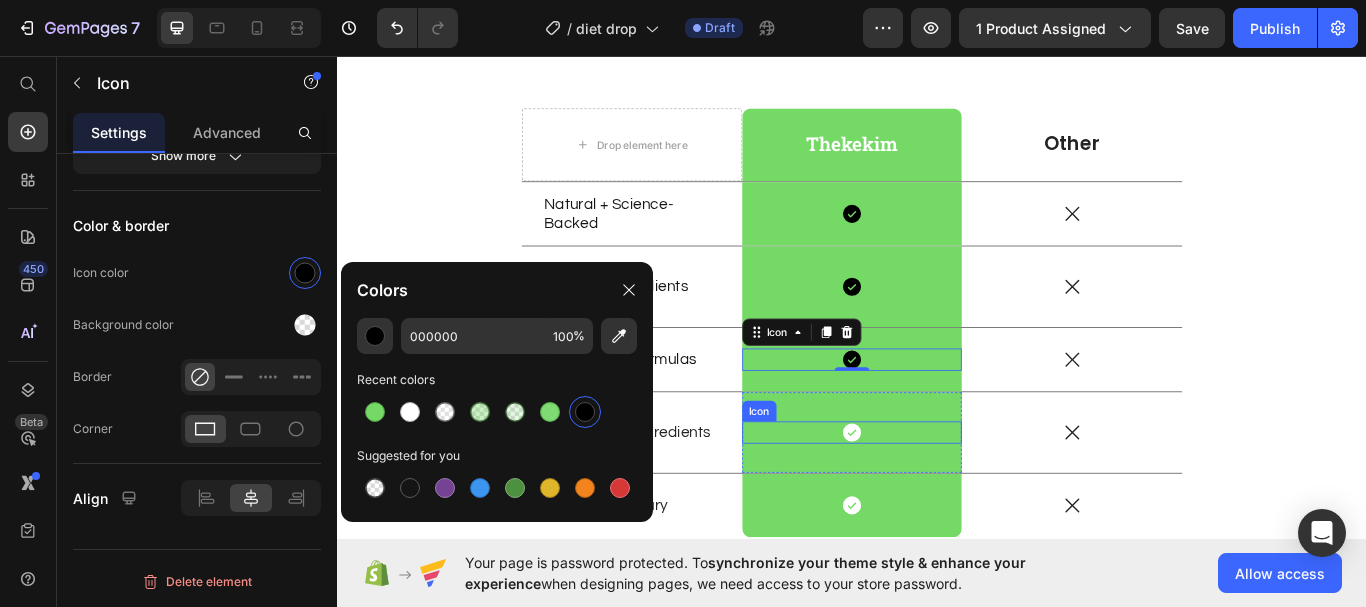 click 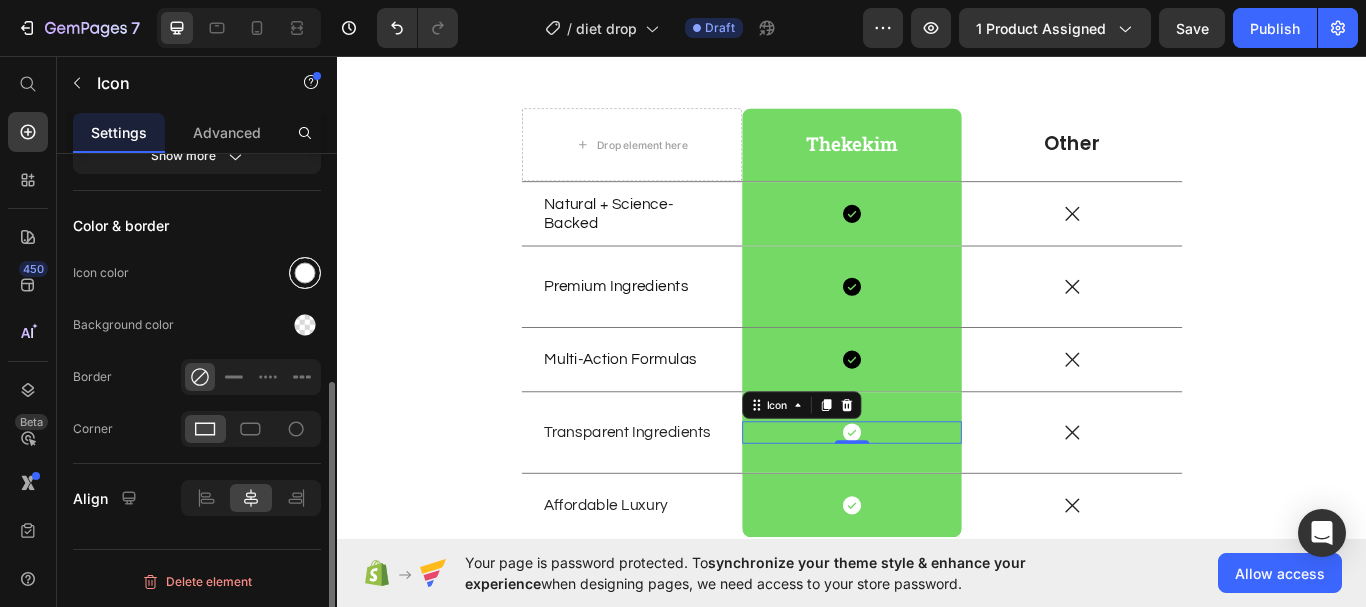 click at bounding box center (305, 273) 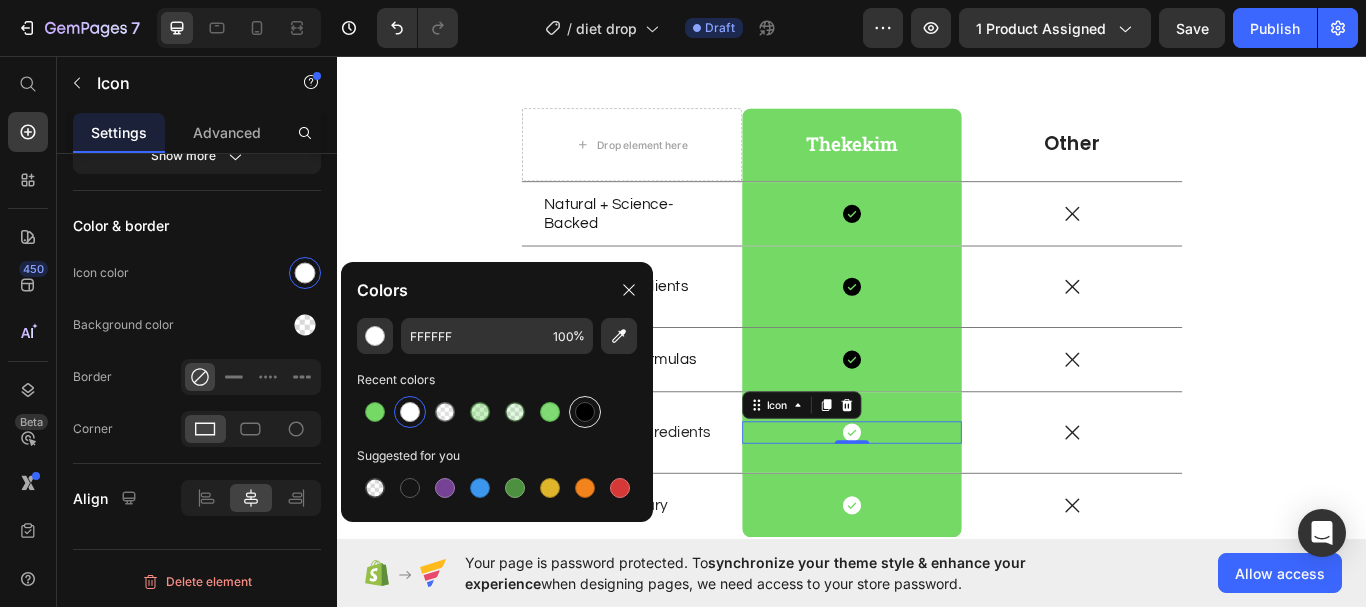 click at bounding box center (585, 412) 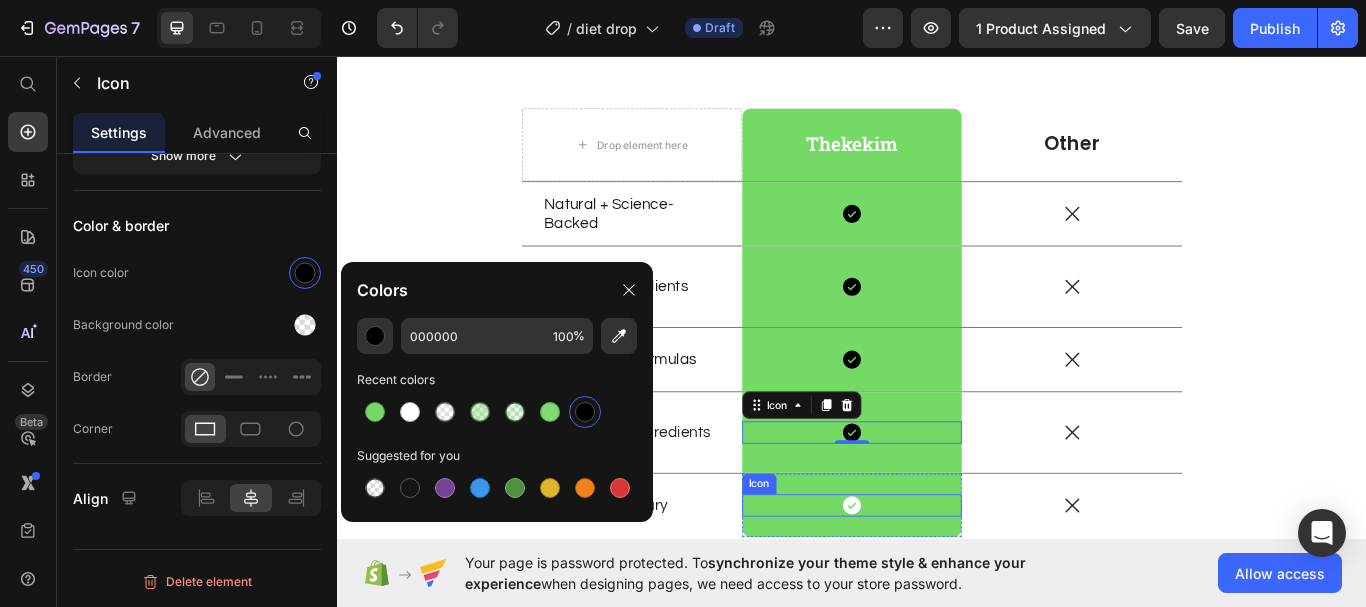 click 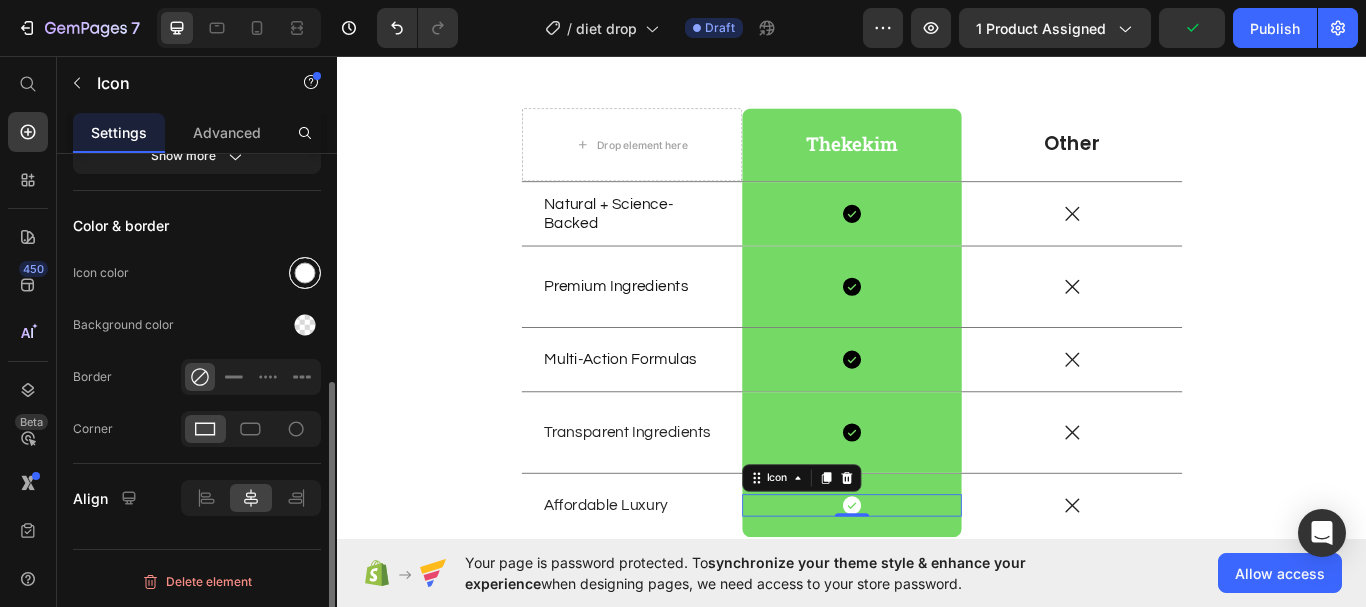 click at bounding box center [305, 273] 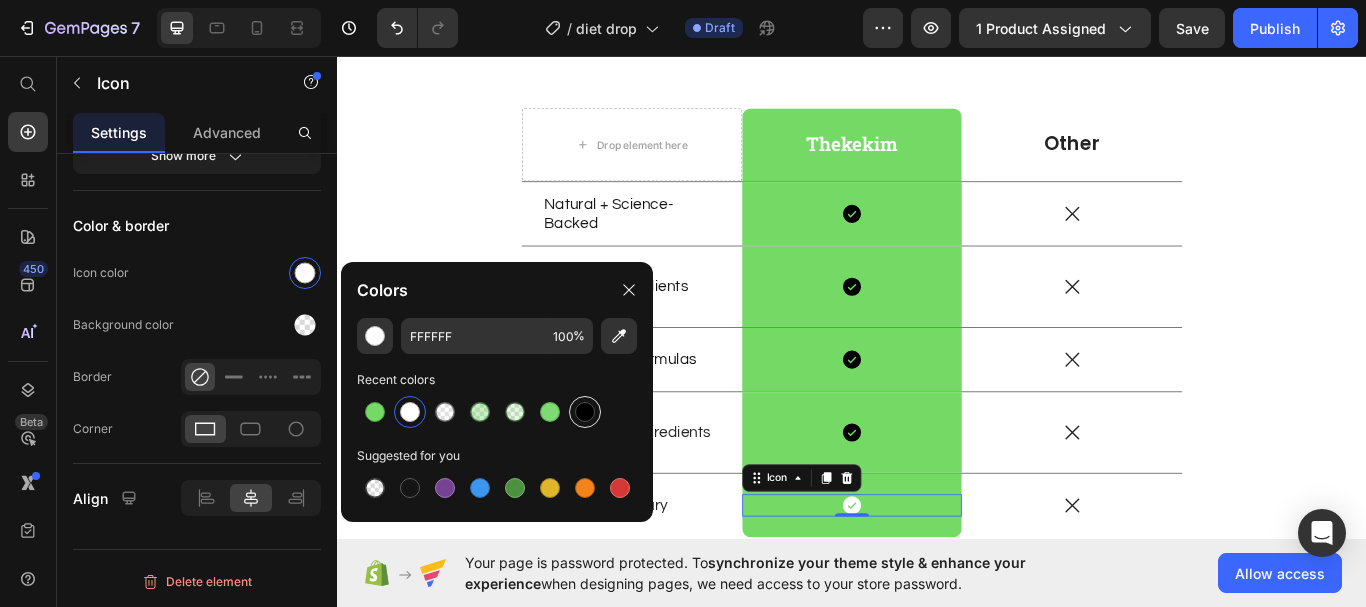 click at bounding box center (585, 412) 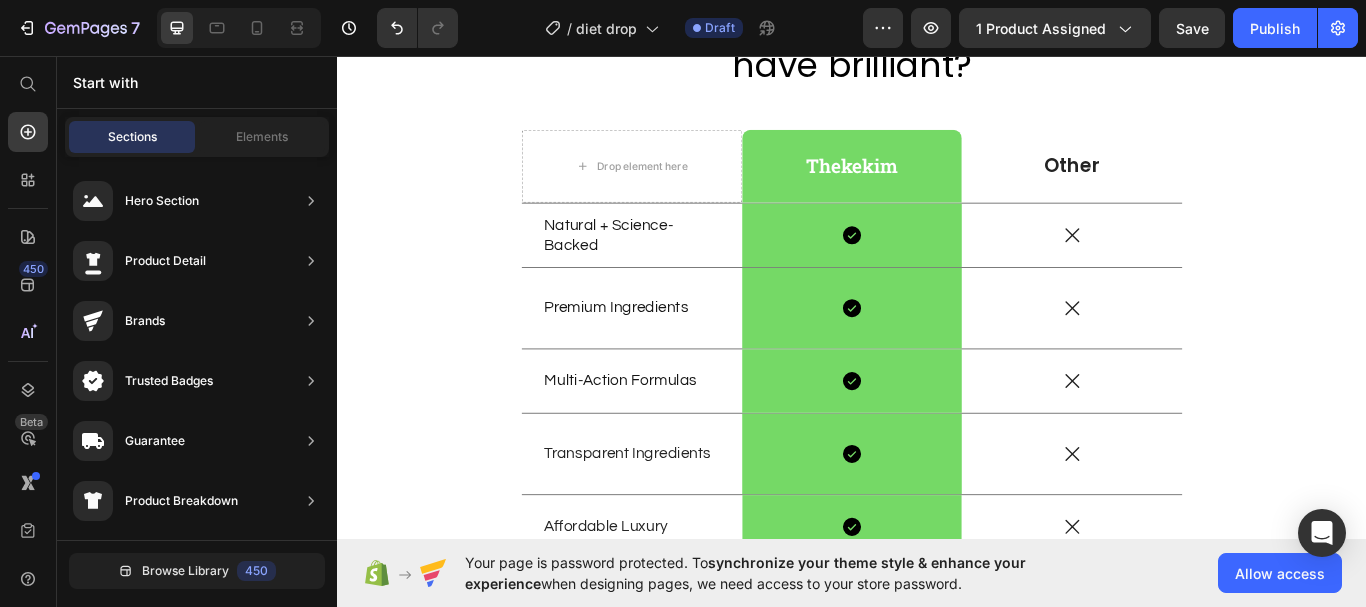 scroll, scrollTop: 3321, scrollLeft: 0, axis: vertical 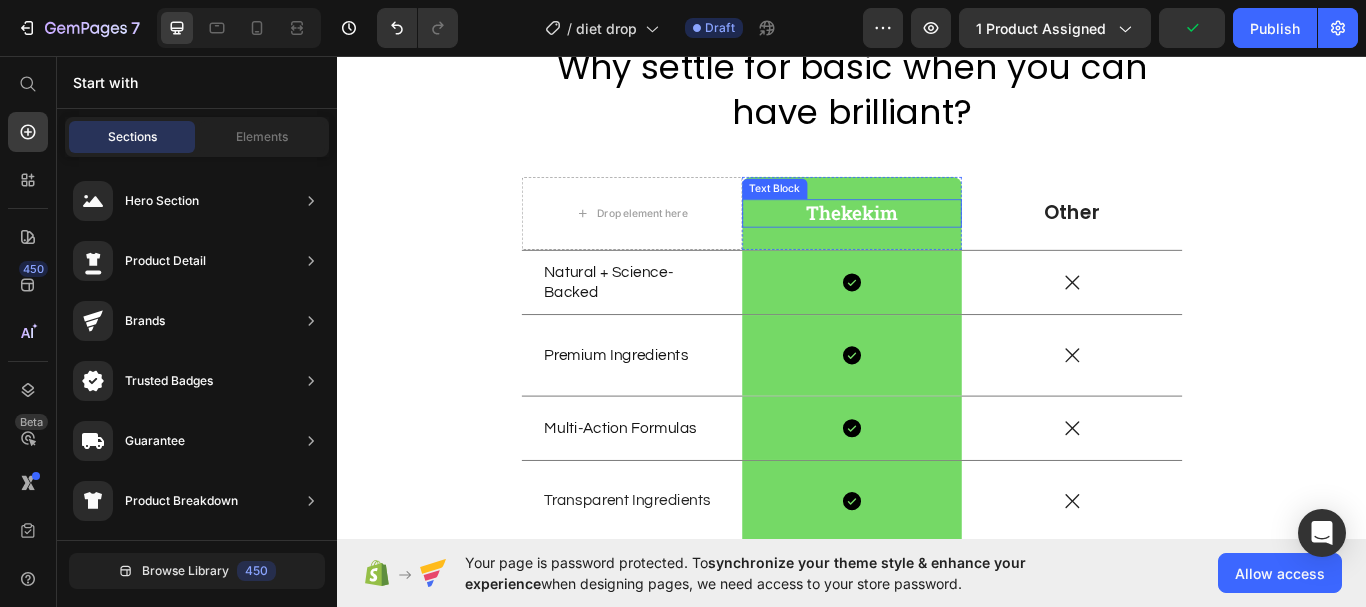 click on "Thekekim" at bounding box center [937, 240] 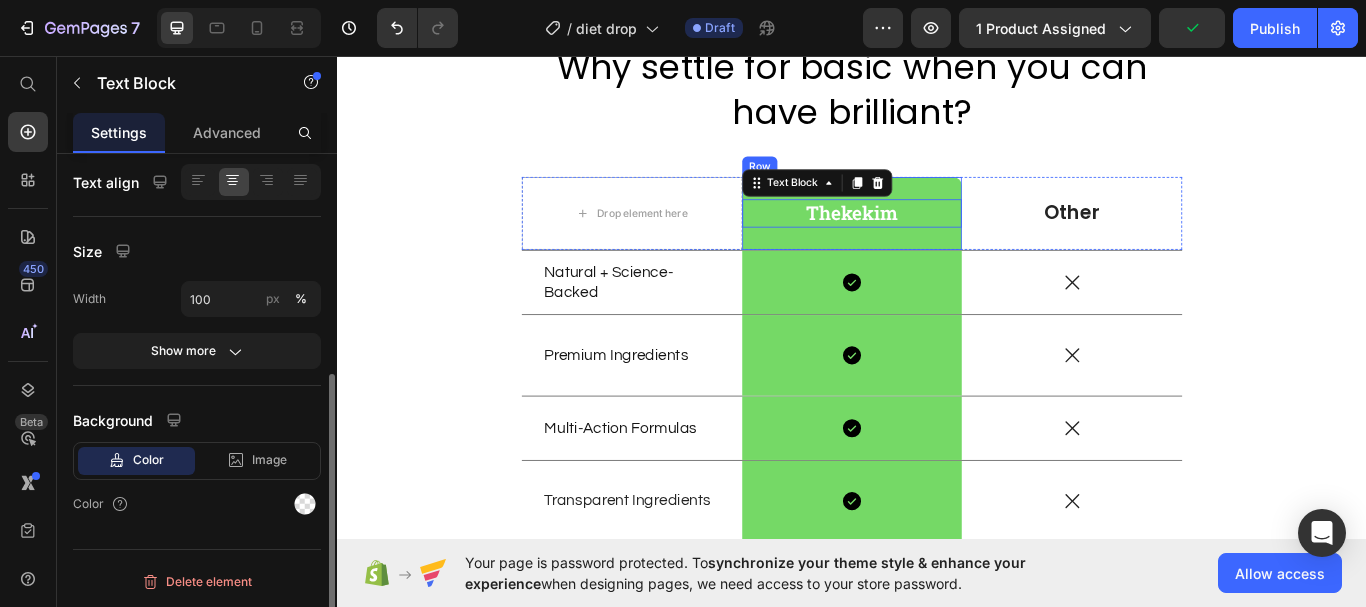 scroll, scrollTop: 0, scrollLeft: 0, axis: both 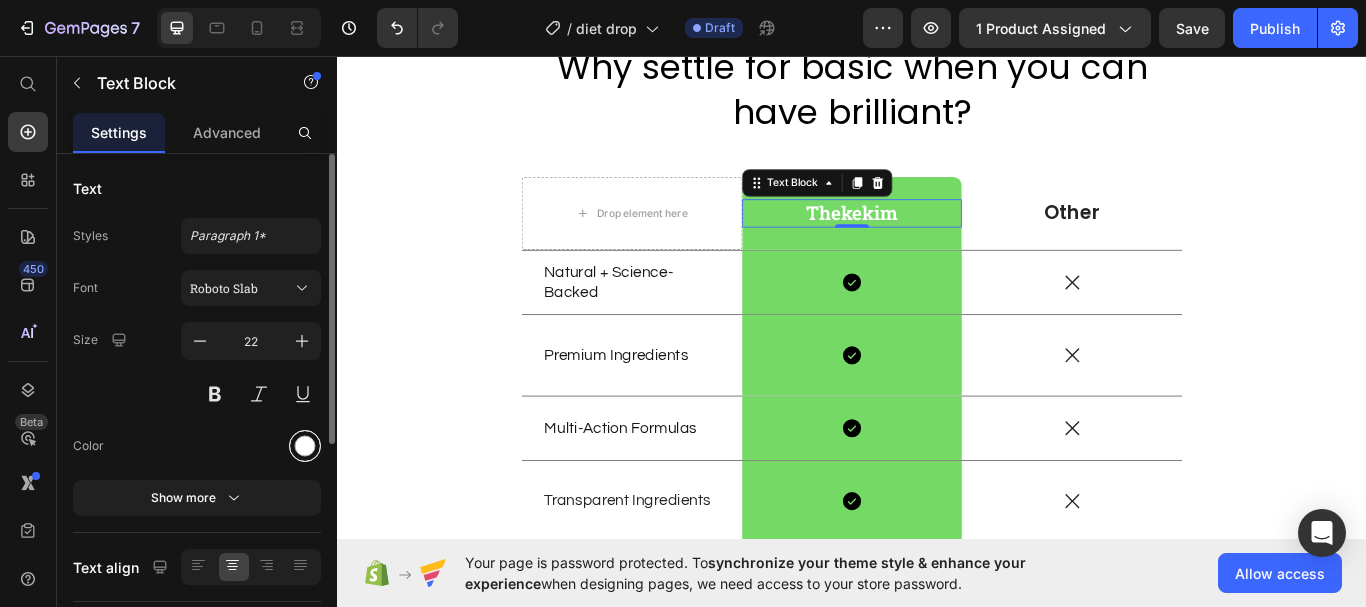 click at bounding box center [305, 446] 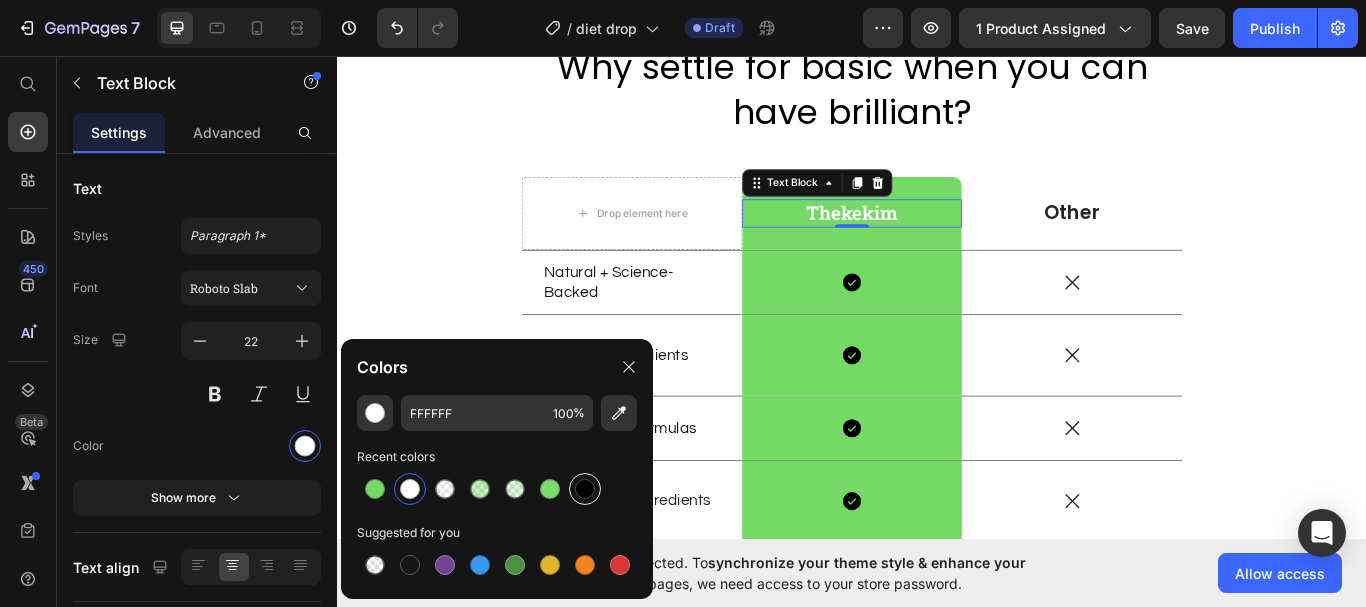 click at bounding box center [585, 489] 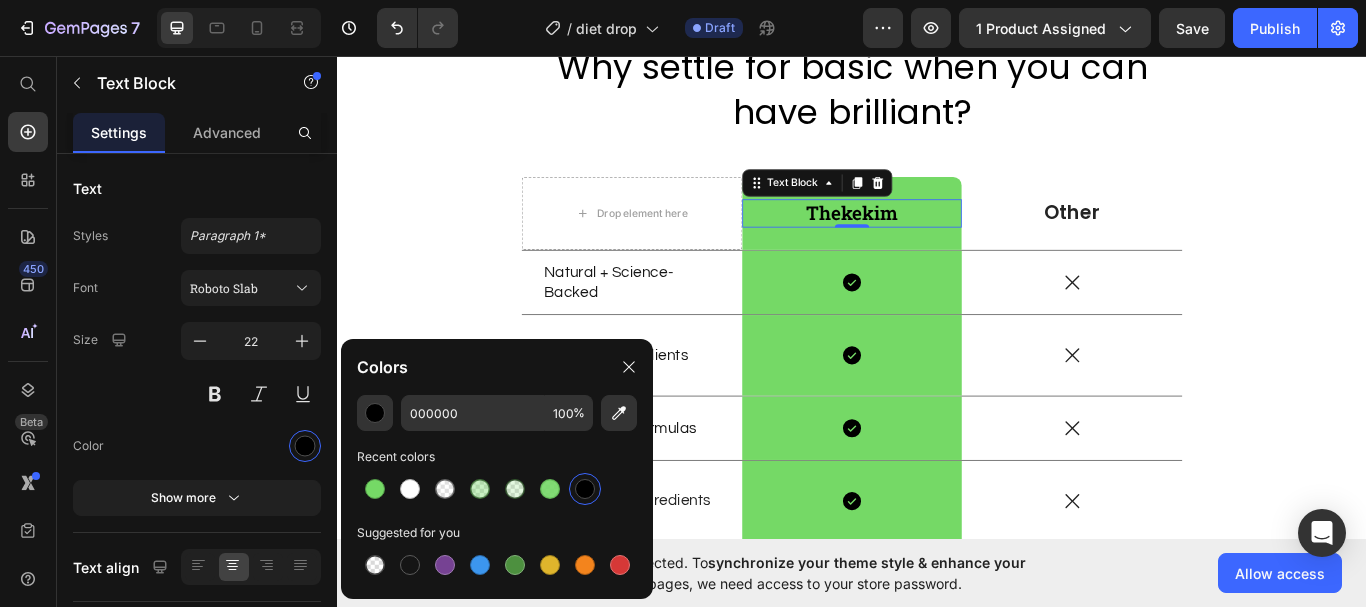 click on "7  Version history  /  diet drop Draft Preview 1 product assigned  Save   Publish" 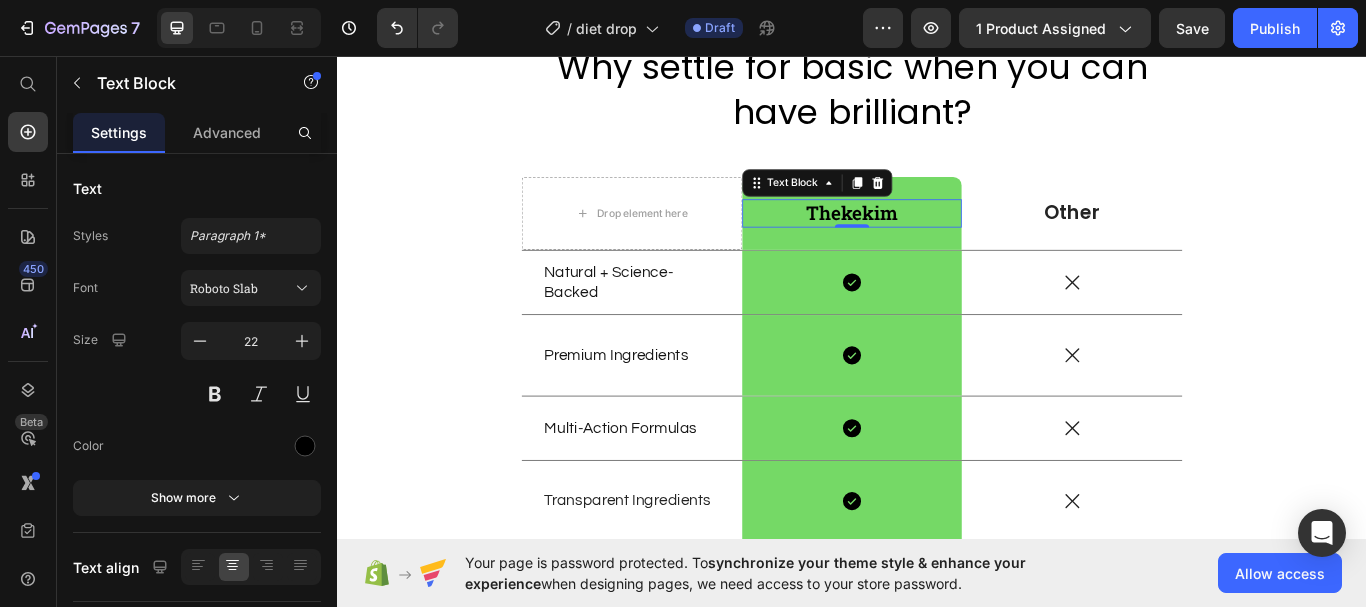 click on "7  Version history  /  diet drop Draft Preview 1 product assigned  Save   Publish" 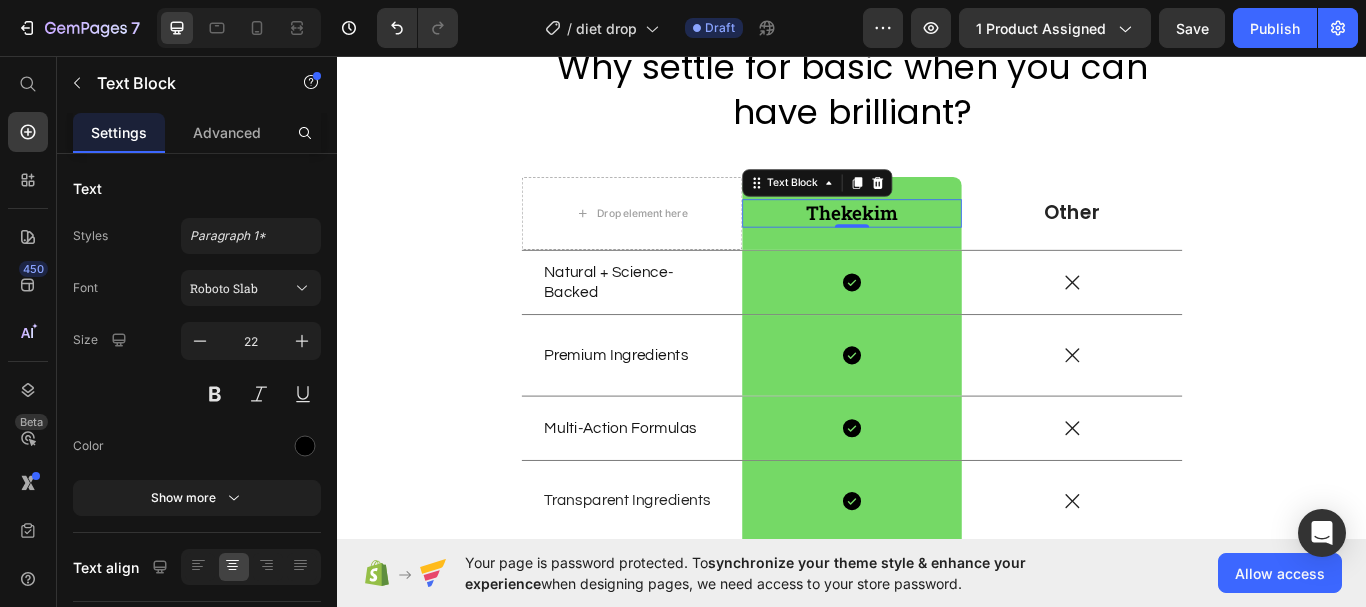 click on "7  Version history  /  diet drop Draft Preview 1 product assigned  Save   Publish" 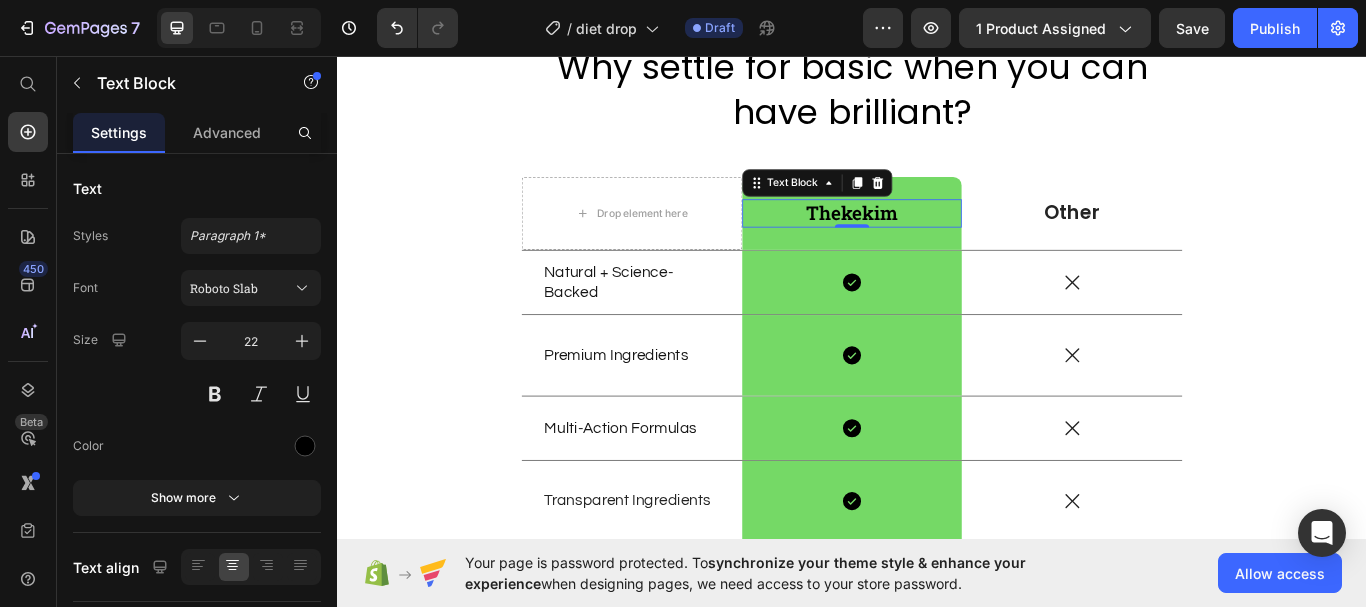 click on "7  Version history  /  diet drop Draft Preview 1 product assigned  Save   Publish" 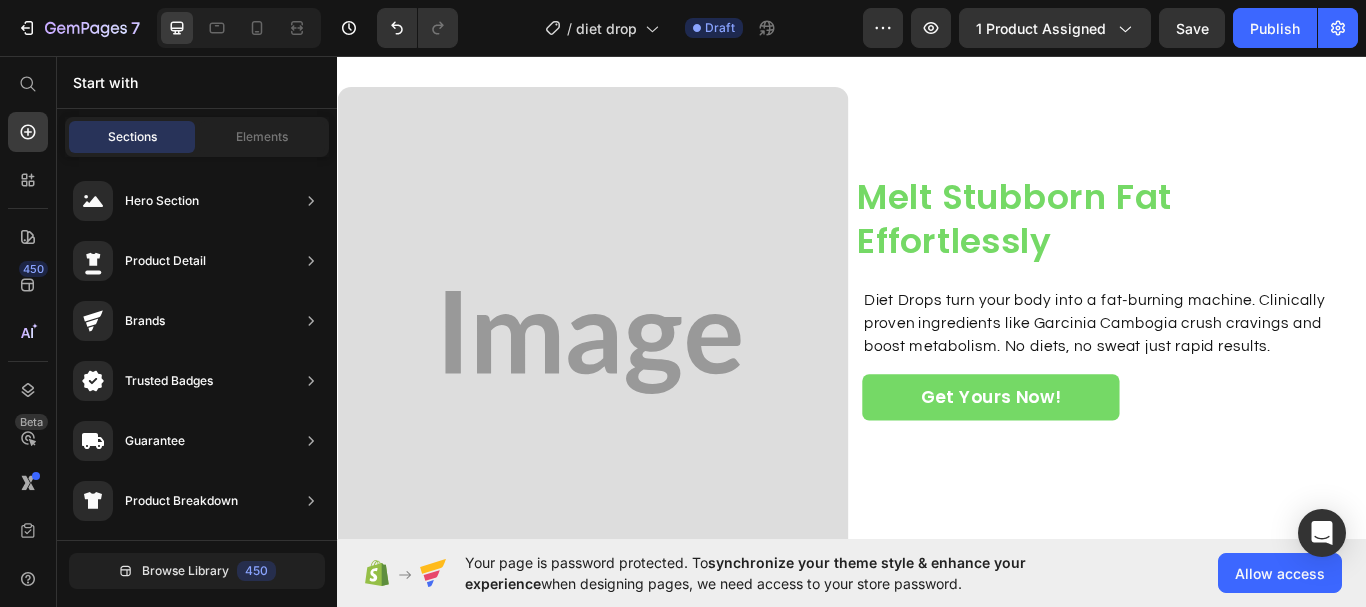 scroll, scrollTop: 1120, scrollLeft: 0, axis: vertical 